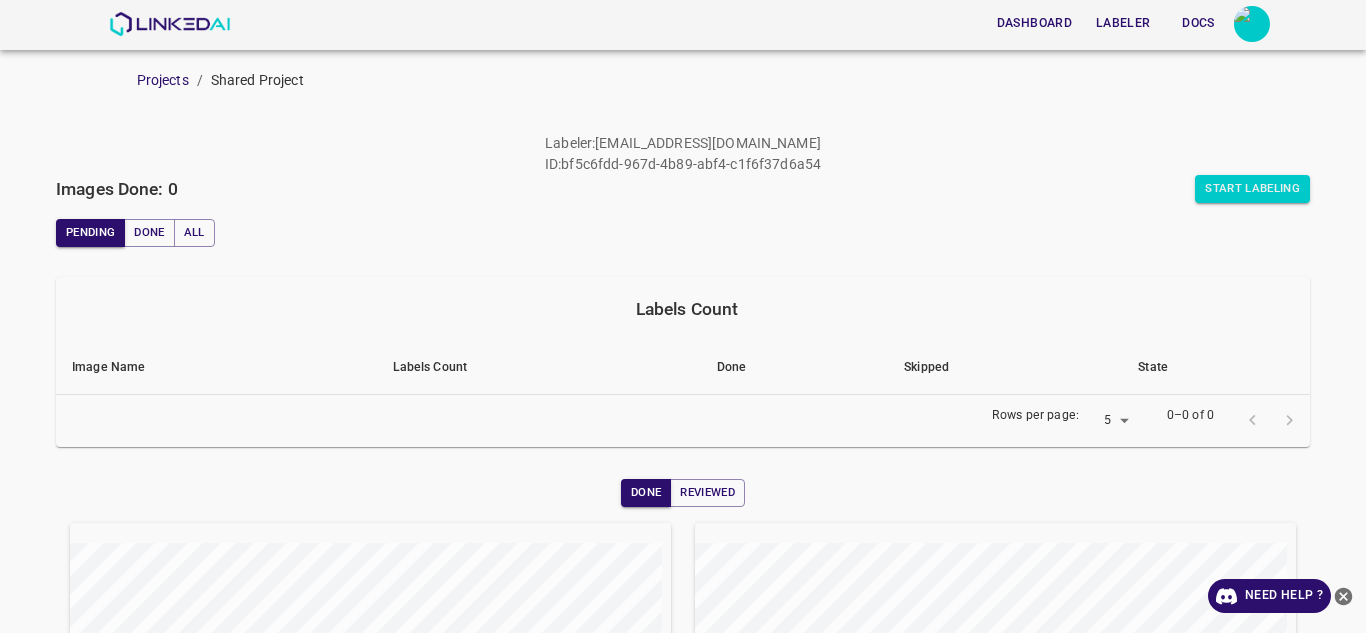 scroll, scrollTop: 0, scrollLeft: 0, axis: both 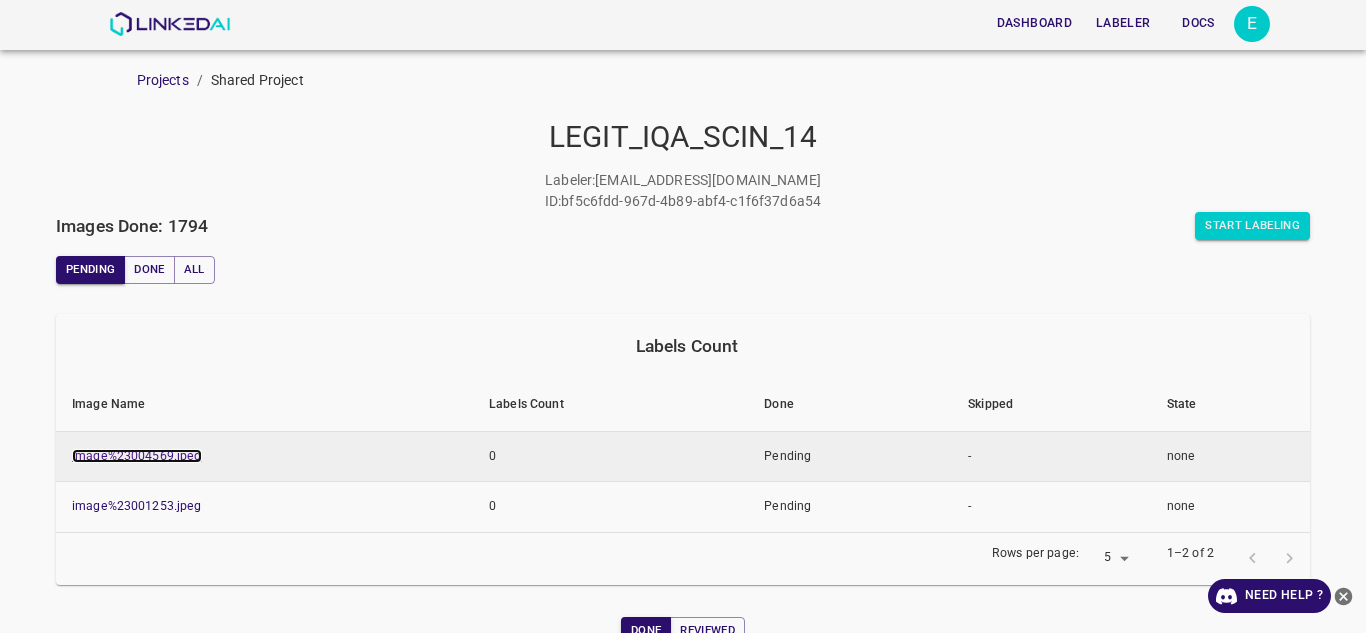 click on "image%23004569.jpeg" at bounding box center [137, 456] 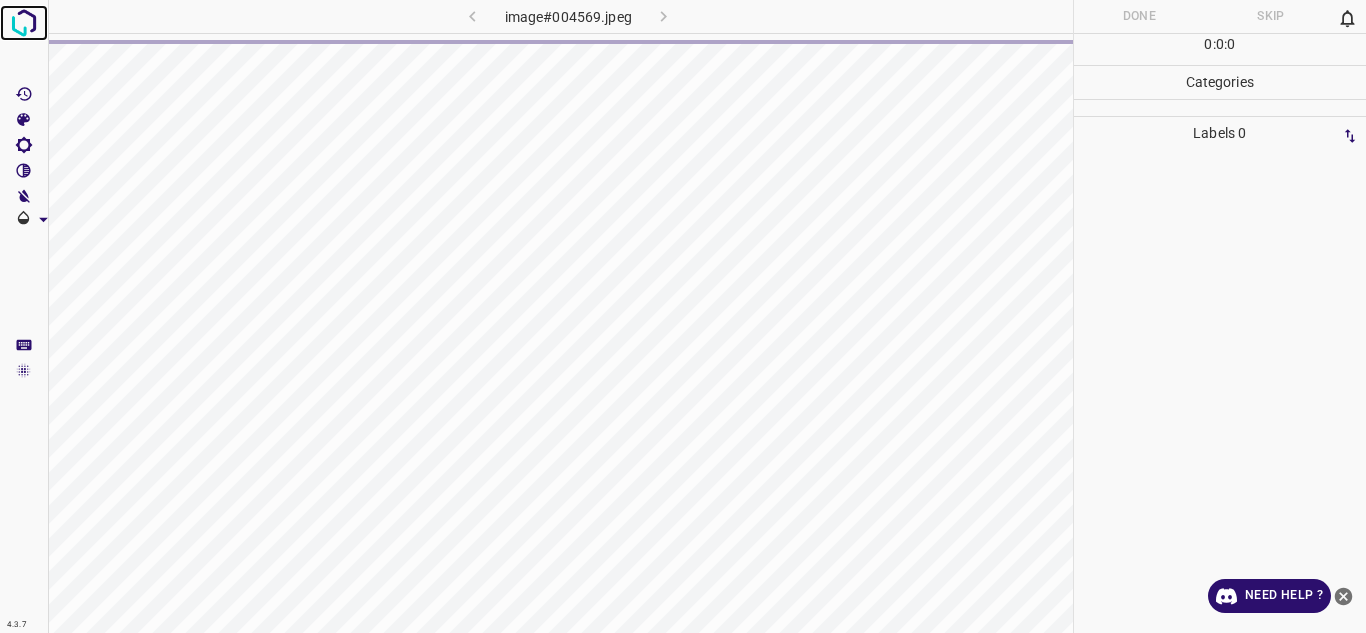 click at bounding box center (24, 23) 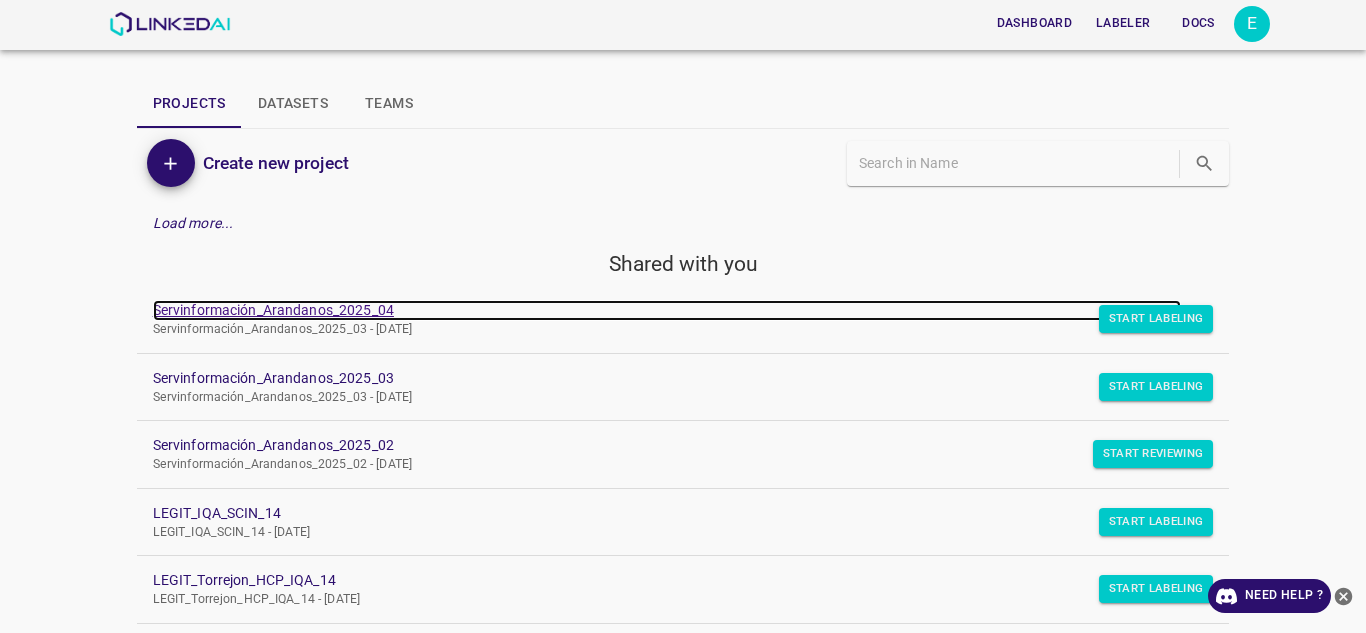 click on "Servinformación_Arandanos_2025_04" at bounding box center [667, 310] 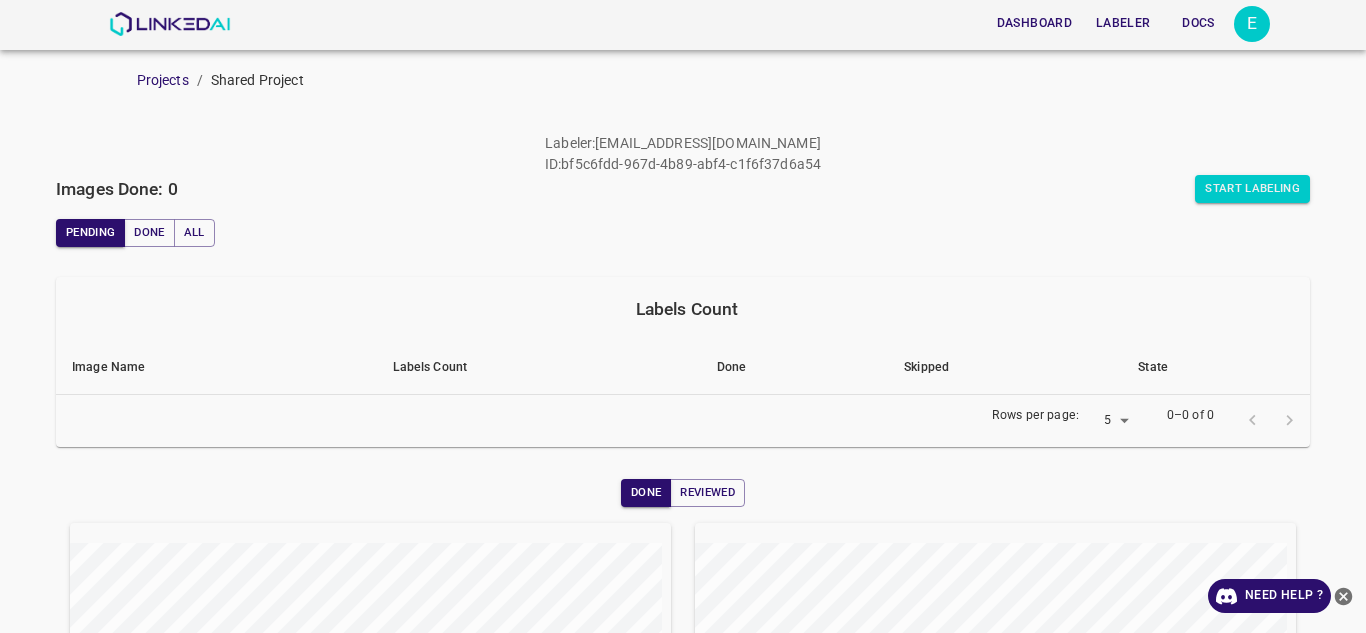 scroll, scrollTop: 0, scrollLeft: 0, axis: both 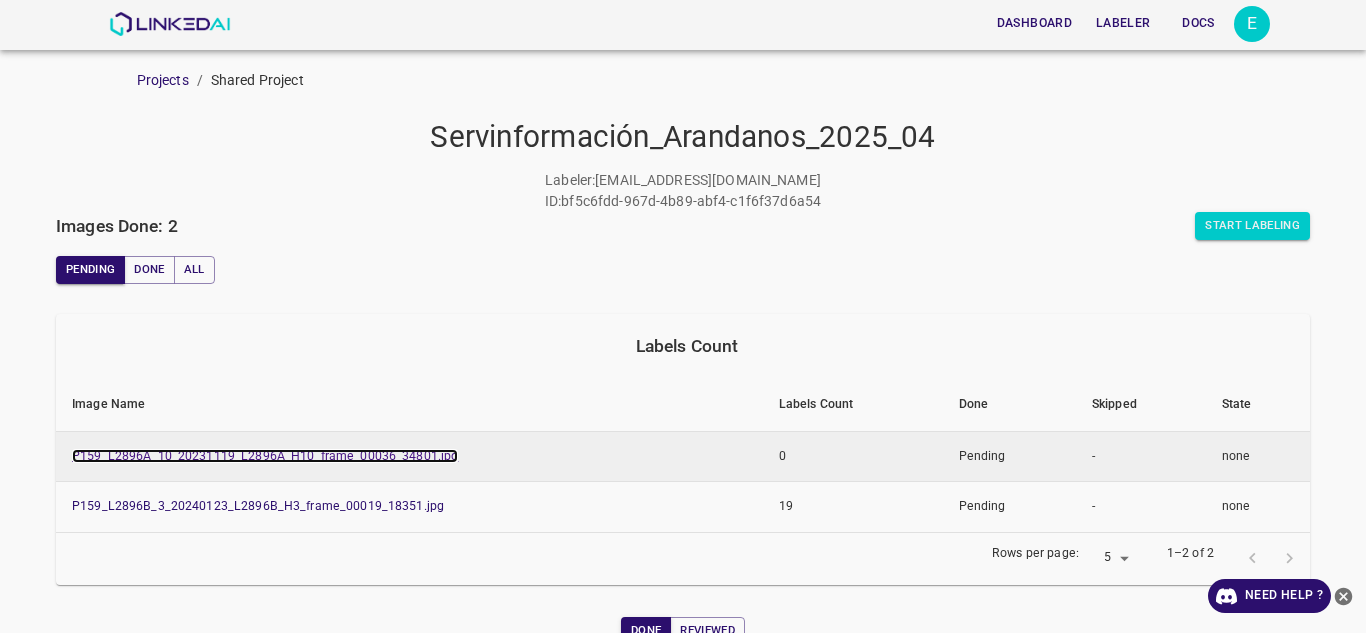 click on "P159_L2896A_10_20231119_L2896A_H10_frame_00036_34801.jpg" at bounding box center (265, 456) 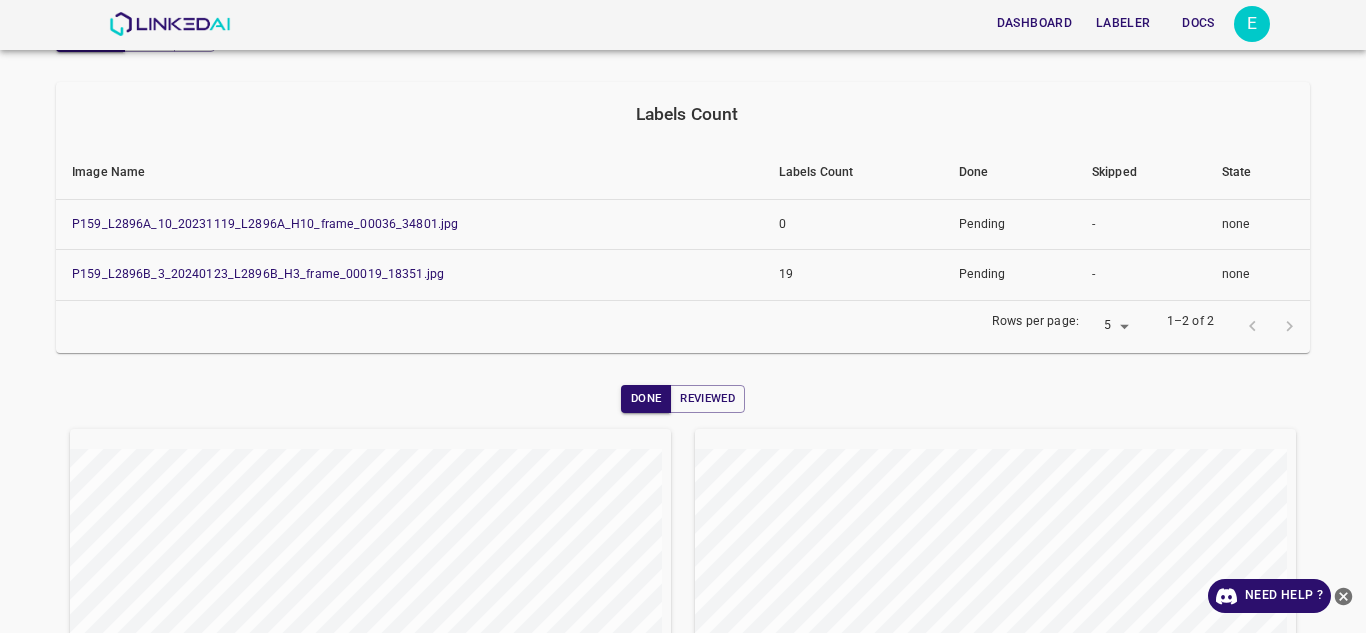 scroll, scrollTop: 403, scrollLeft: 0, axis: vertical 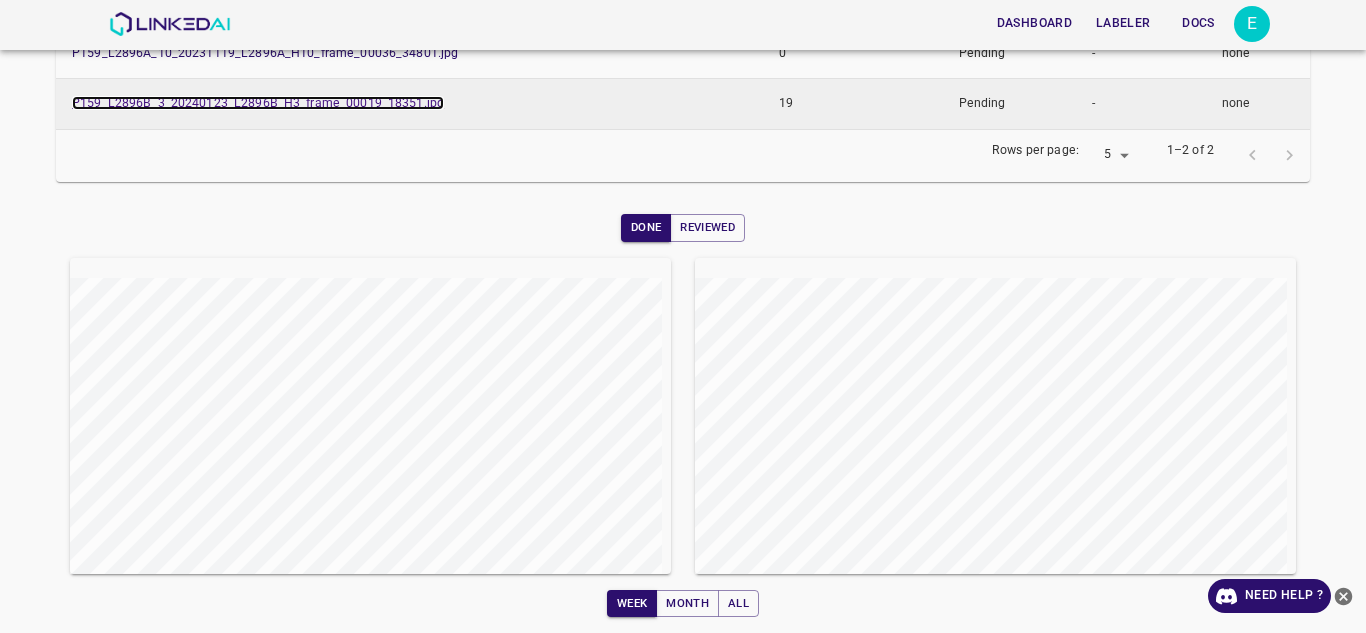 click on "P159_L2896B_3_20240123_L2896B_H3_frame_00019_18351.jpg" at bounding box center [258, 103] 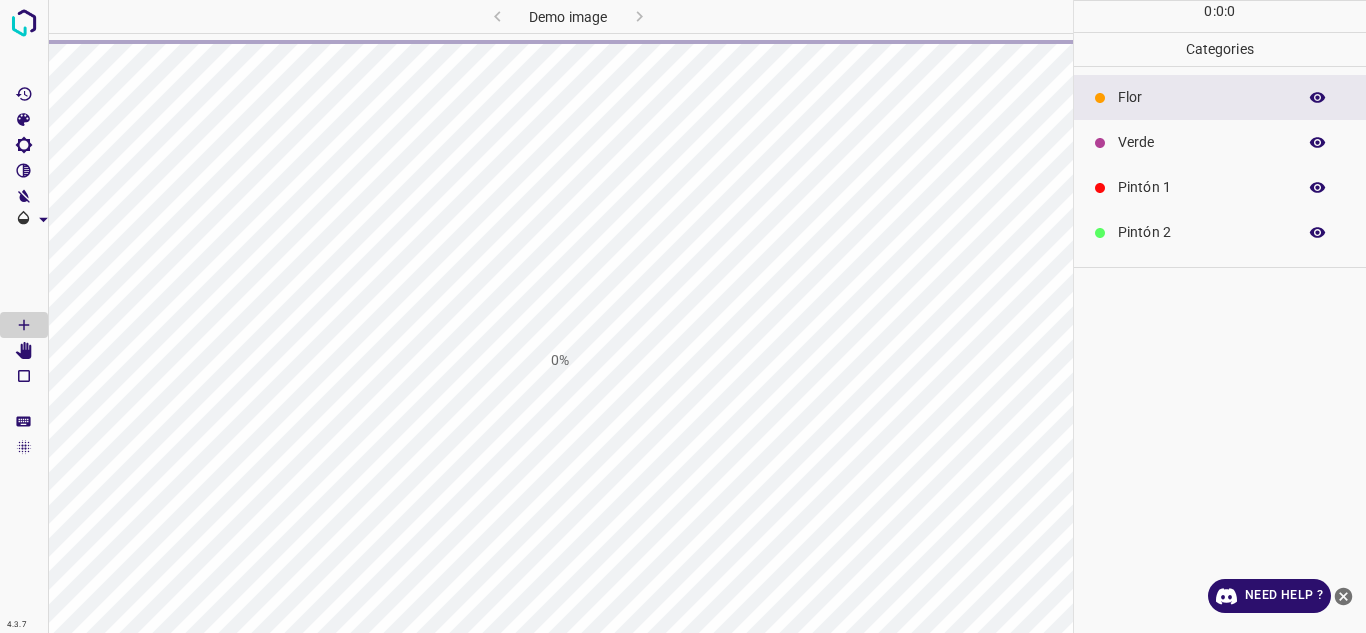 scroll, scrollTop: 0, scrollLeft: 0, axis: both 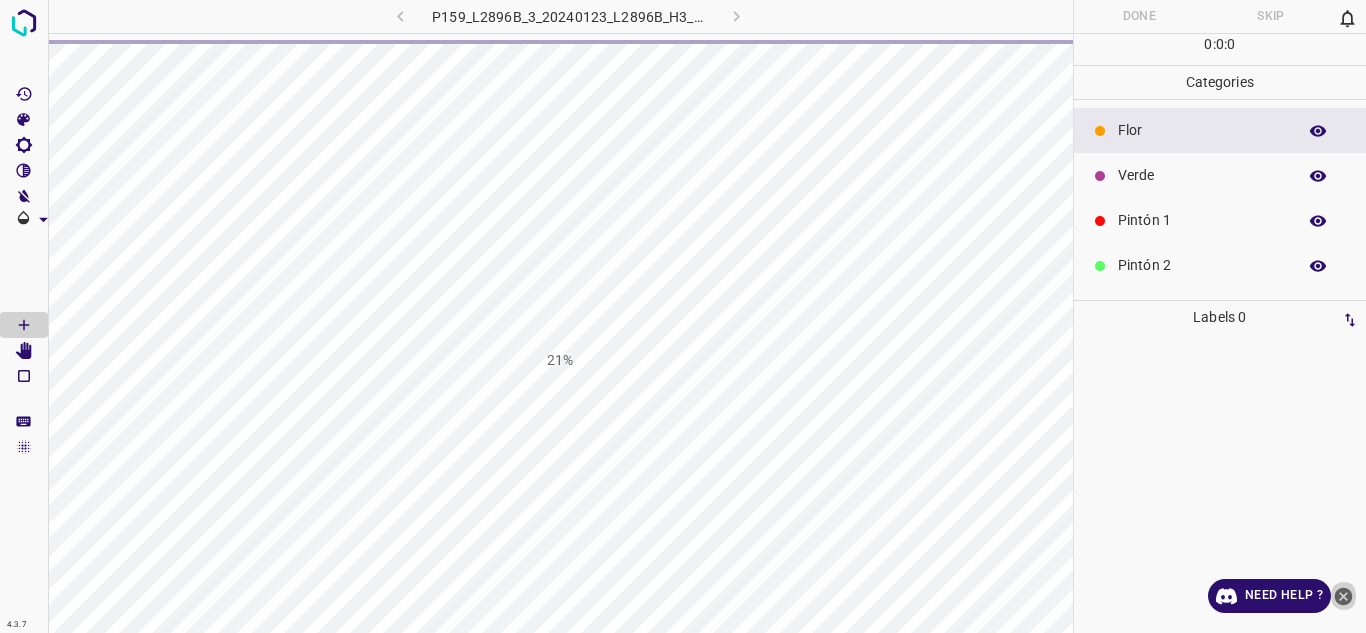 click 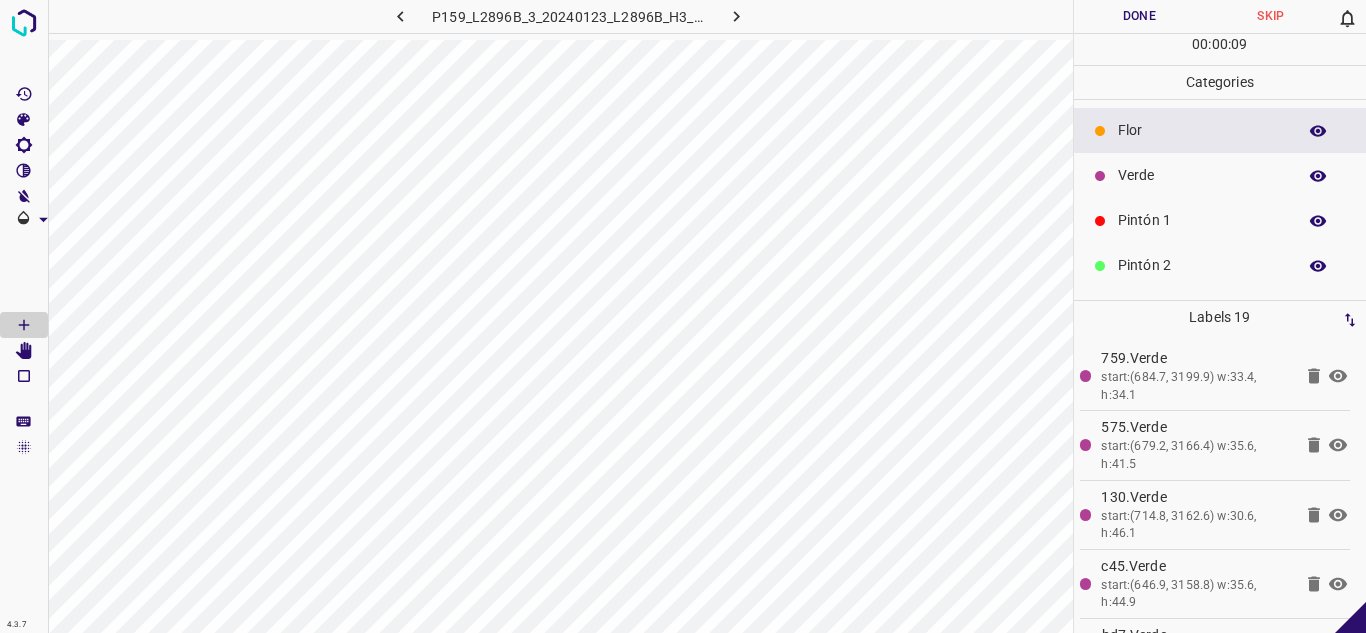 click 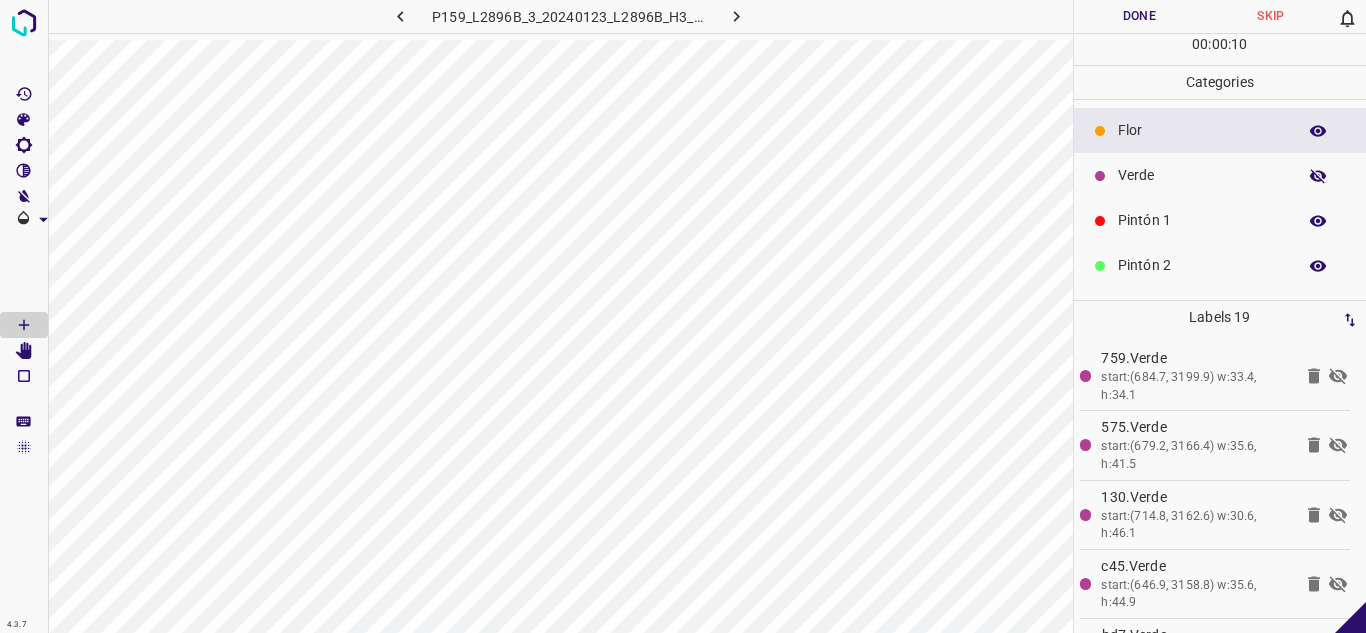 click 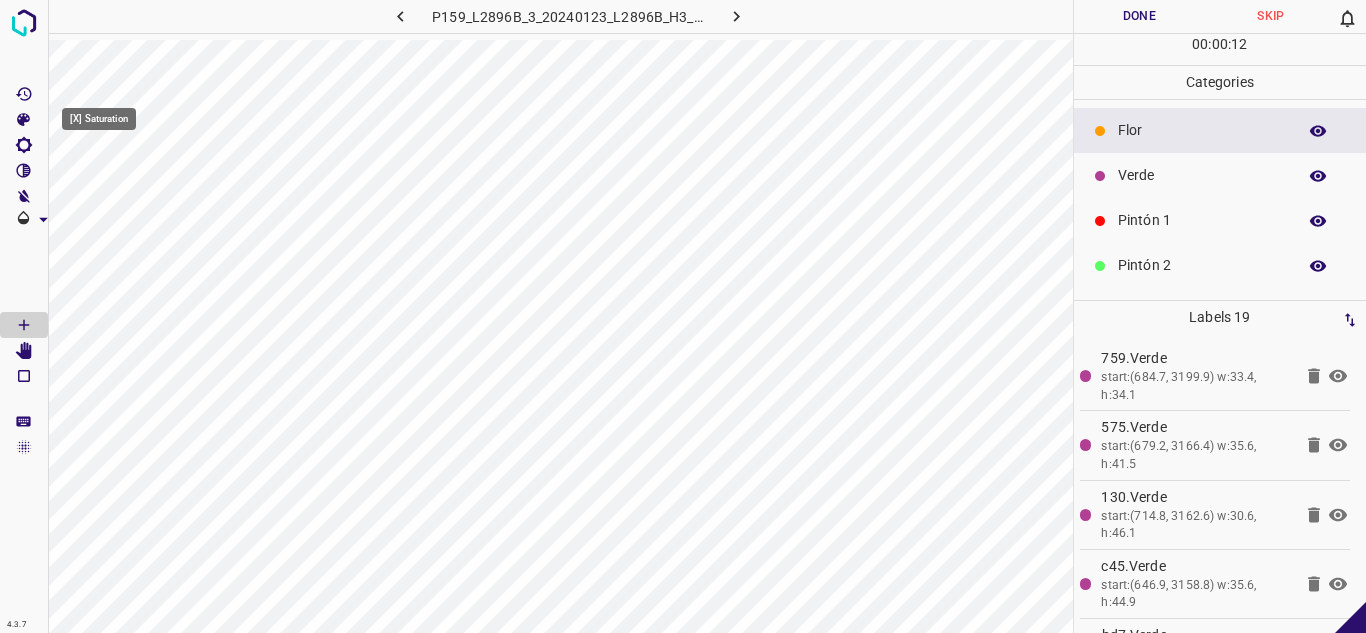 click 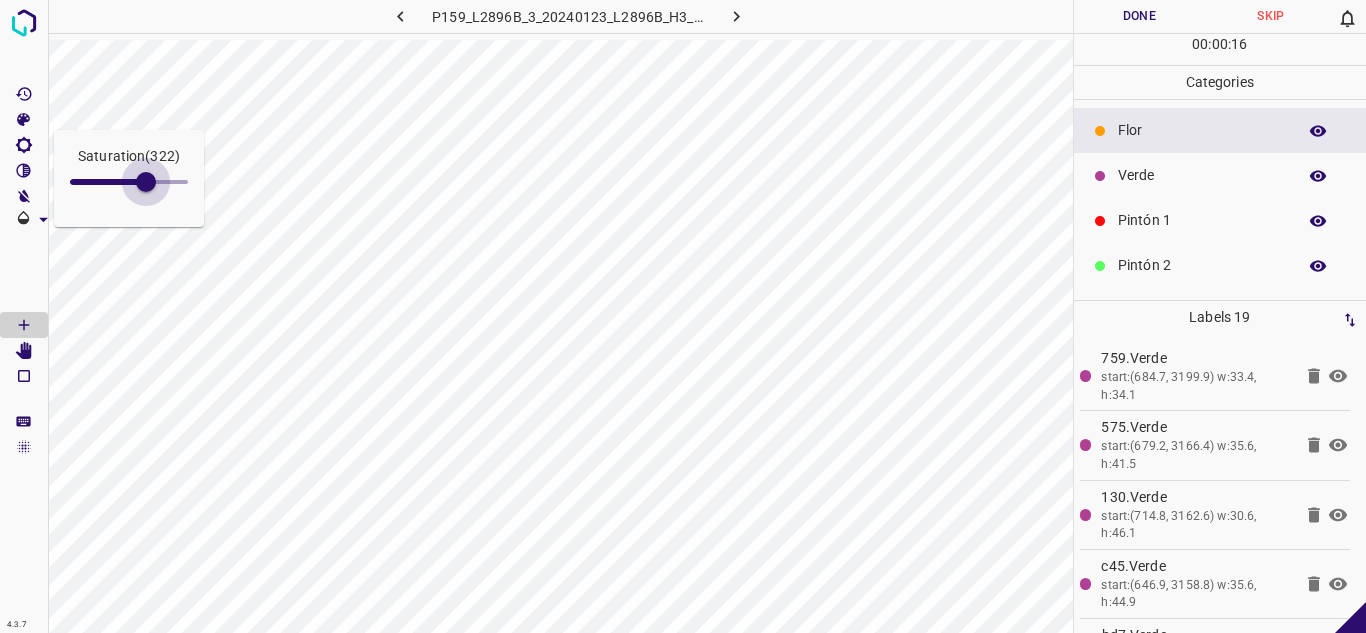 drag, startPoint x: 101, startPoint y: 178, endPoint x: 148, endPoint y: 182, distance: 47.169907 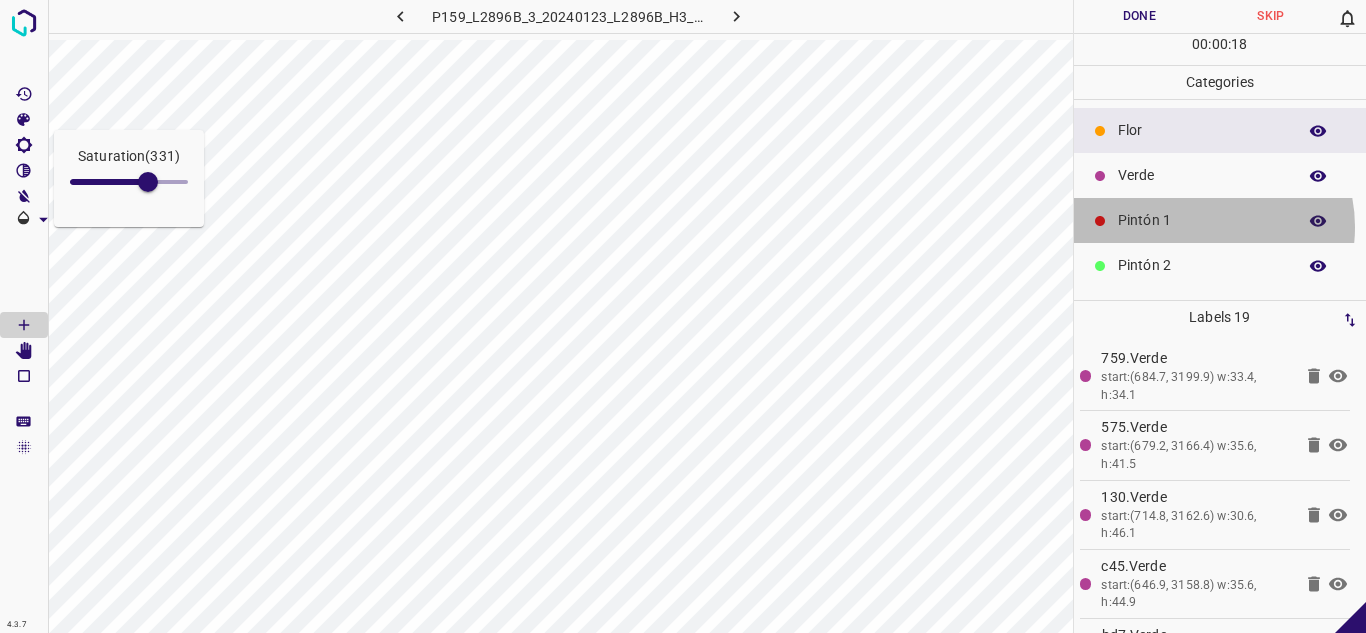 click on "Pintón 1" at bounding box center (1202, 220) 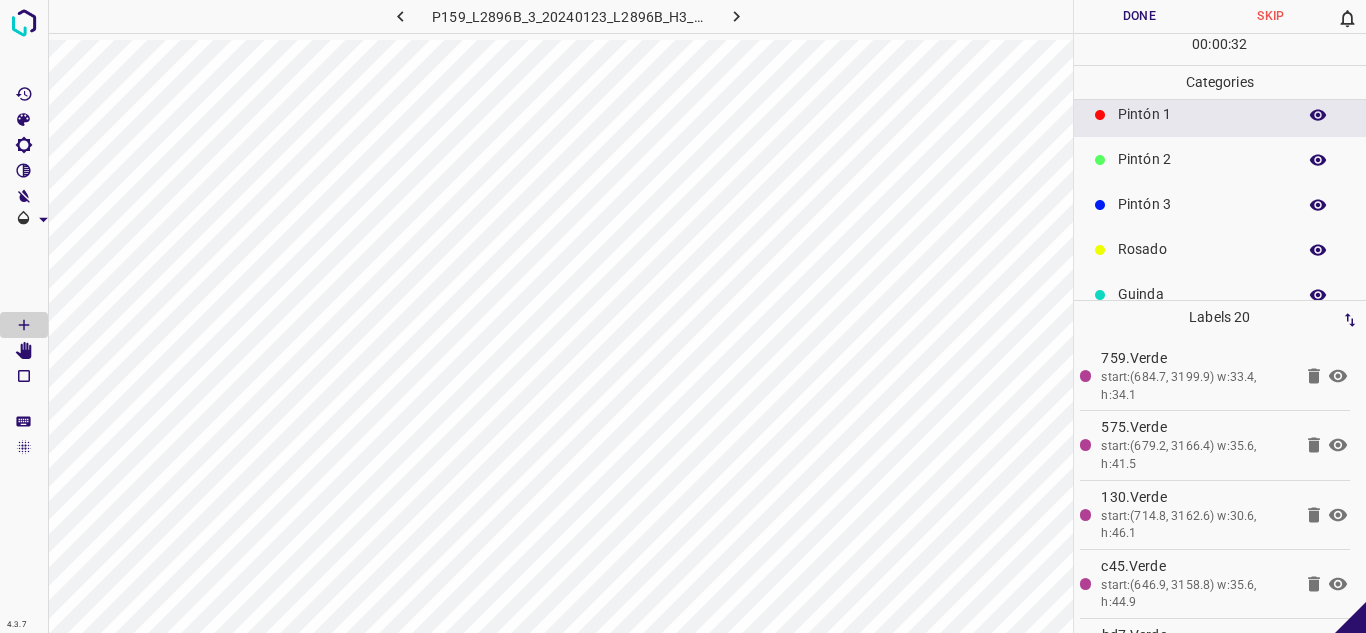 scroll, scrollTop: 176, scrollLeft: 0, axis: vertical 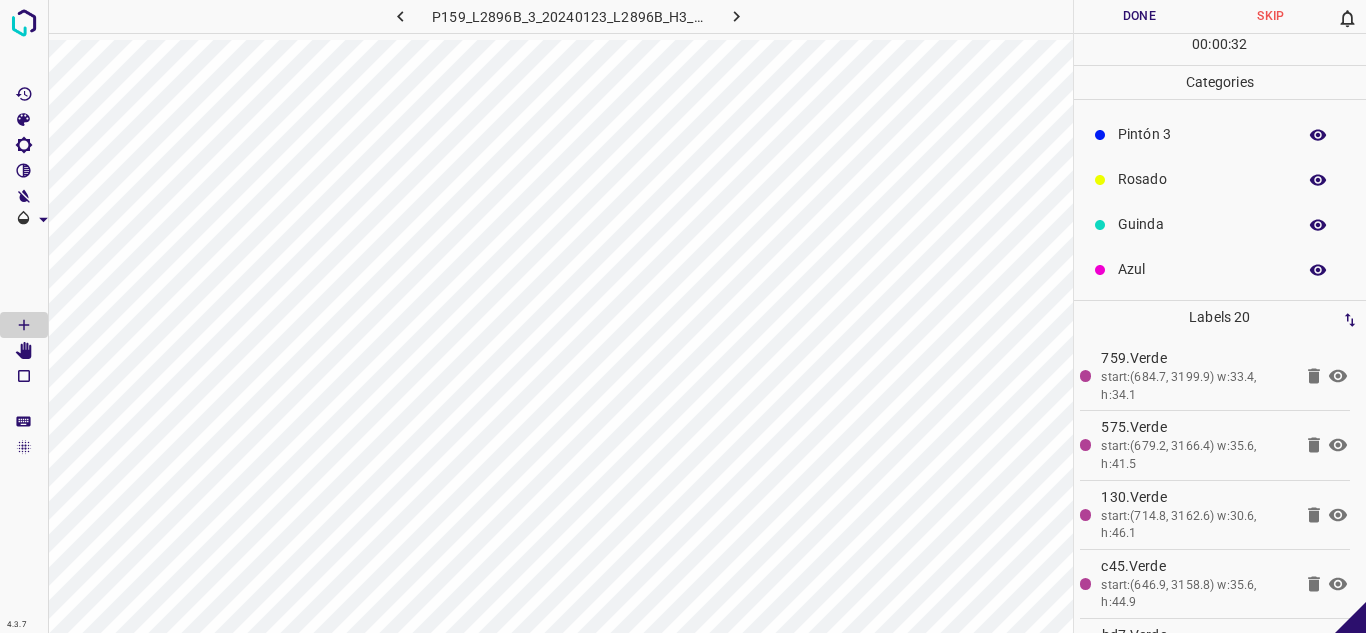 click on "Azul" at bounding box center [1202, 269] 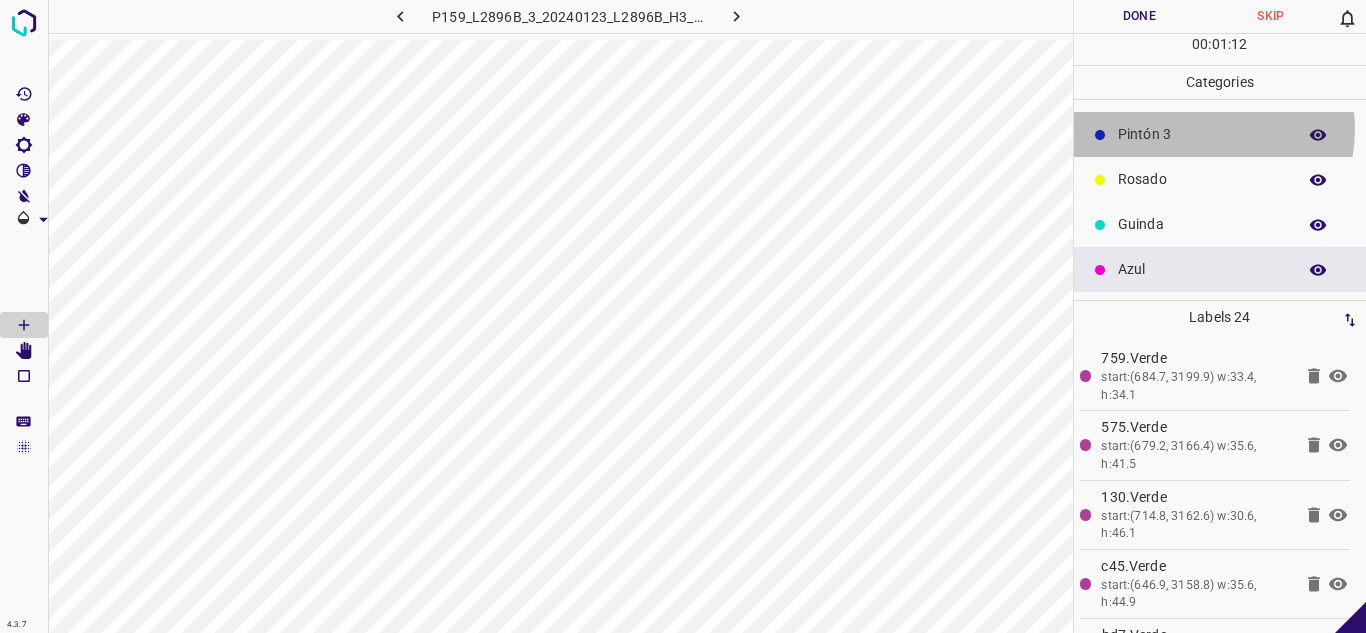 click on "Pintón 3" at bounding box center (1202, 134) 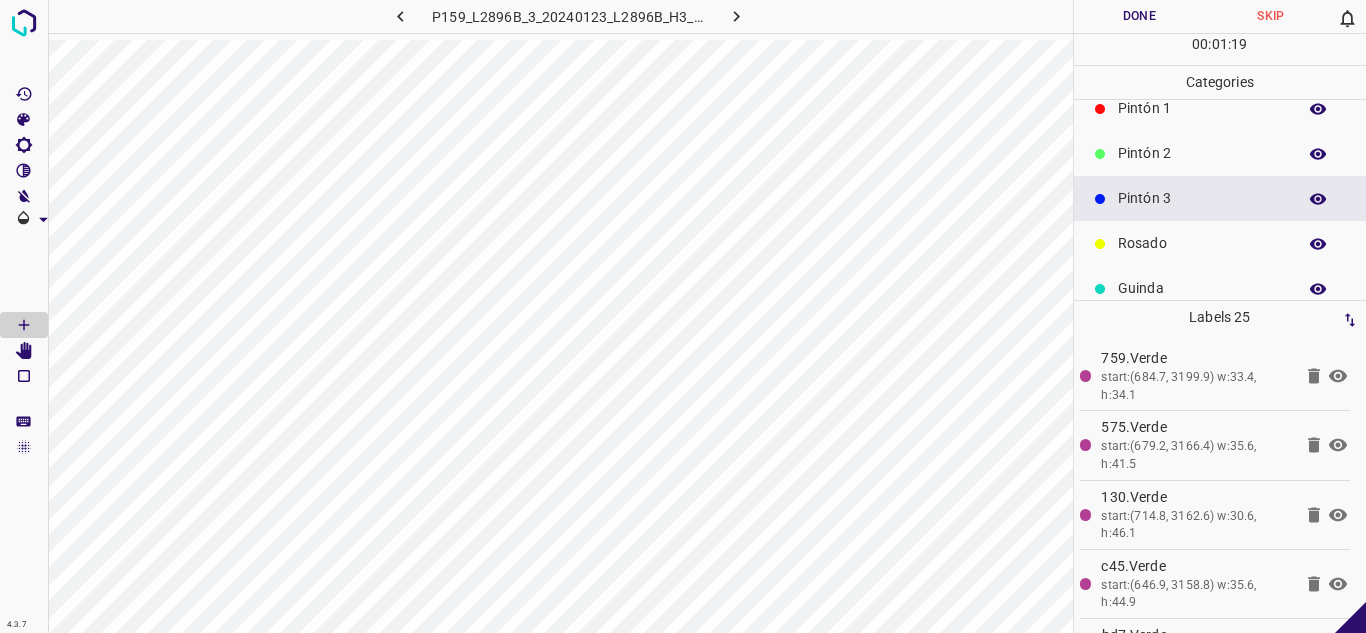 scroll, scrollTop: 76, scrollLeft: 0, axis: vertical 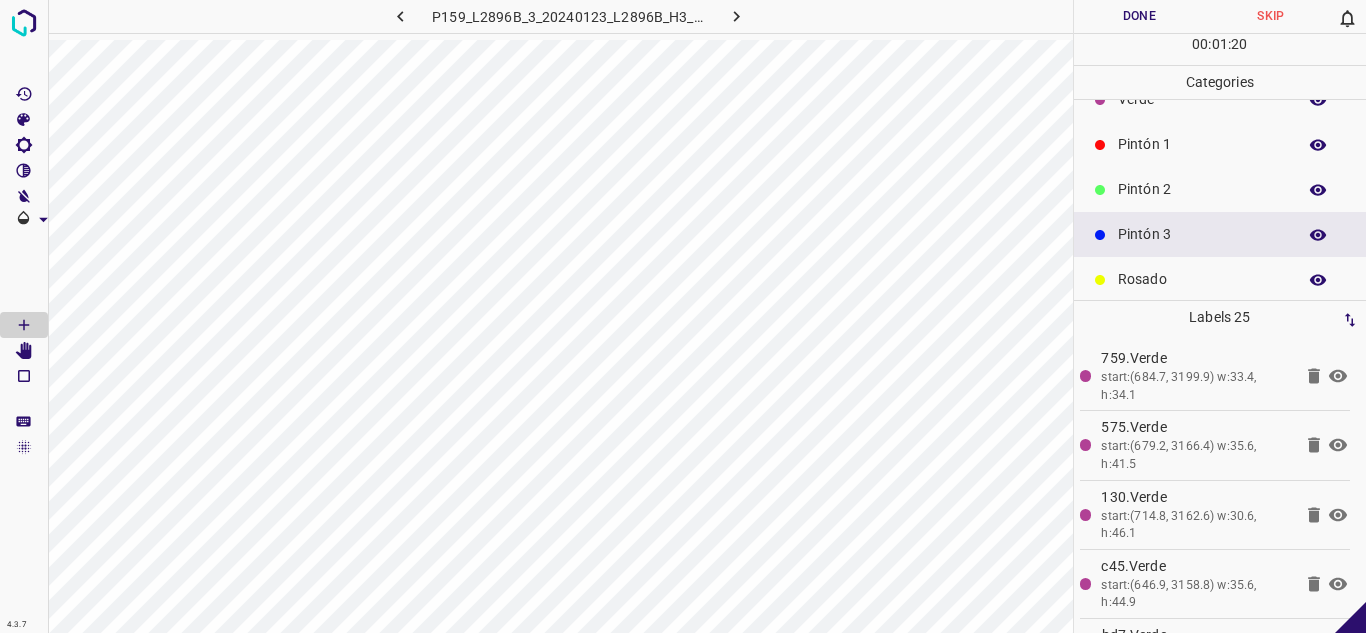 click on "Pintón 2" at bounding box center [1202, 189] 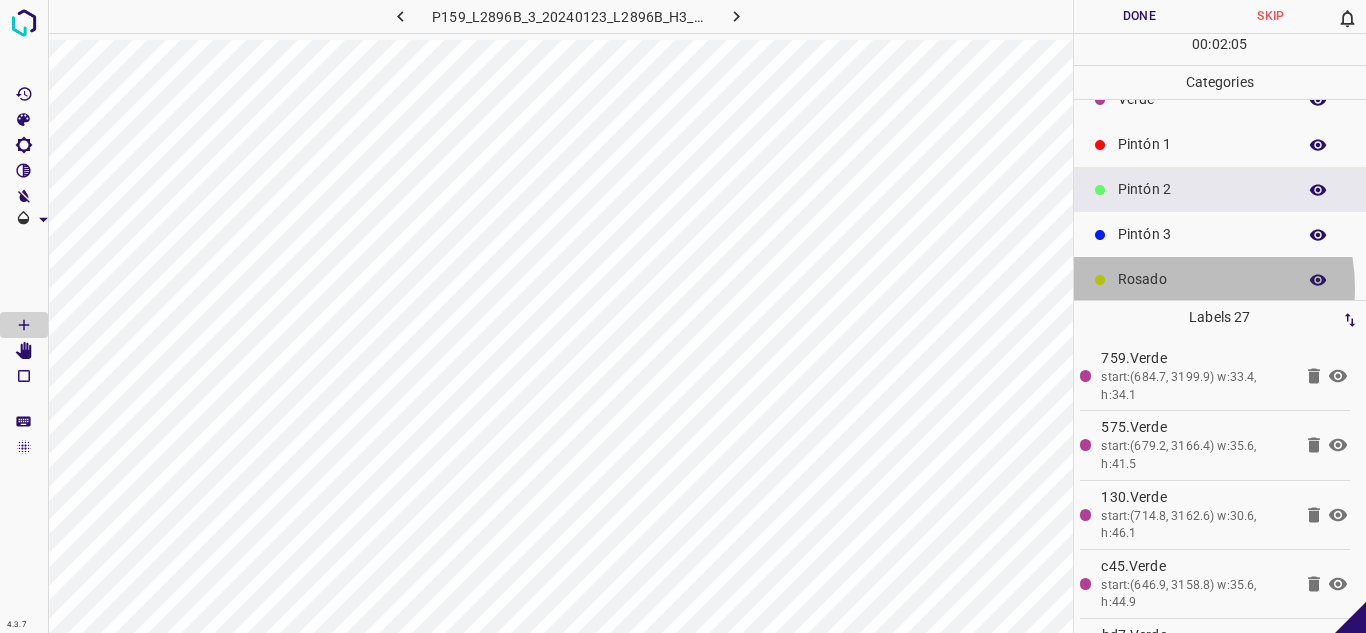 click on "Rosado" at bounding box center (1202, 279) 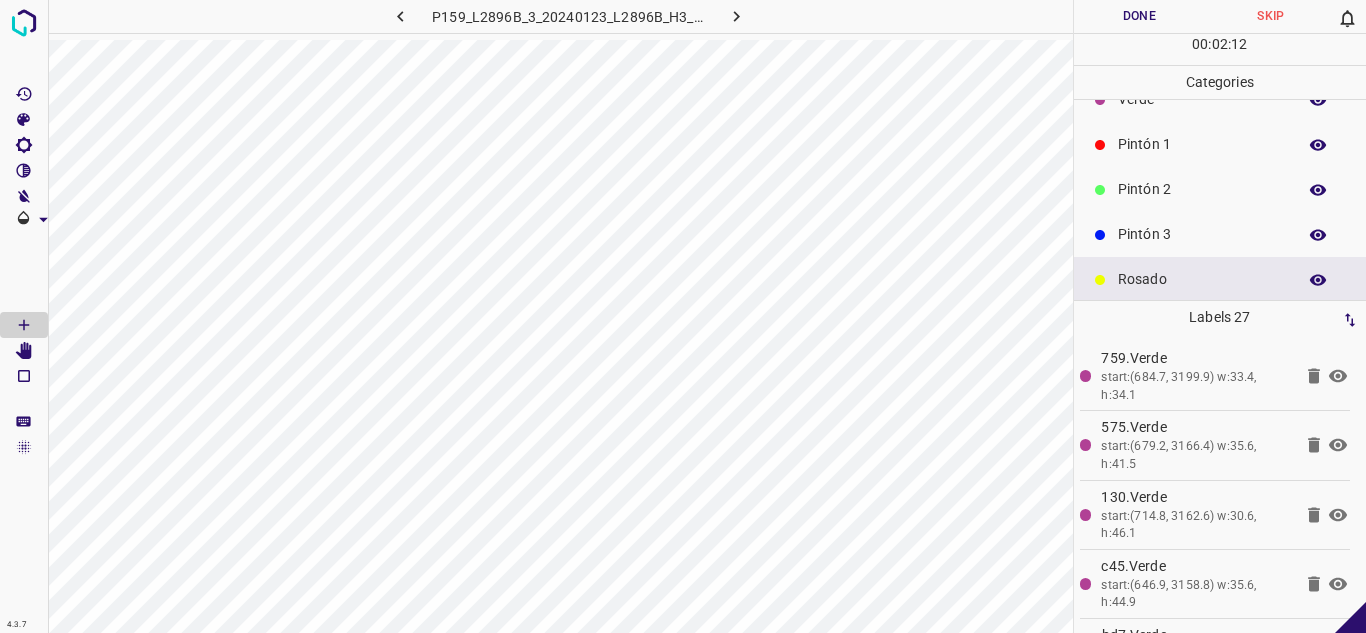click on "Pintón 2" at bounding box center (1202, 189) 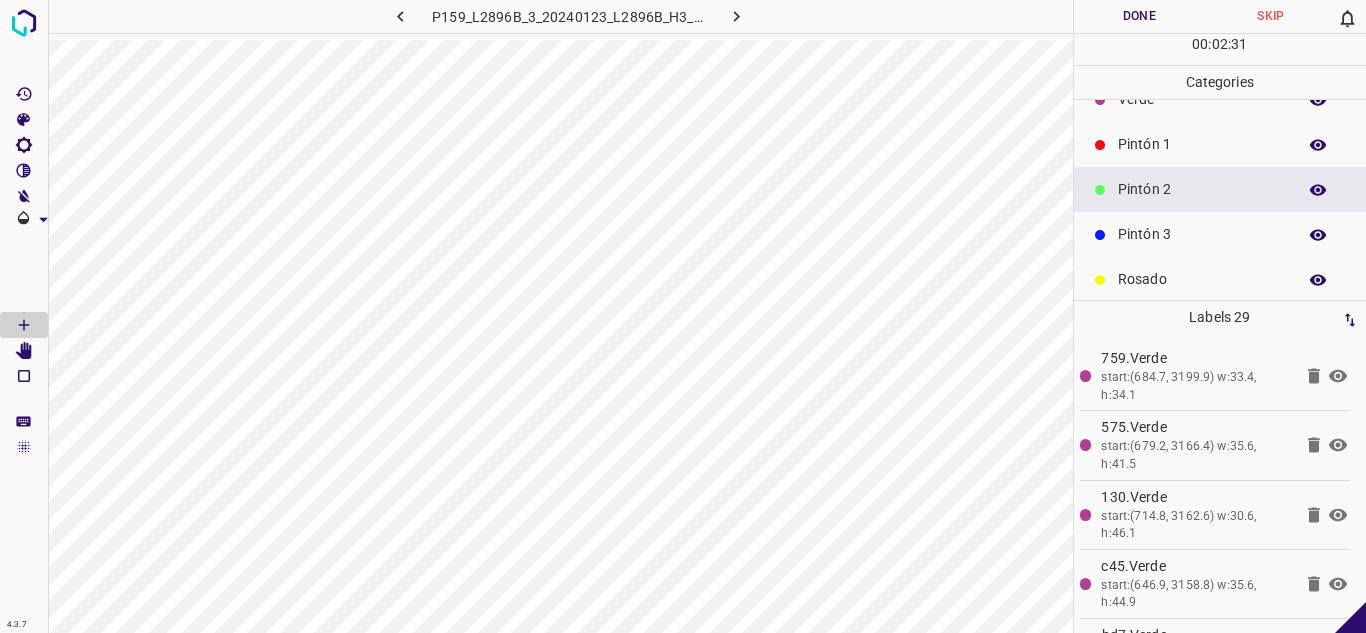 scroll, scrollTop: 0, scrollLeft: 0, axis: both 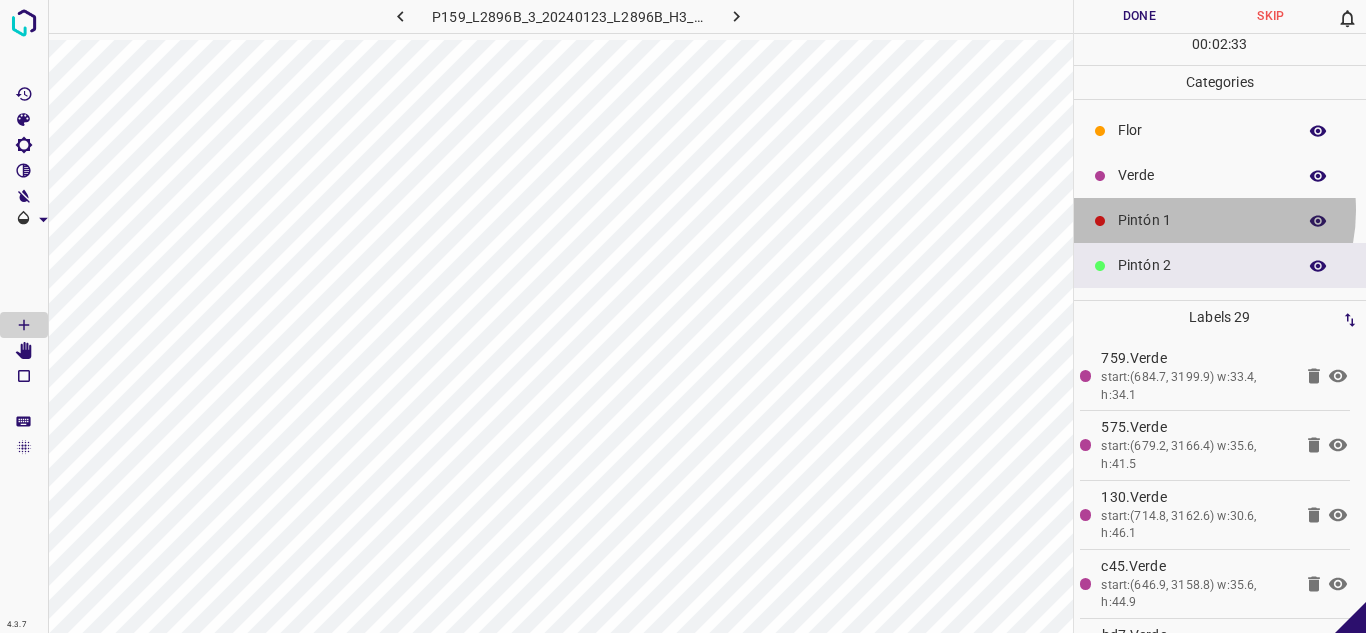 click on "Pintón 1" at bounding box center (1202, 220) 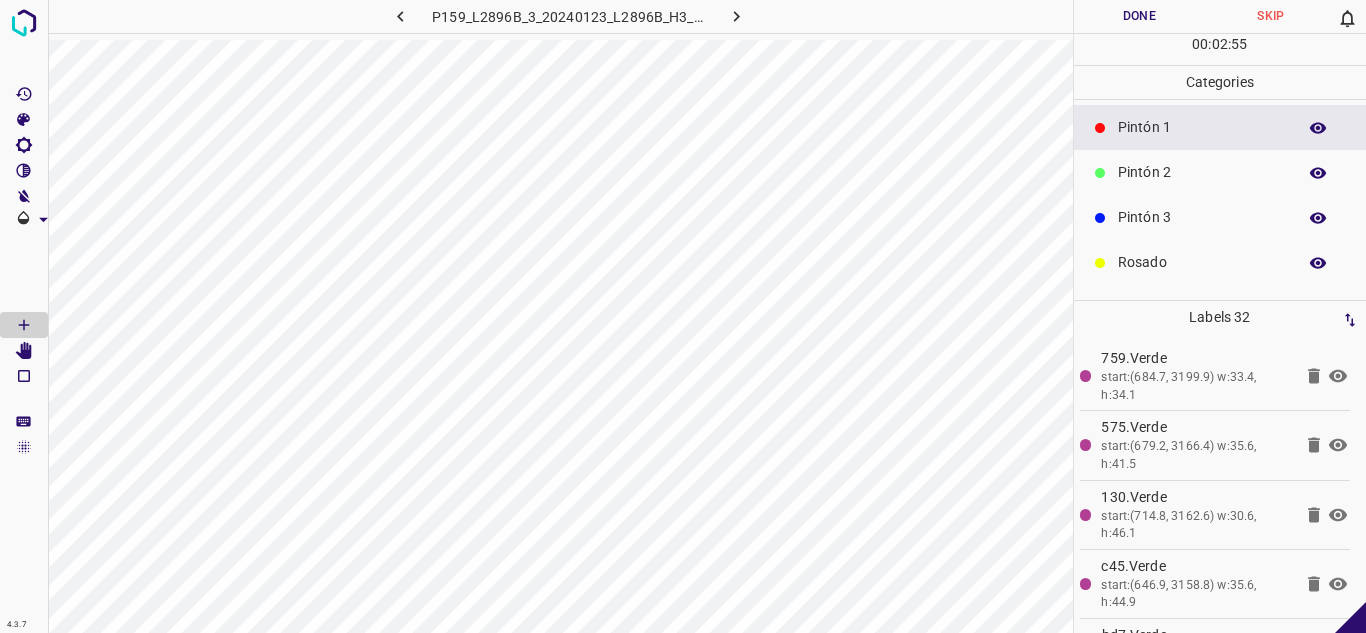 scroll, scrollTop: 176, scrollLeft: 0, axis: vertical 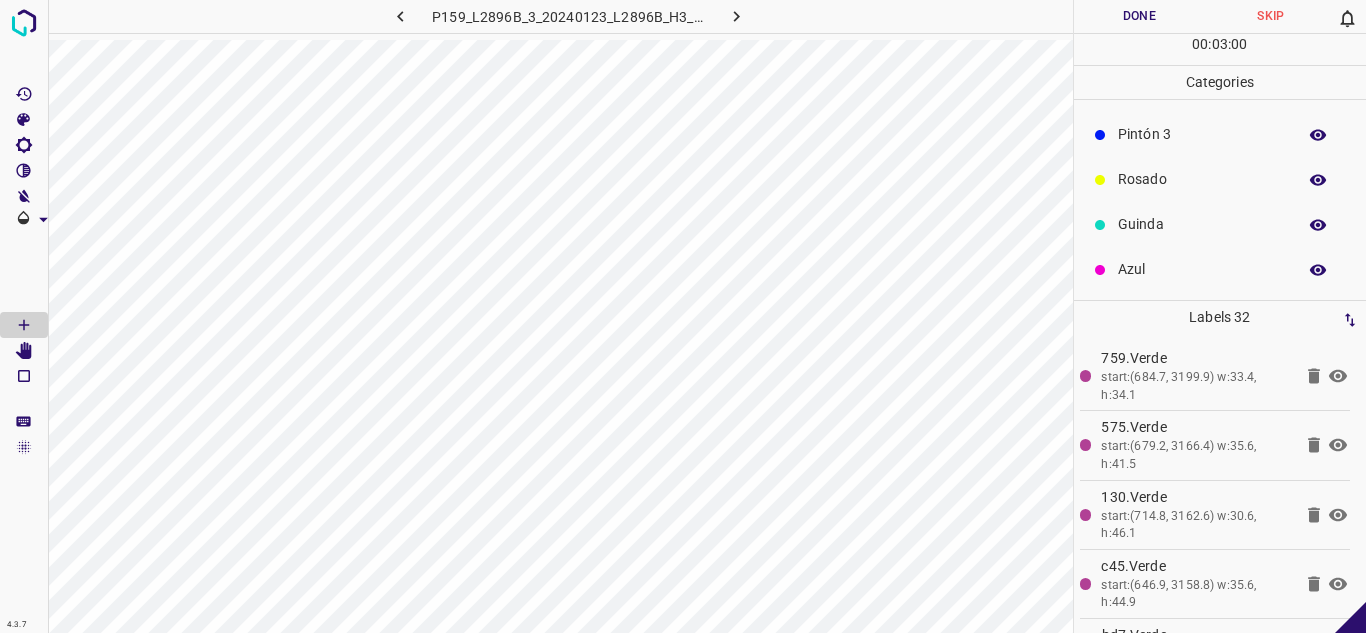 click on "Pintón 3" at bounding box center [1202, 134] 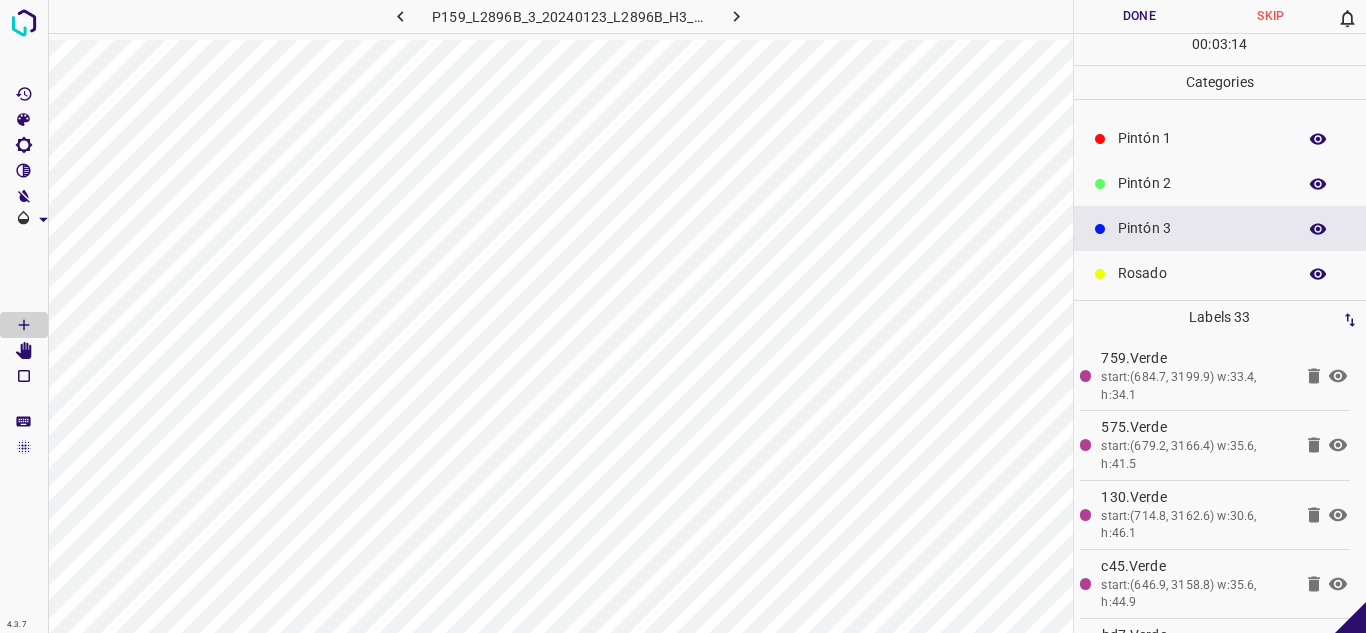scroll, scrollTop: 0, scrollLeft: 0, axis: both 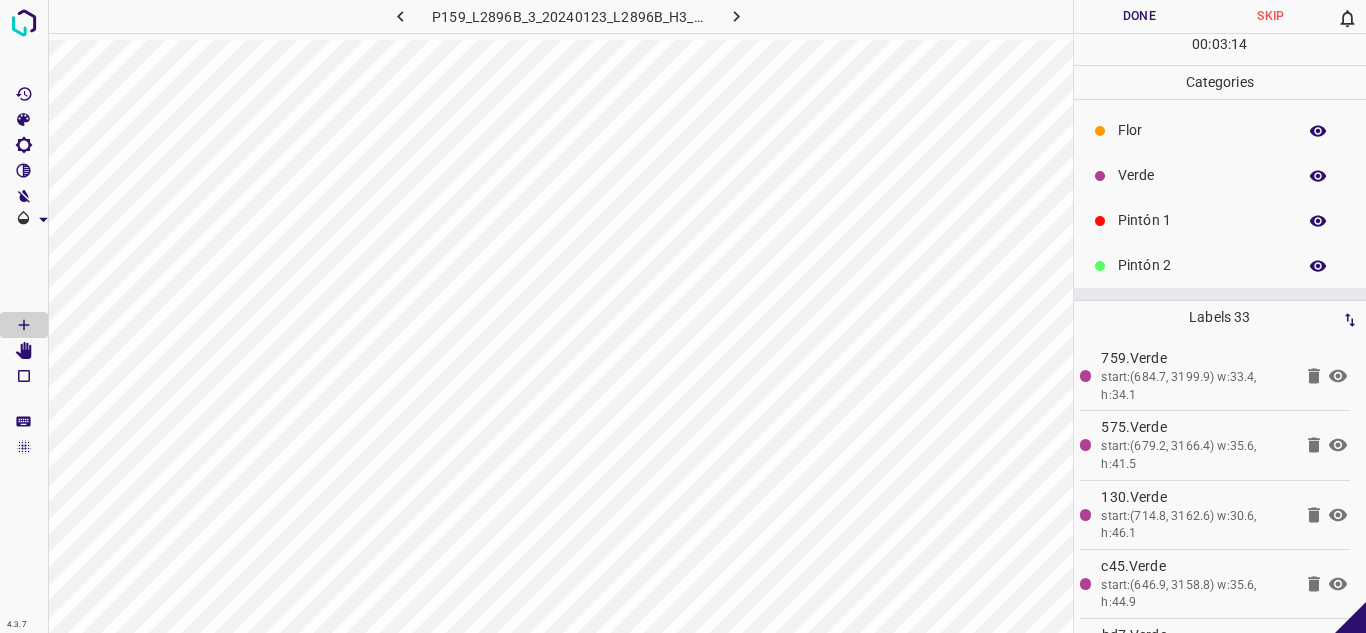 click on "Pintón 1" at bounding box center [1202, 220] 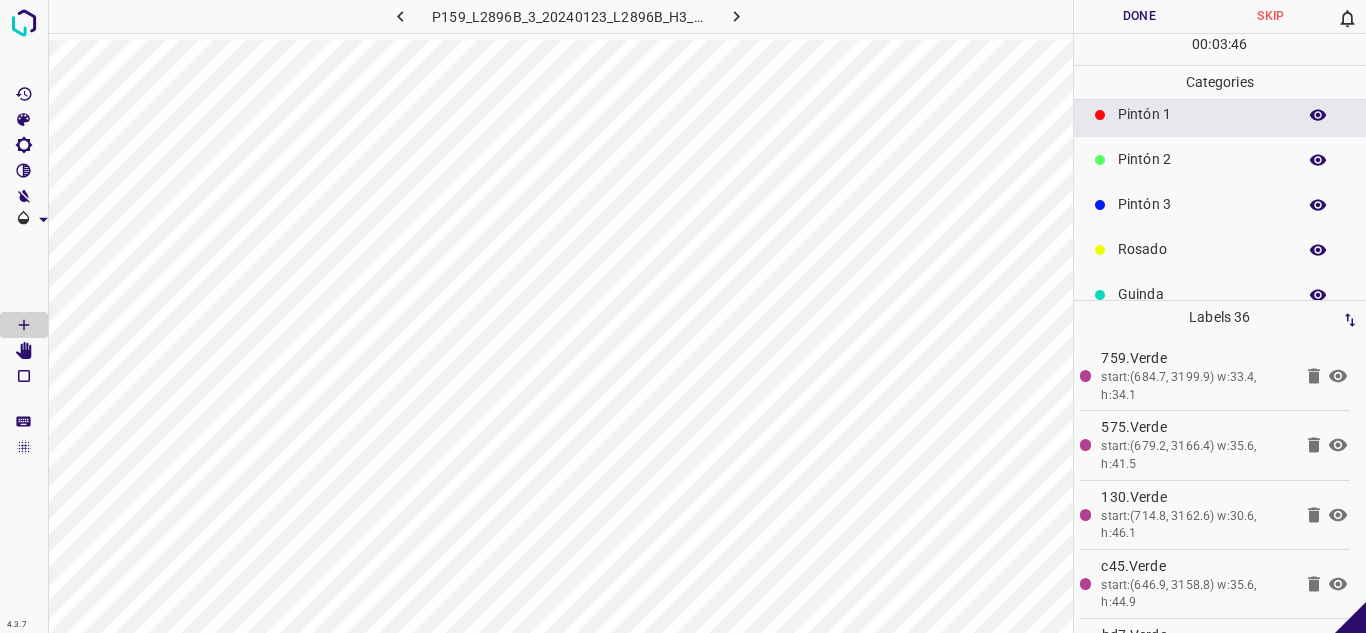 scroll, scrollTop: 176, scrollLeft: 0, axis: vertical 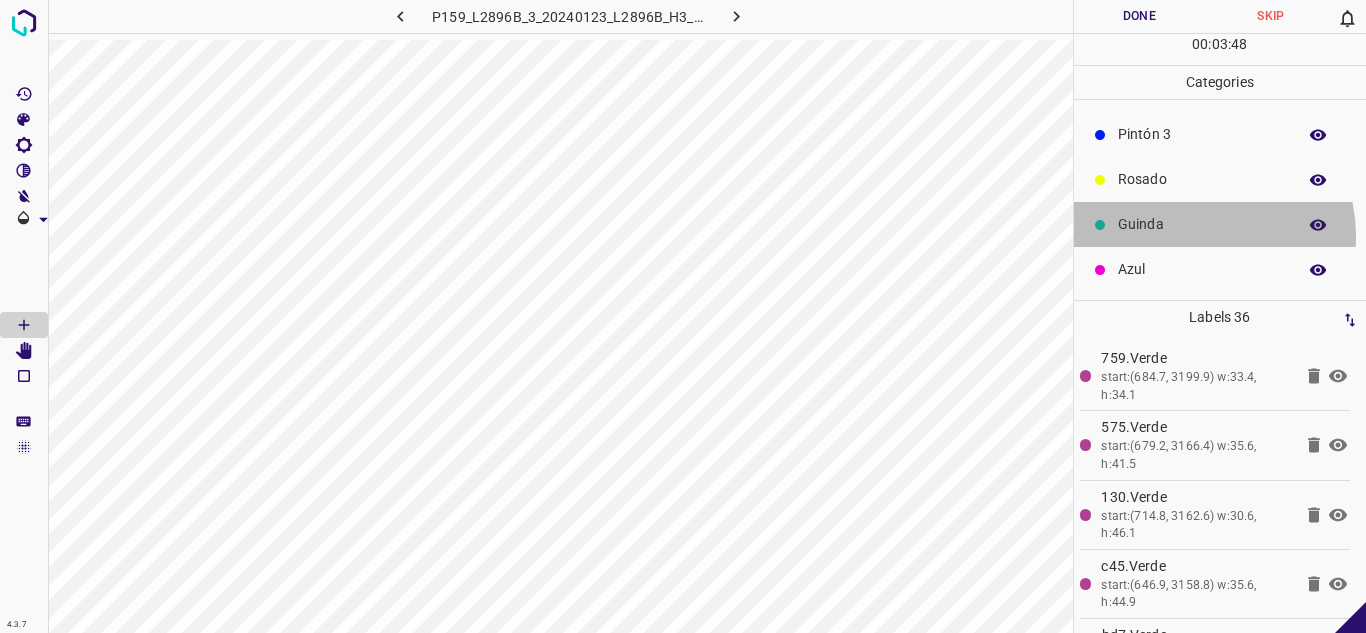 click on "Guinda" at bounding box center [1202, 224] 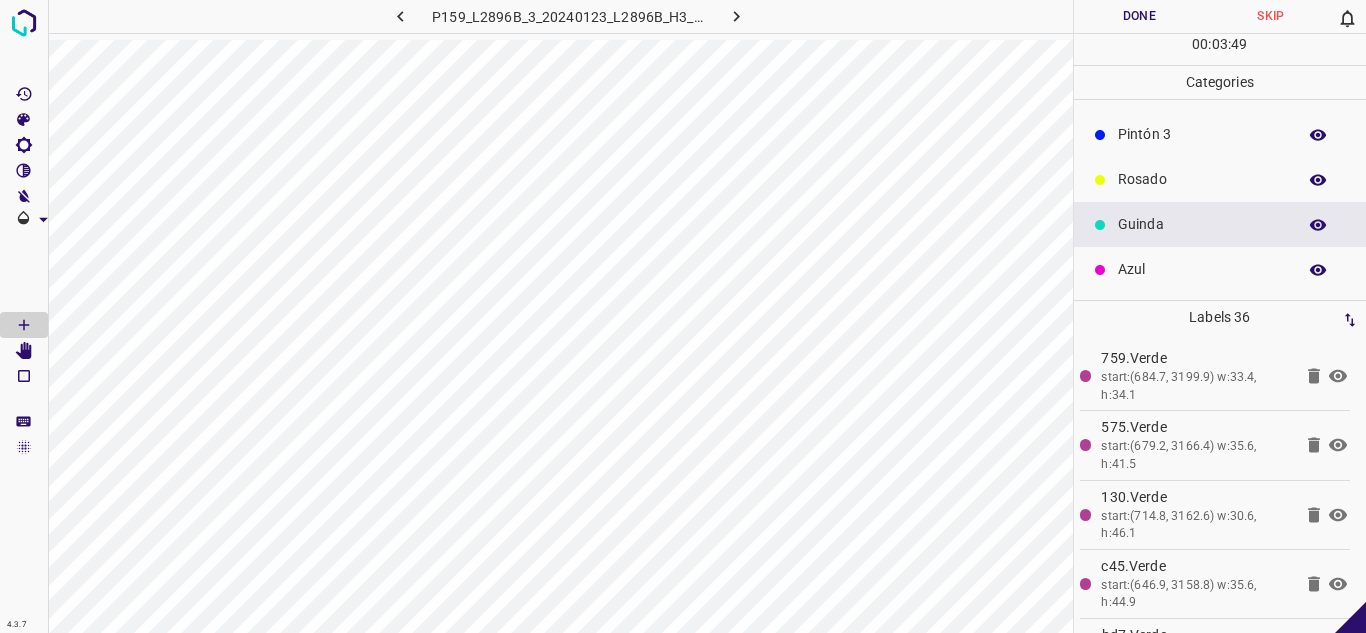 click on "Azul" at bounding box center [1202, 269] 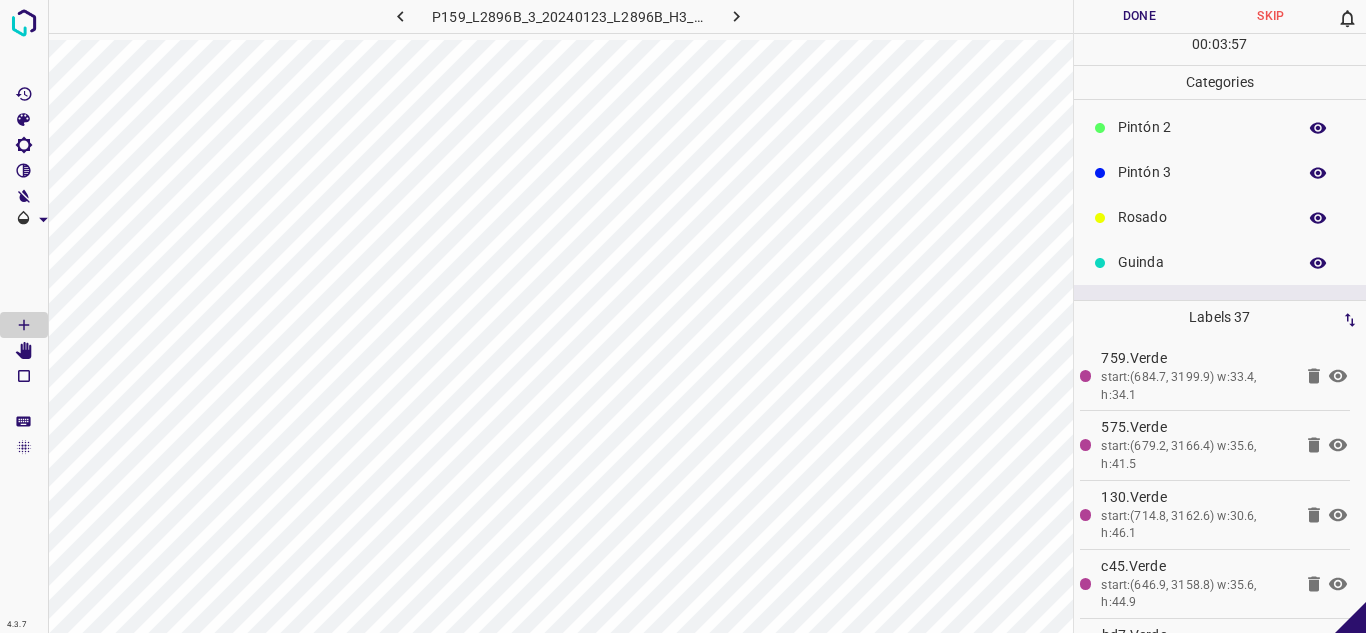scroll, scrollTop: 76, scrollLeft: 0, axis: vertical 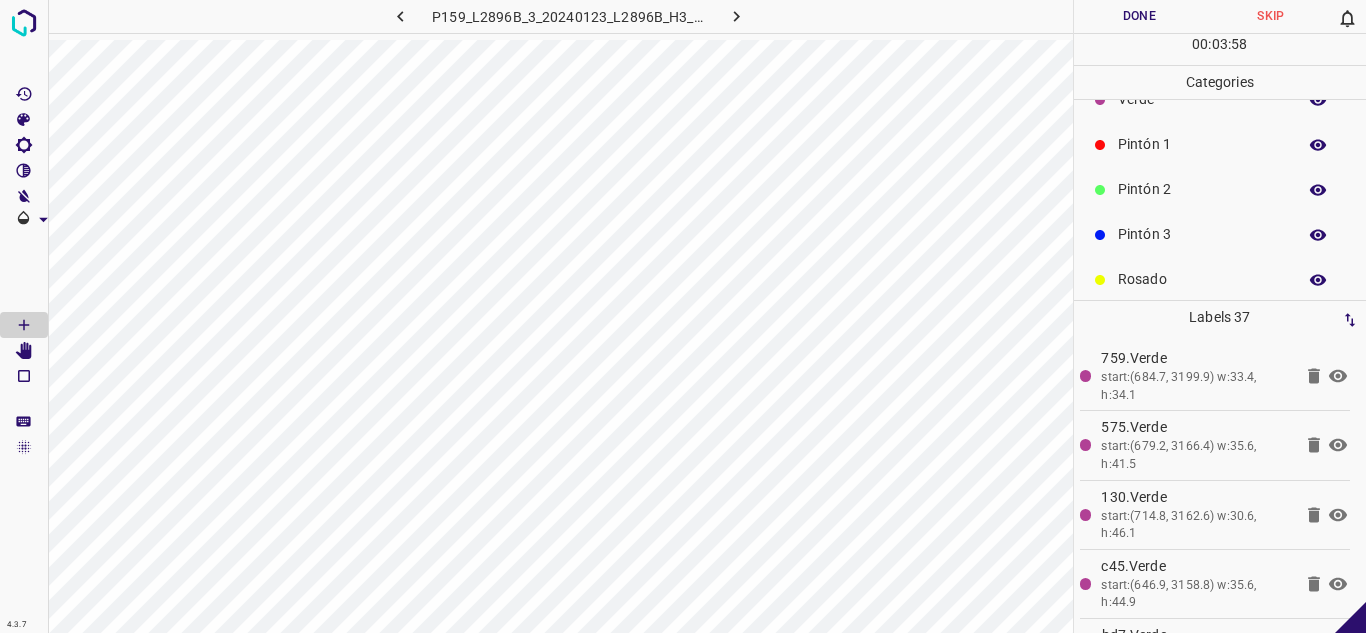 click on "Pintón 2" at bounding box center (1202, 189) 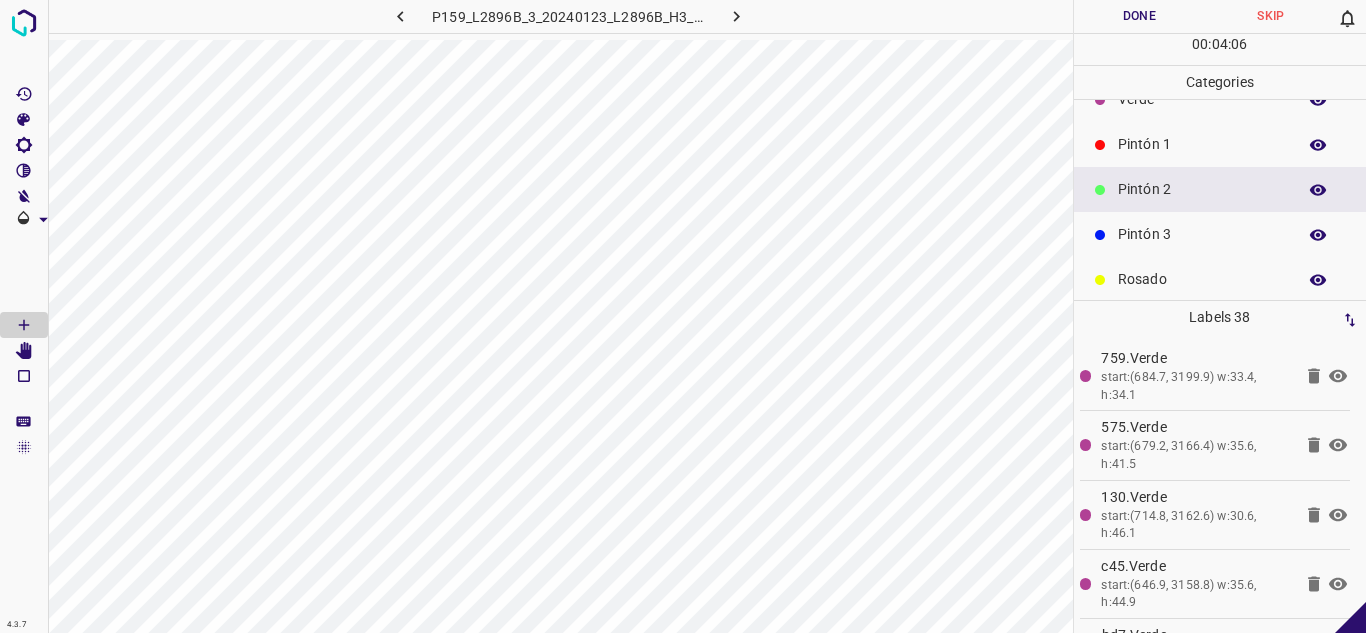 click on "Pintón 1" at bounding box center [1202, 144] 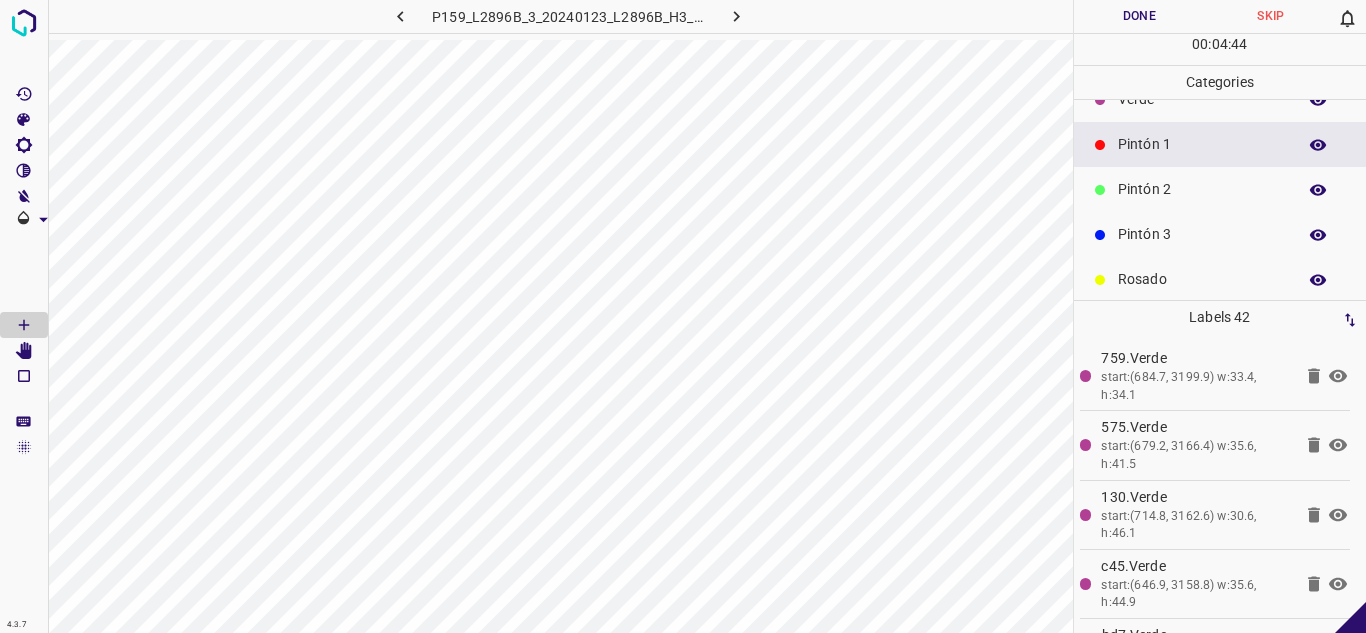 click on "Pintón 3" at bounding box center (1202, 234) 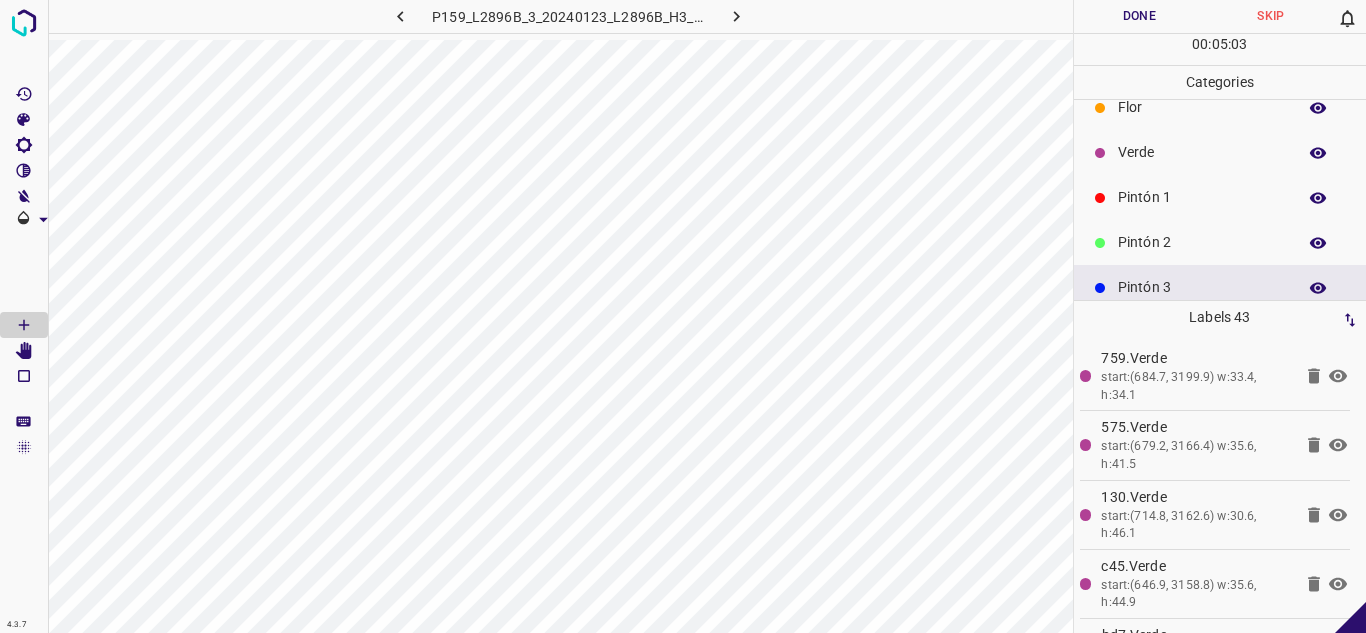 scroll, scrollTop: 0, scrollLeft: 0, axis: both 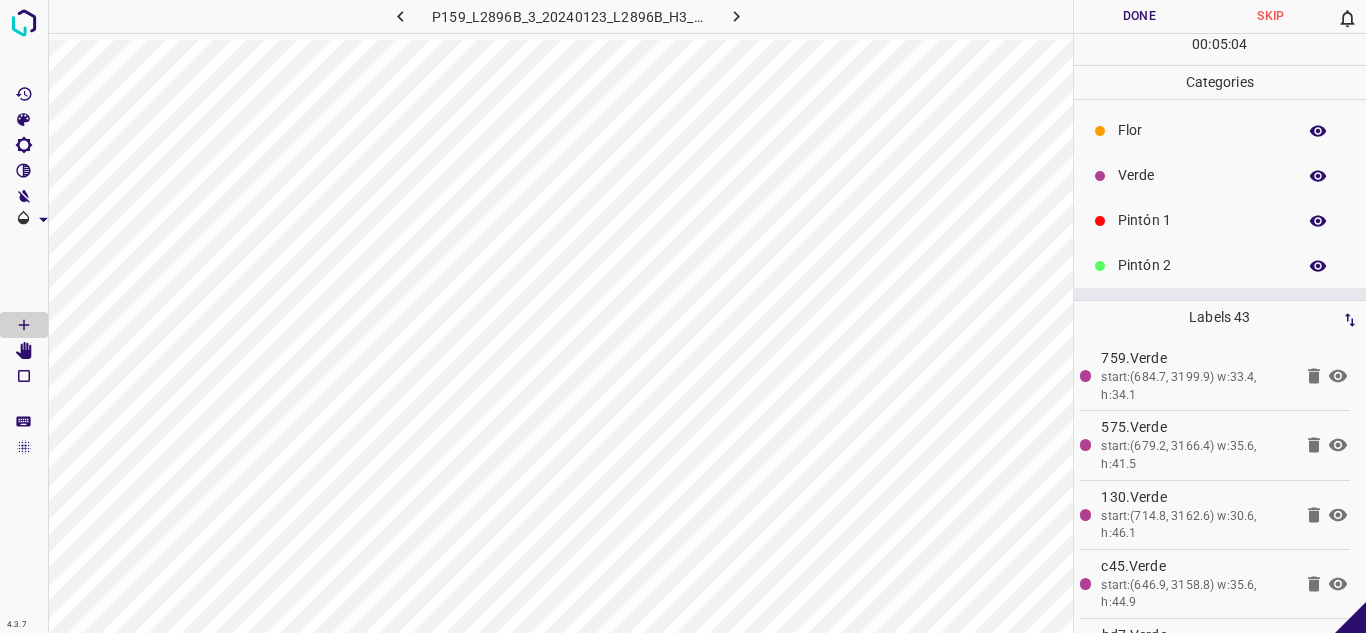 click on "Verde" at bounding box center (1202, 175) 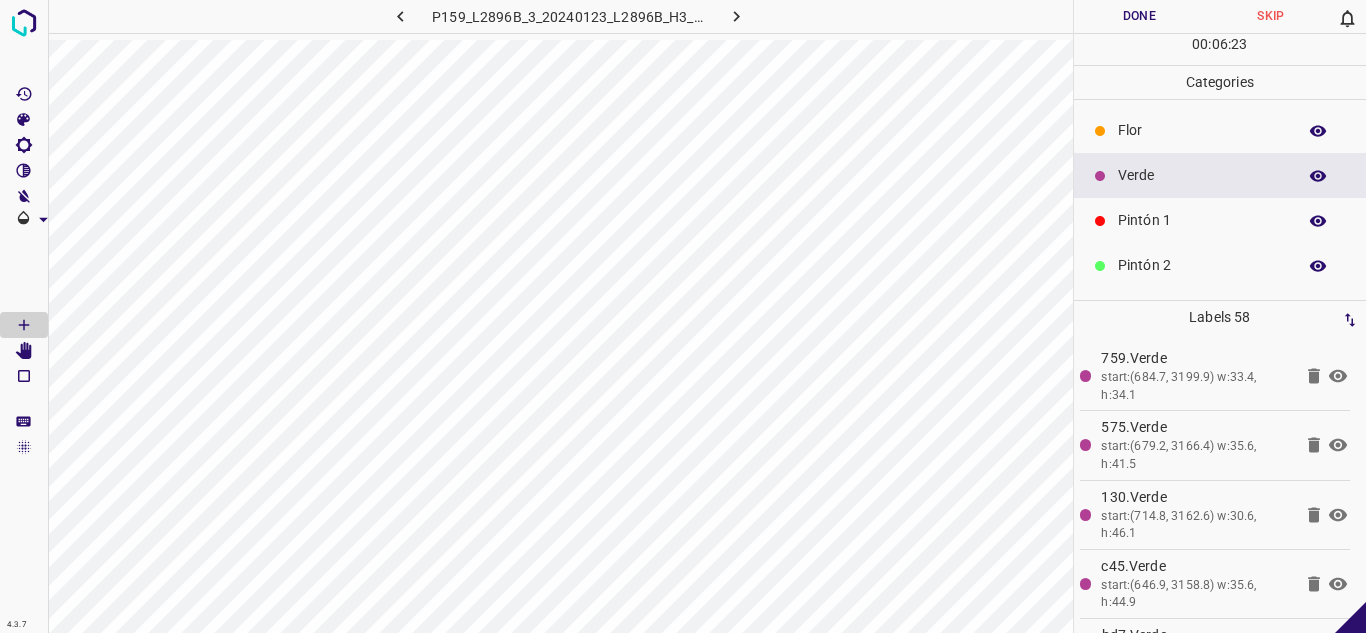 click on "Pintón 1" at bounding box center [1220, 220] 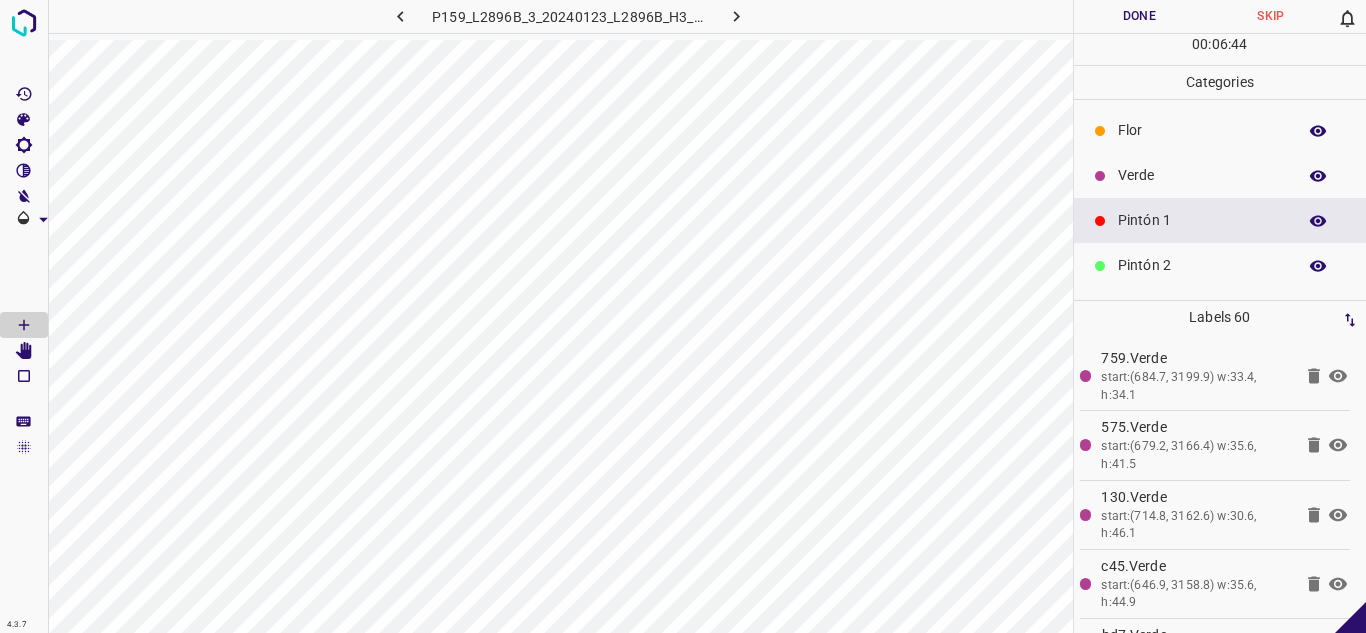 click on "Verde" at bounding box center (1202, 175) 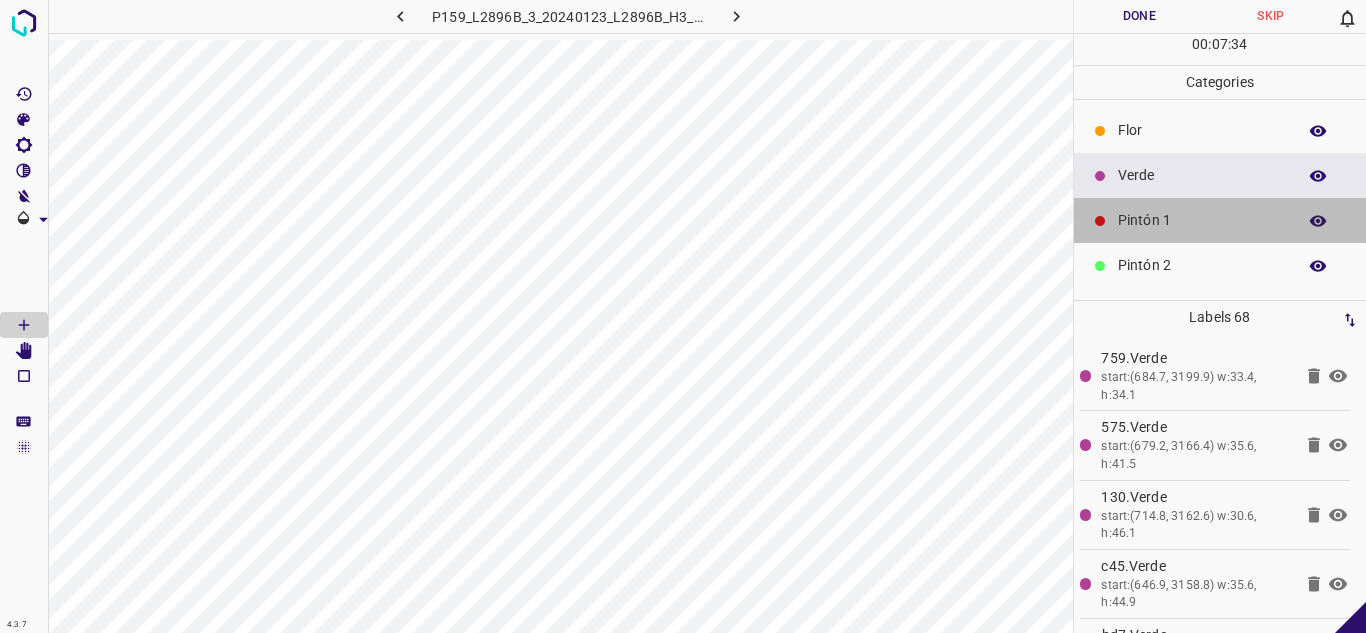 click on "Pintón 1" at bounding box center [1202, 220] 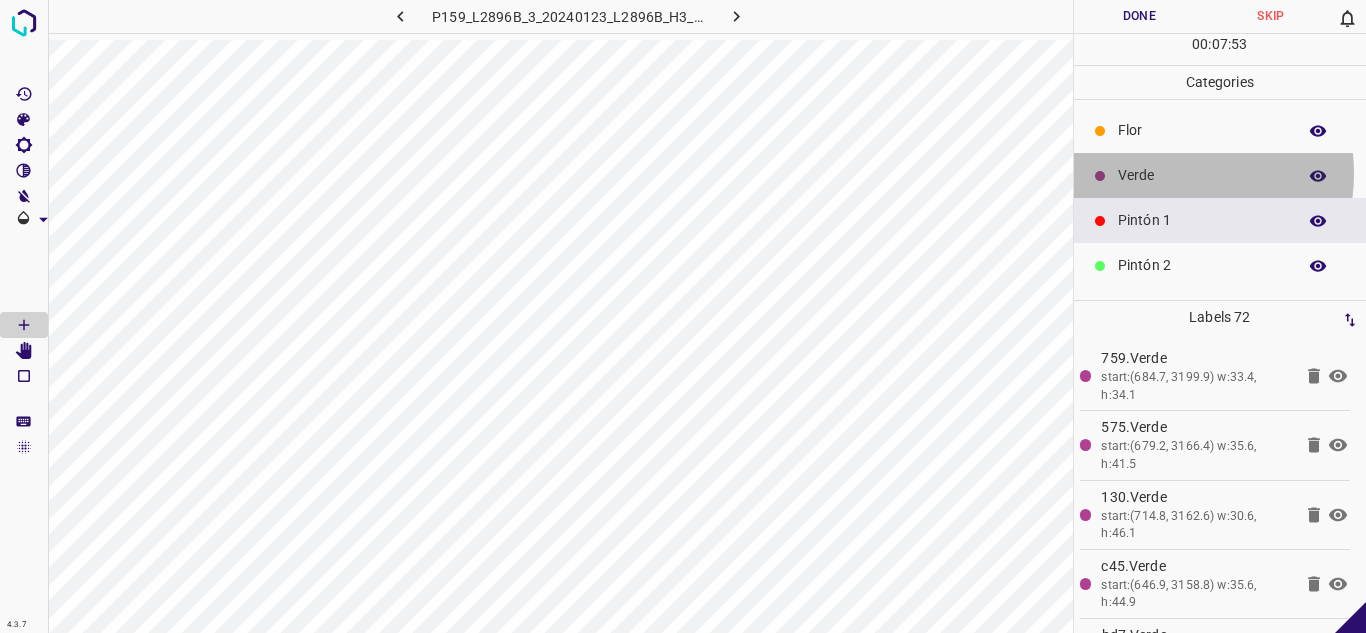 click on "Verde" at bounding box center [1202, 175] 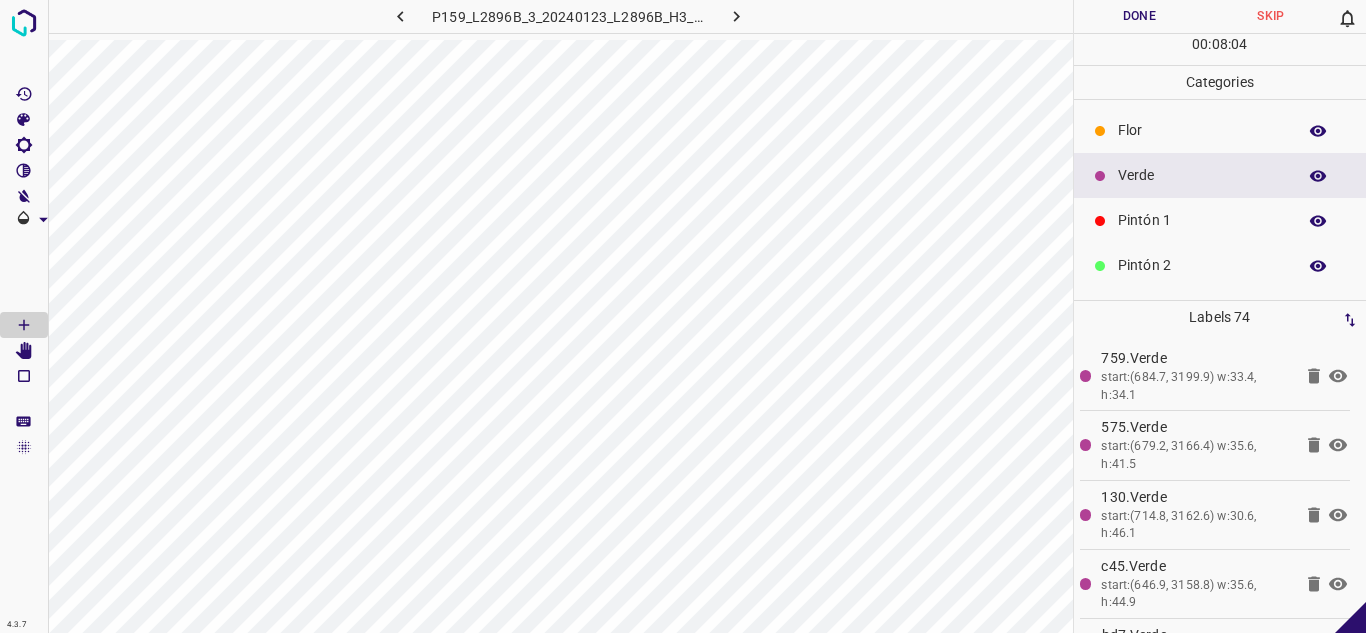 click on "Pintón 1" at bounding box center [1202, 220] 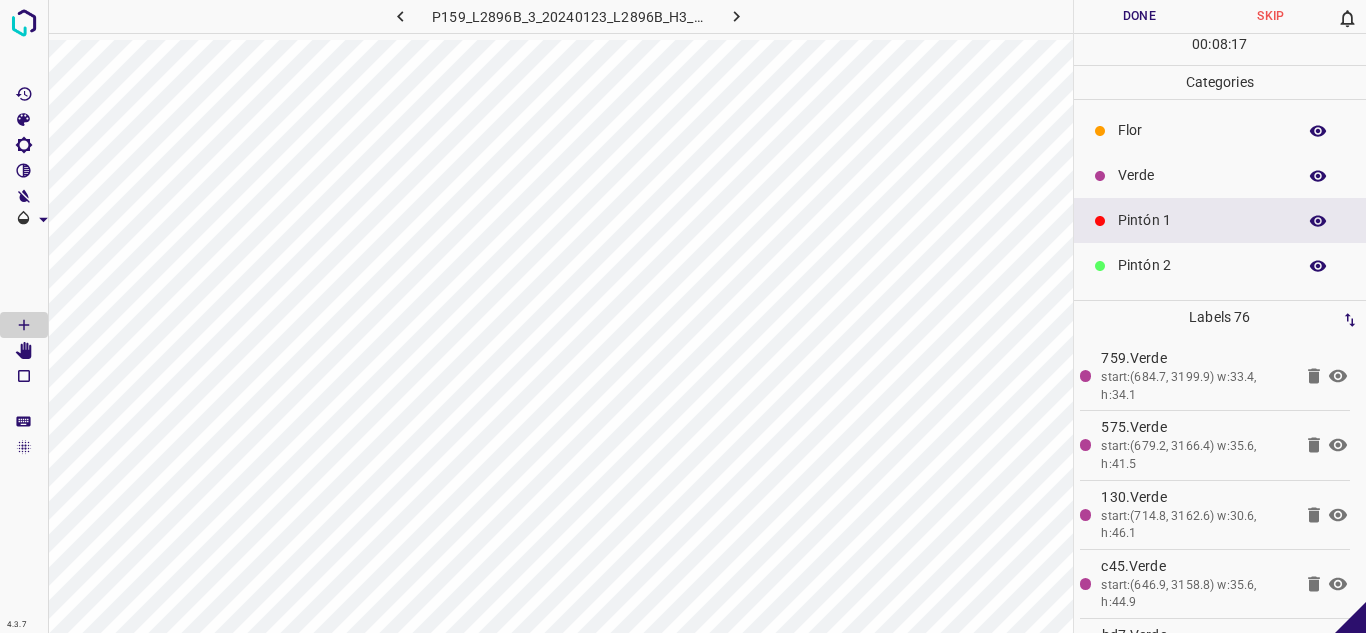 click on "Verde" at bounding box center (1202, 175) 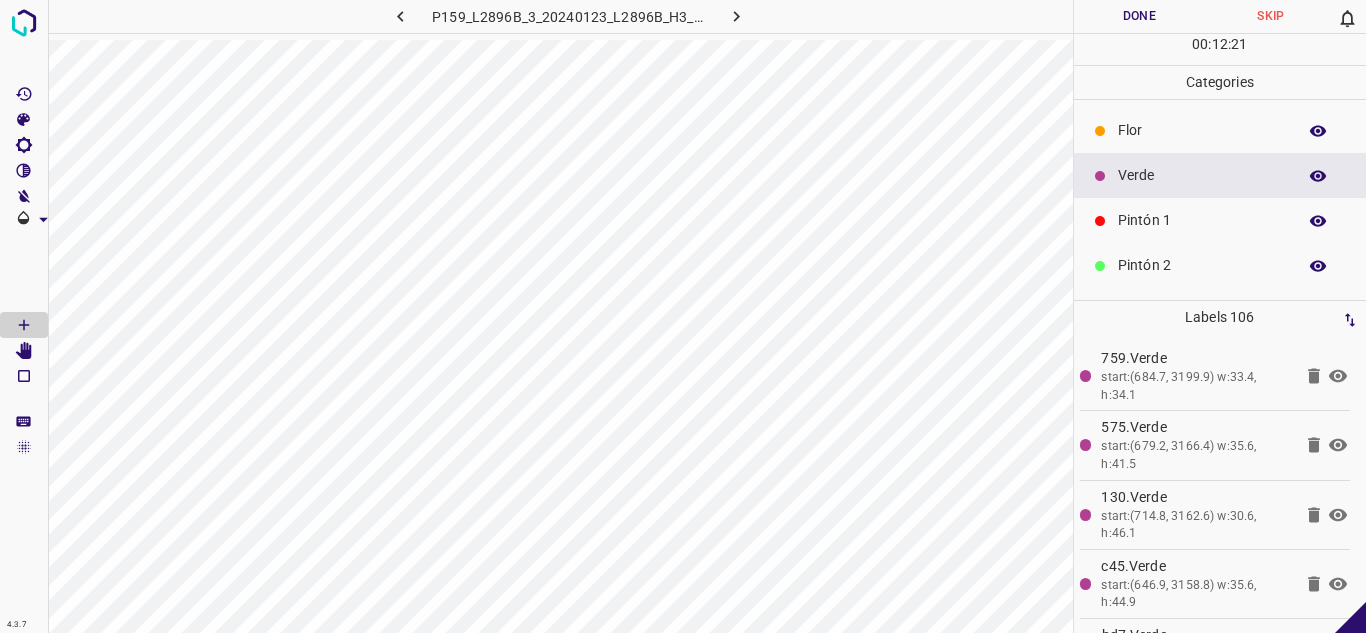 click on "Pintón 1" at bounding box center [1202, 220] 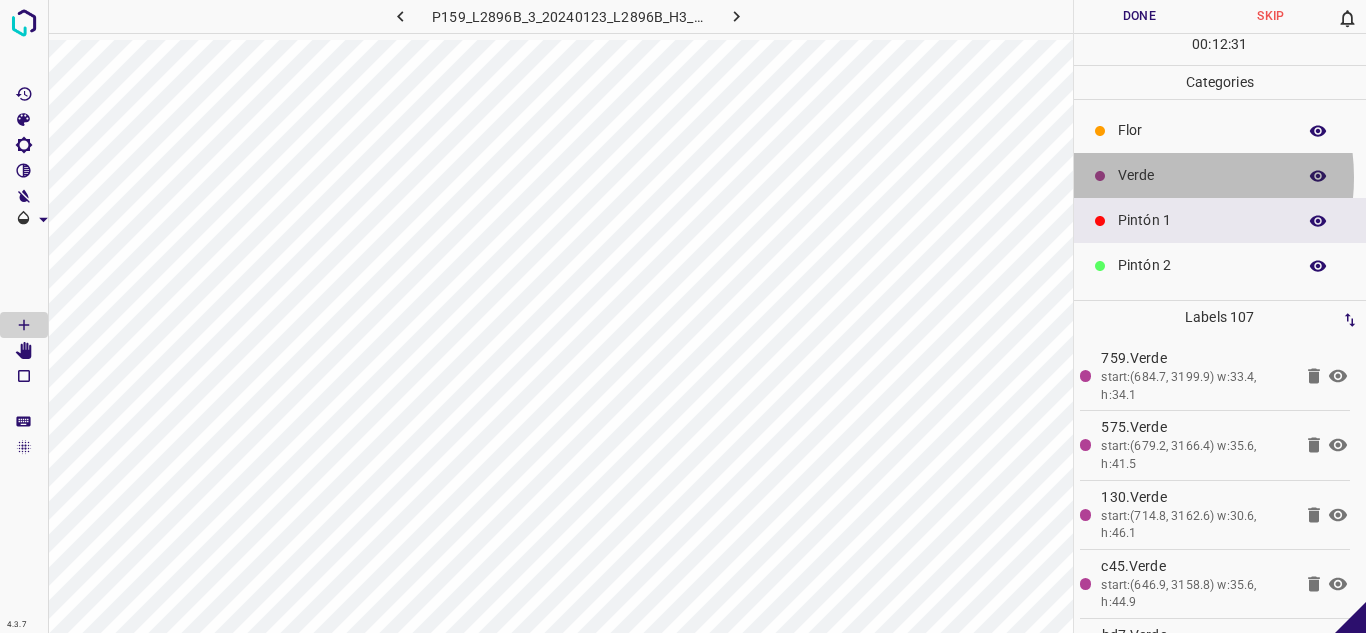 click on "Verde" at bounding box center [1202, 175] 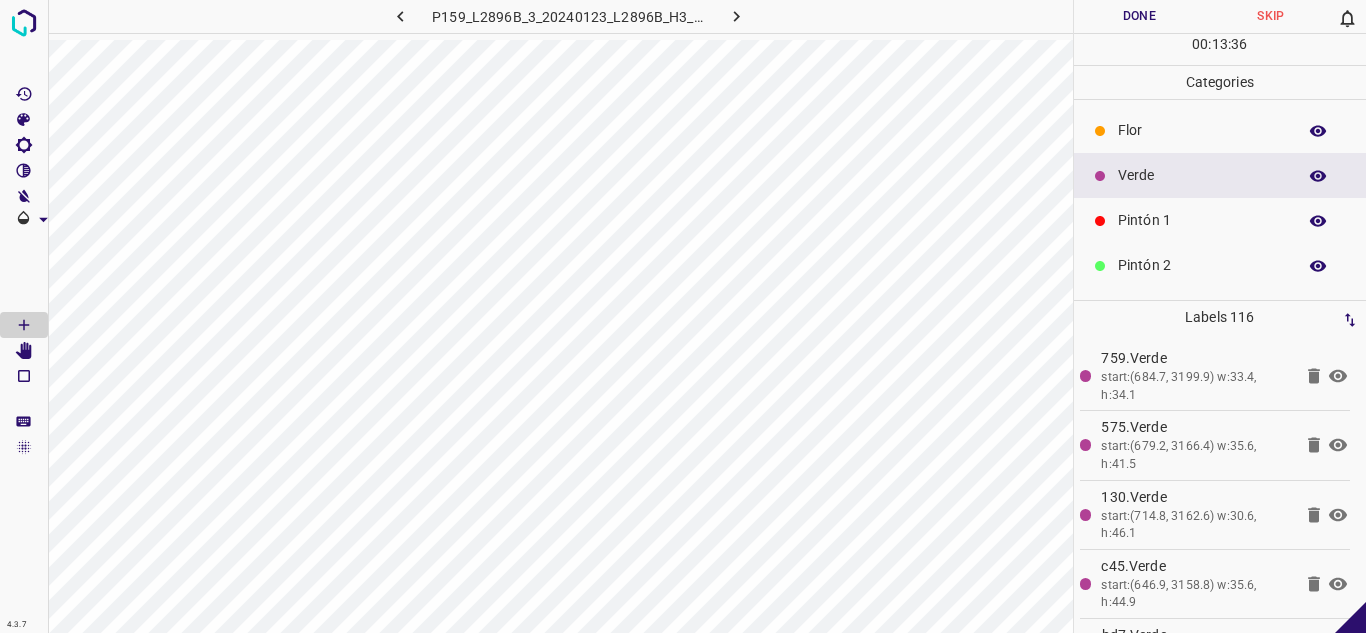 click on "Pintón 1" at bounding box center (1202, 220) 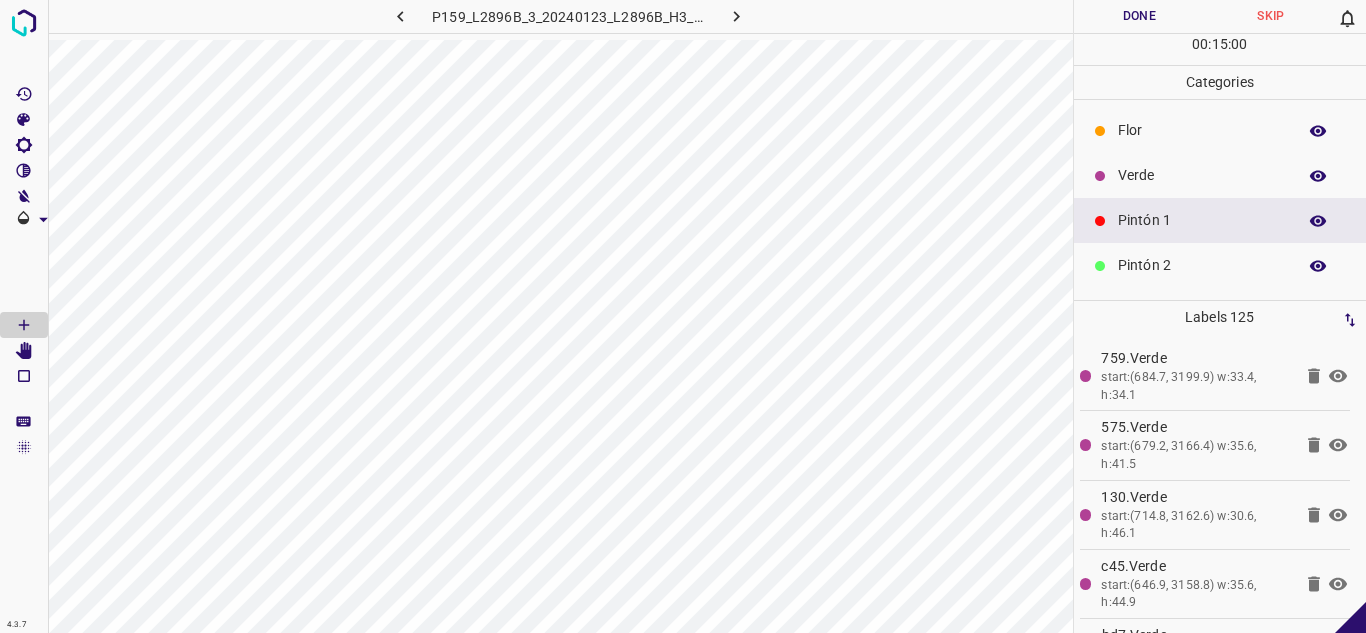 click on "Verde" at bounding box center [1202, 175] 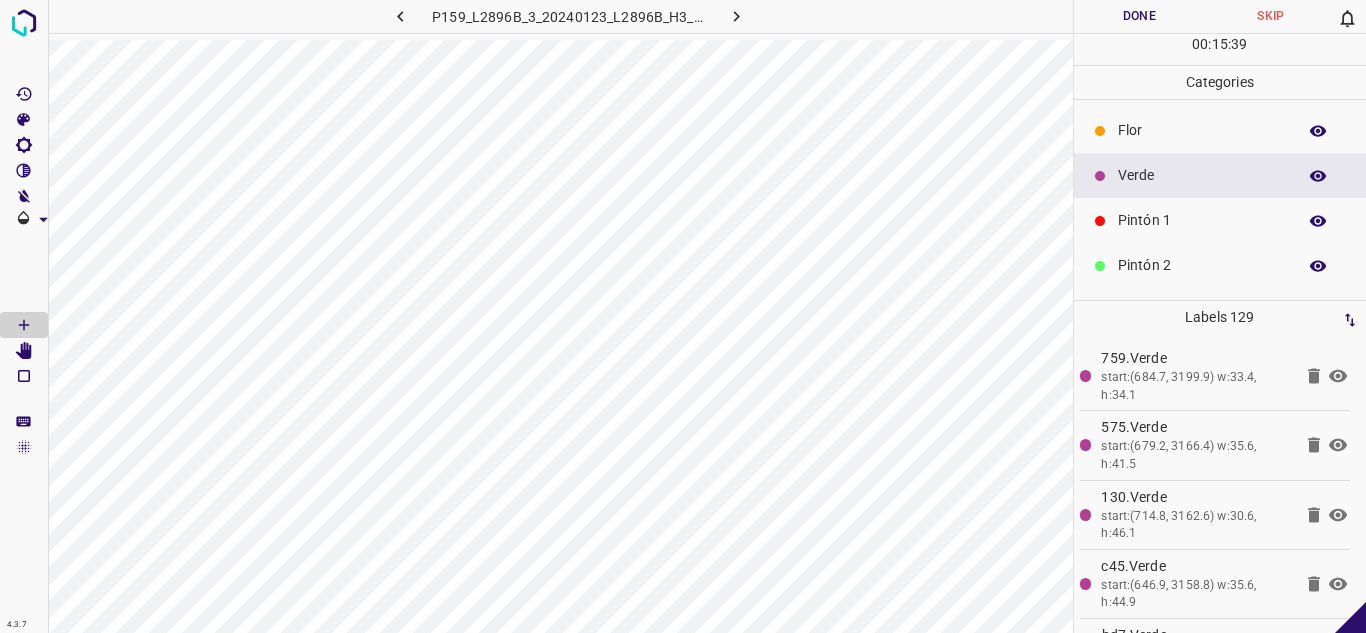 click on "Pintón 1" at bounding box center [1202, 220] 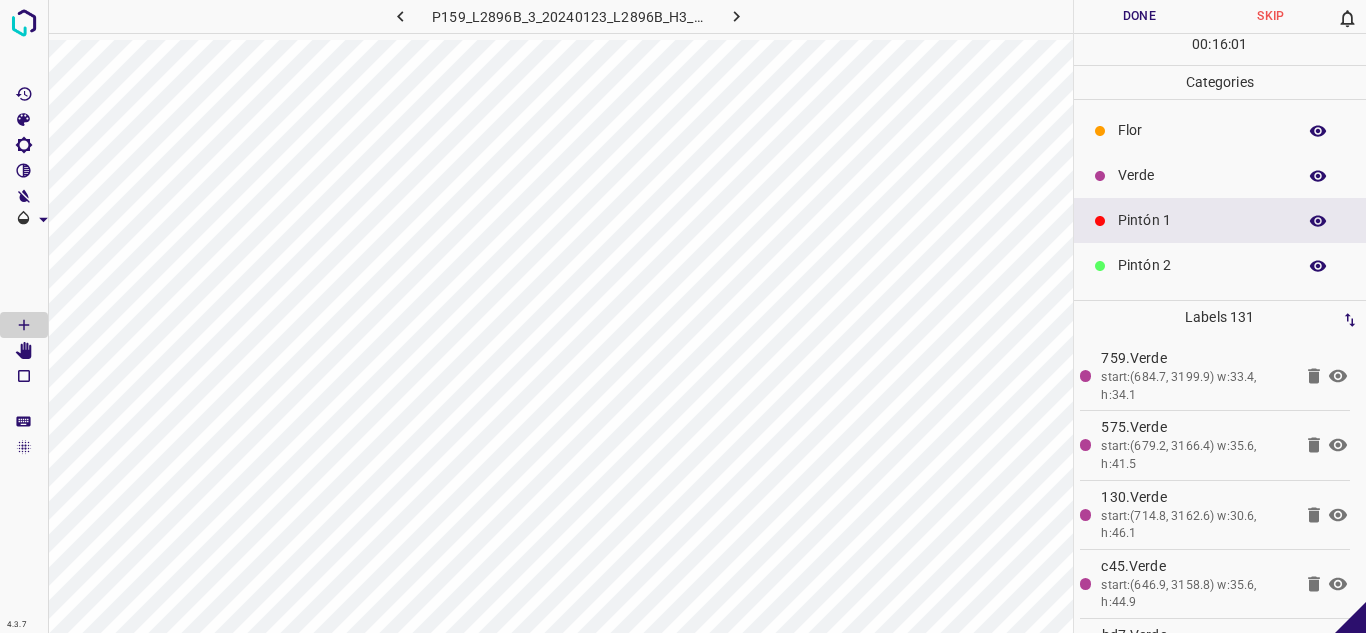 click on "Verde" at bounding box center (1202, 175) 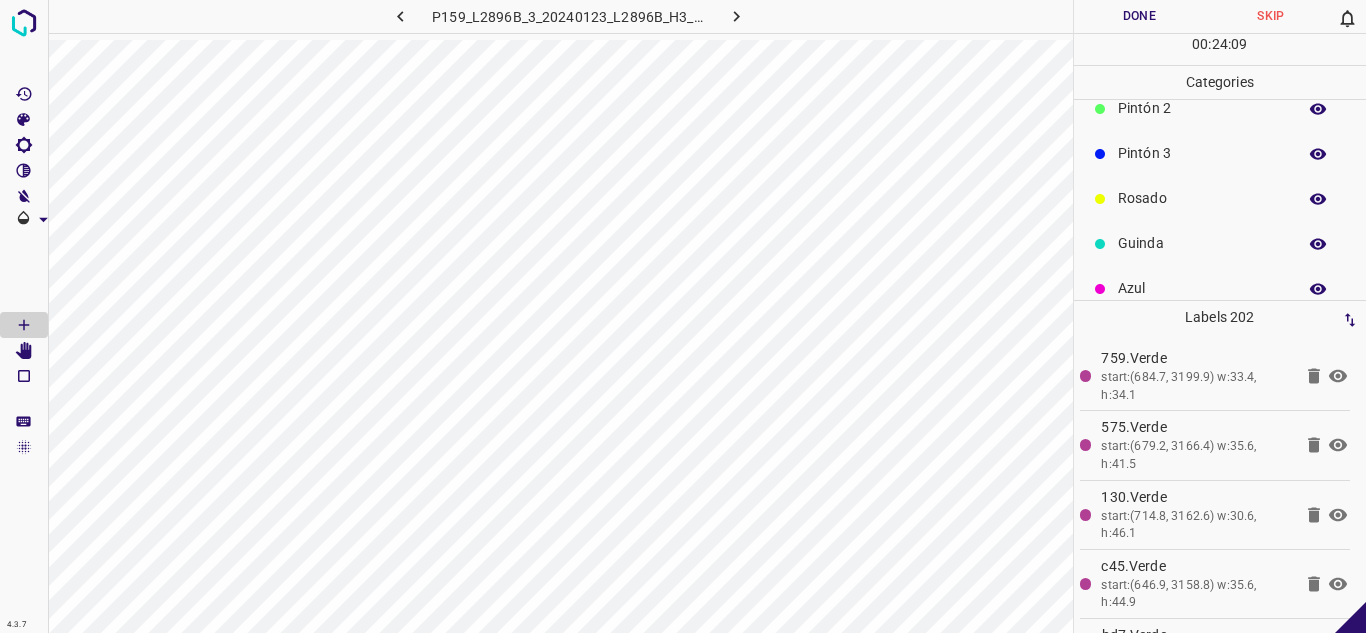 scroll, scrollTop: 176, scrollLeft: 0, axis: vertical 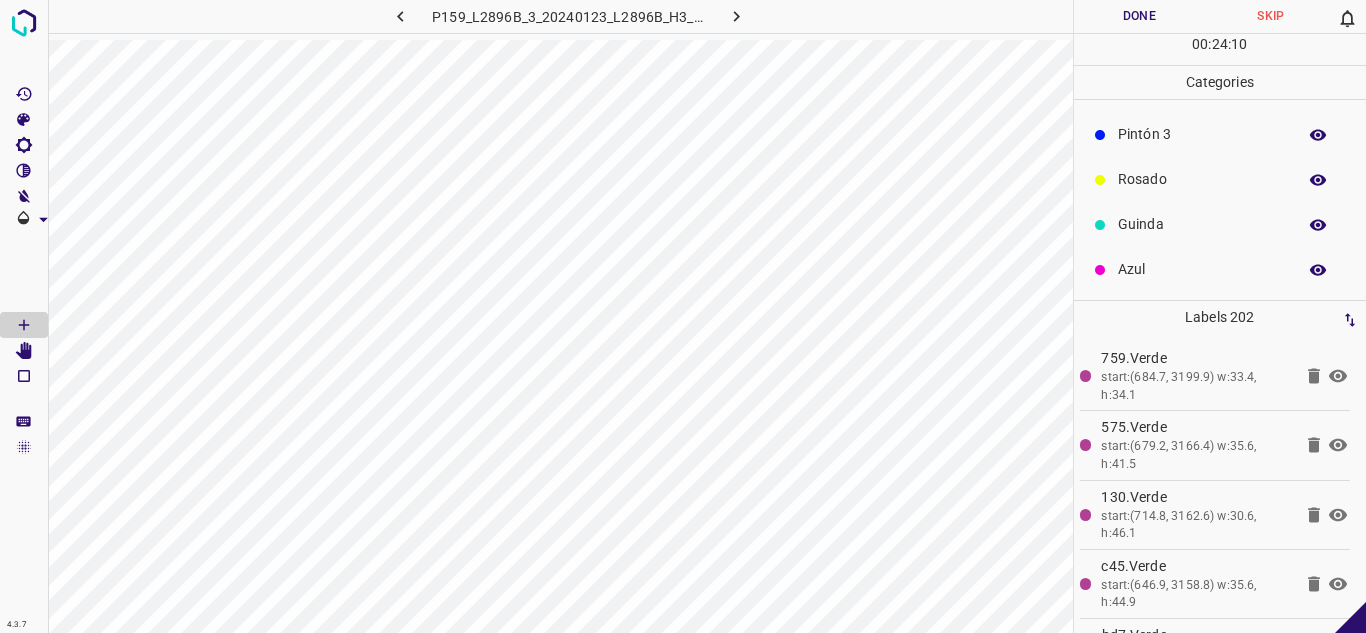 click on "Pintón 3" at bounding box center [1202, 134] 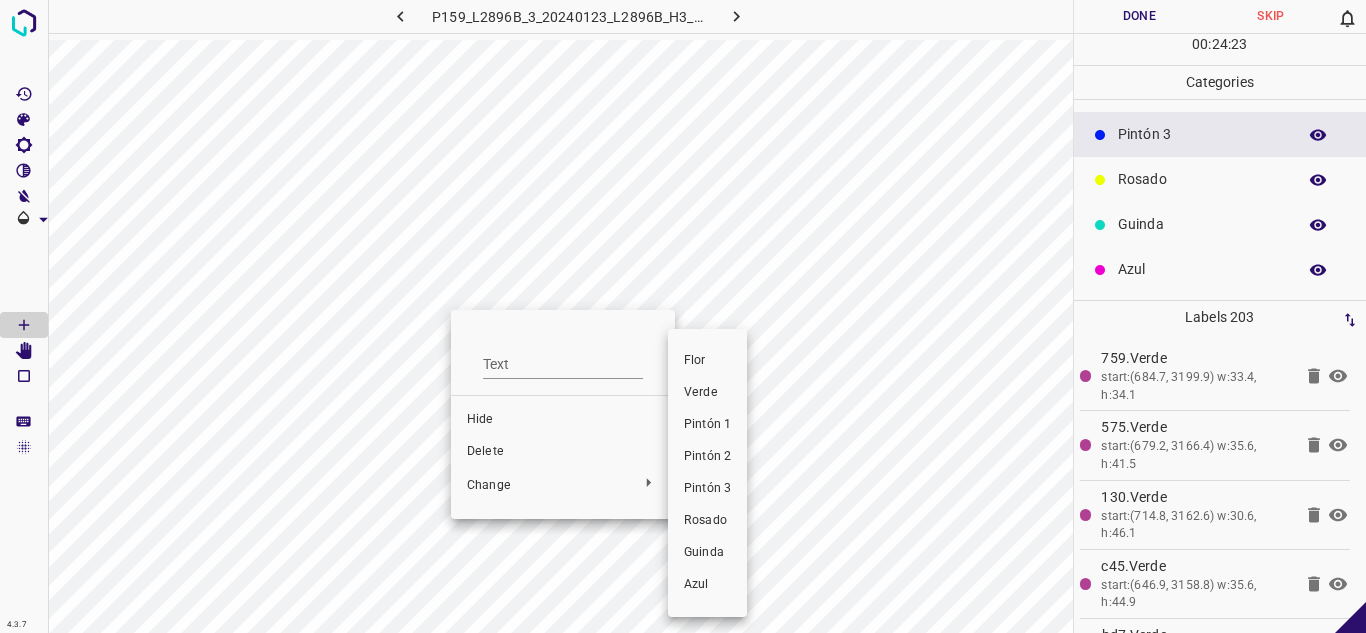 click on "Rosado" at bounding box center (707, 521) 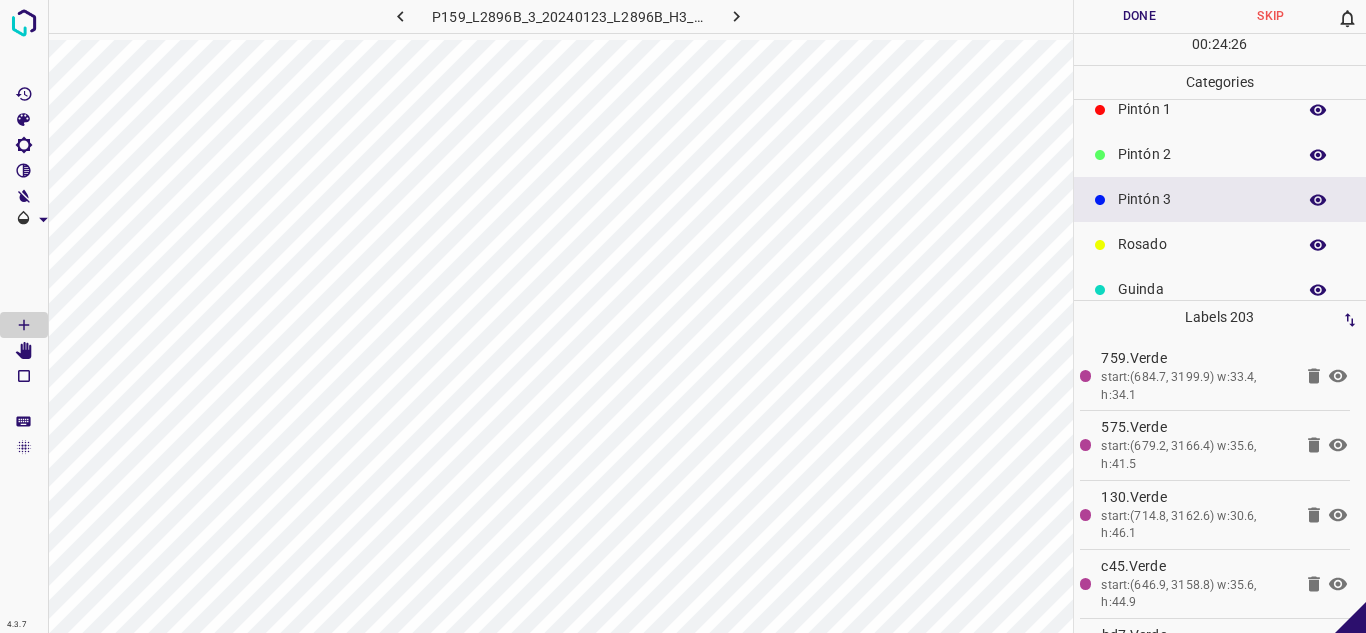 scroll, scrollTop: 0, scrollLeft: 0, axis: both 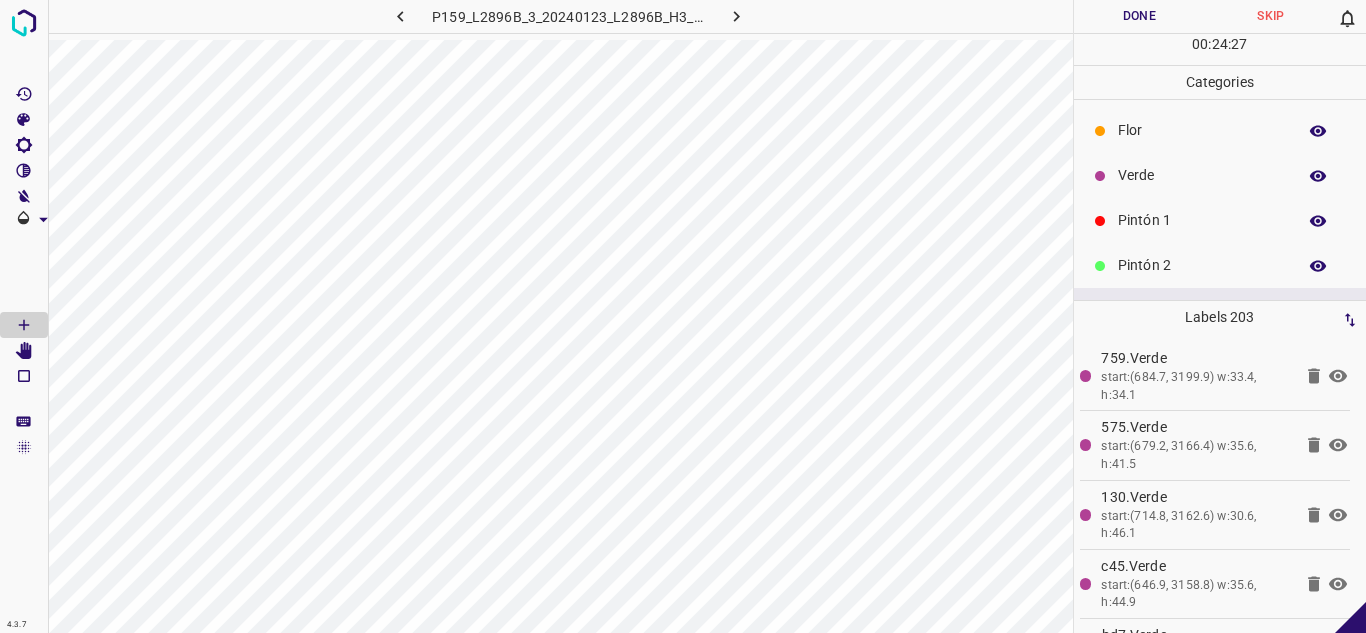 click on "Pintón 1" at bounding box center [1202, 220] 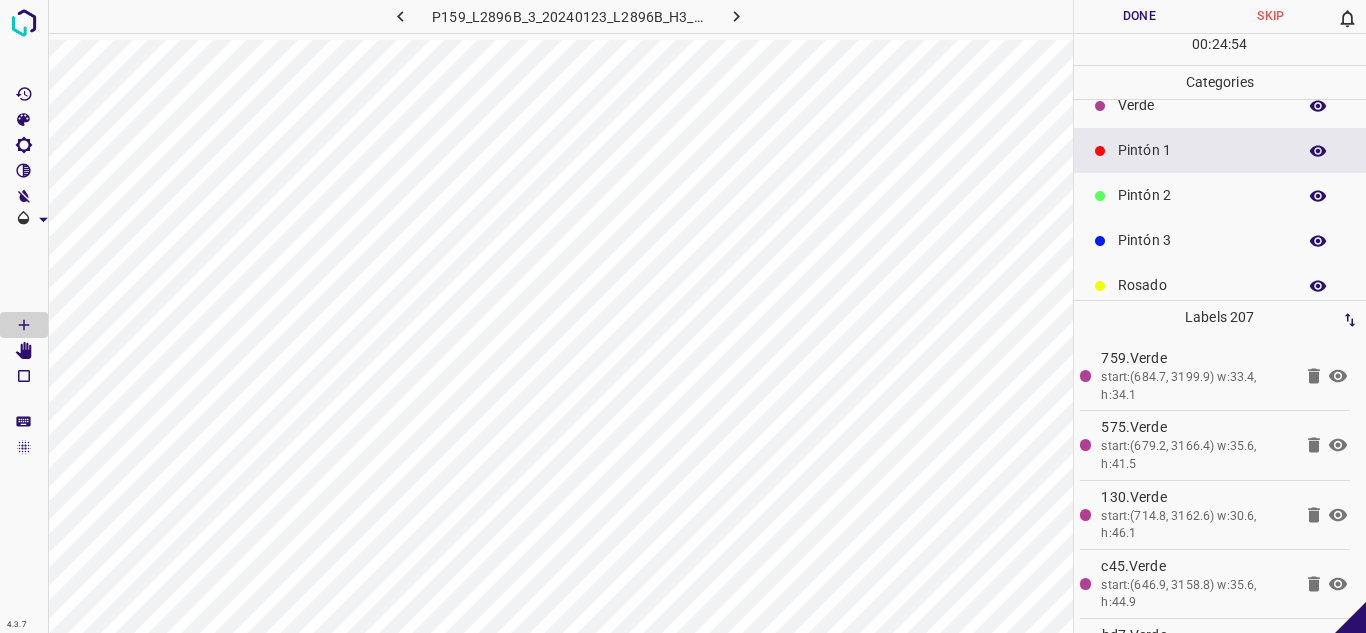 scroll, scrollTop: 176, scrollLeft: 0, axis: vertical 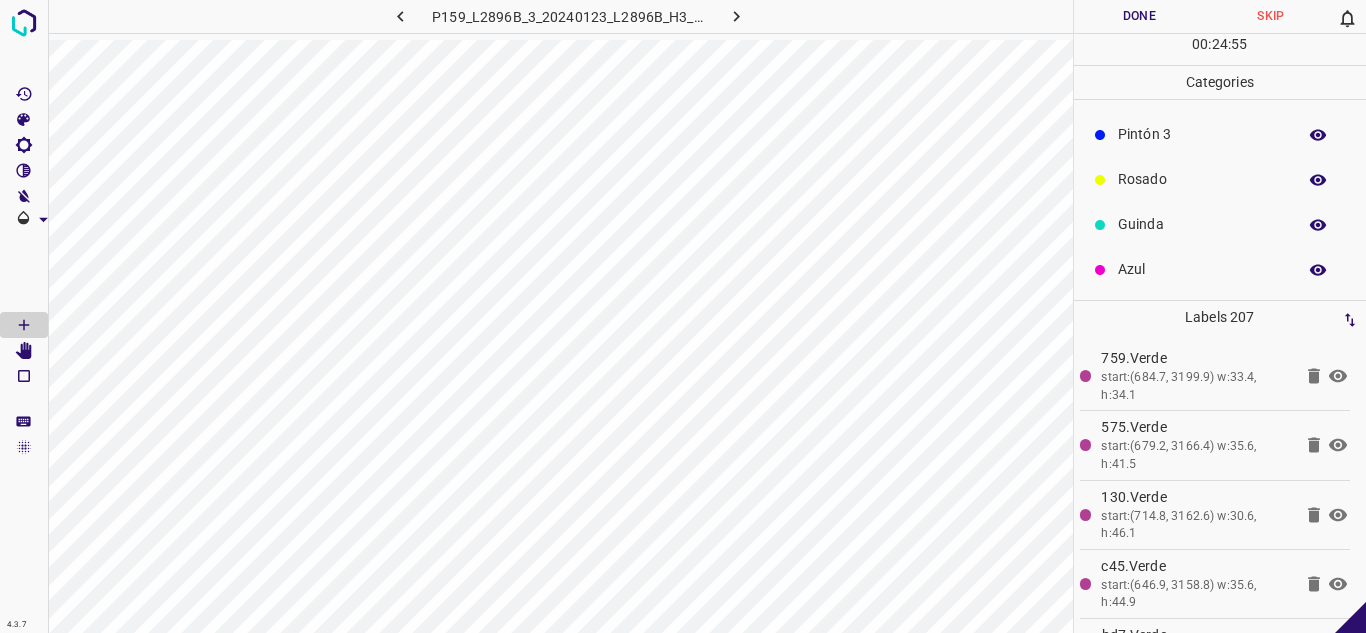 click on "Azul" at bounding box center (1202, 269) 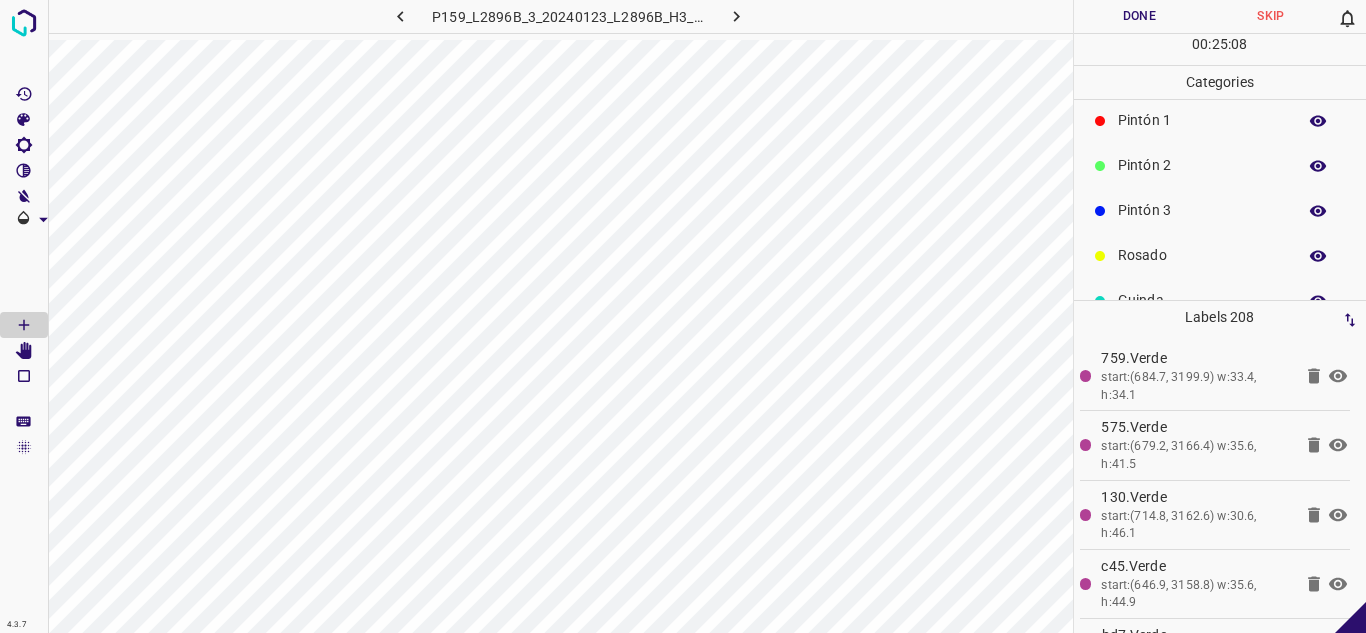 scroll, scrollTop: 0, scrollLeft: 0, axis: both 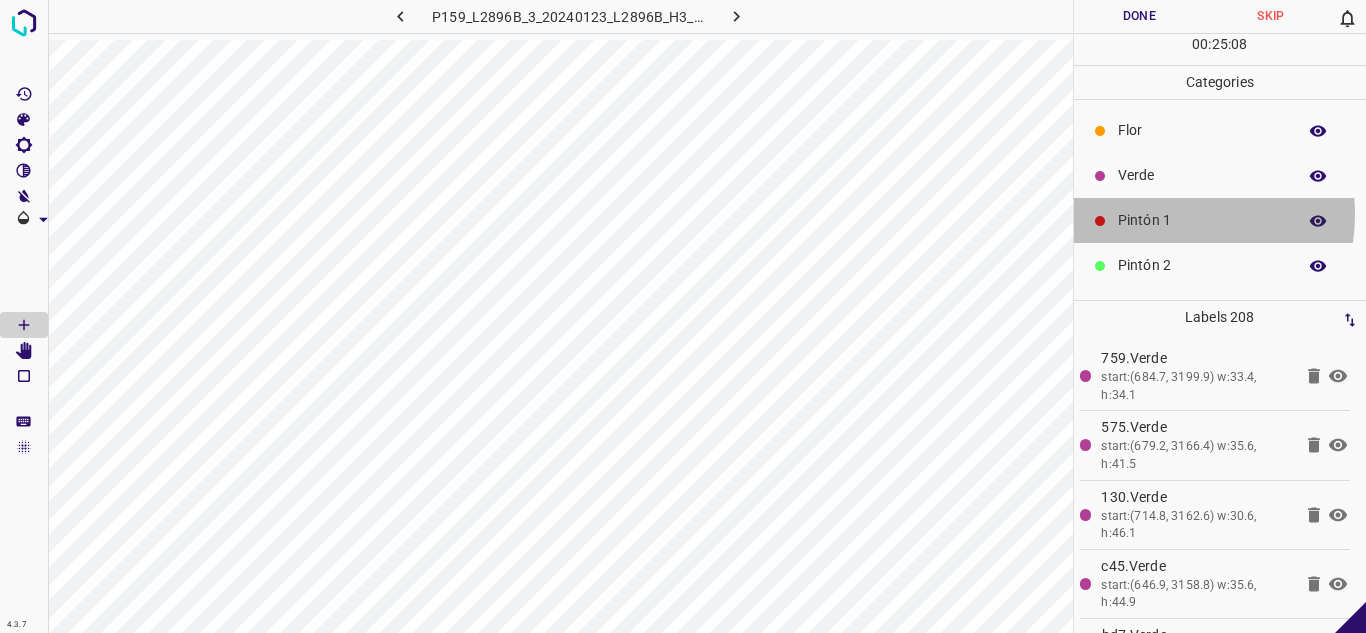 click on "Pintón 1" at bounding box center (1202, 220) 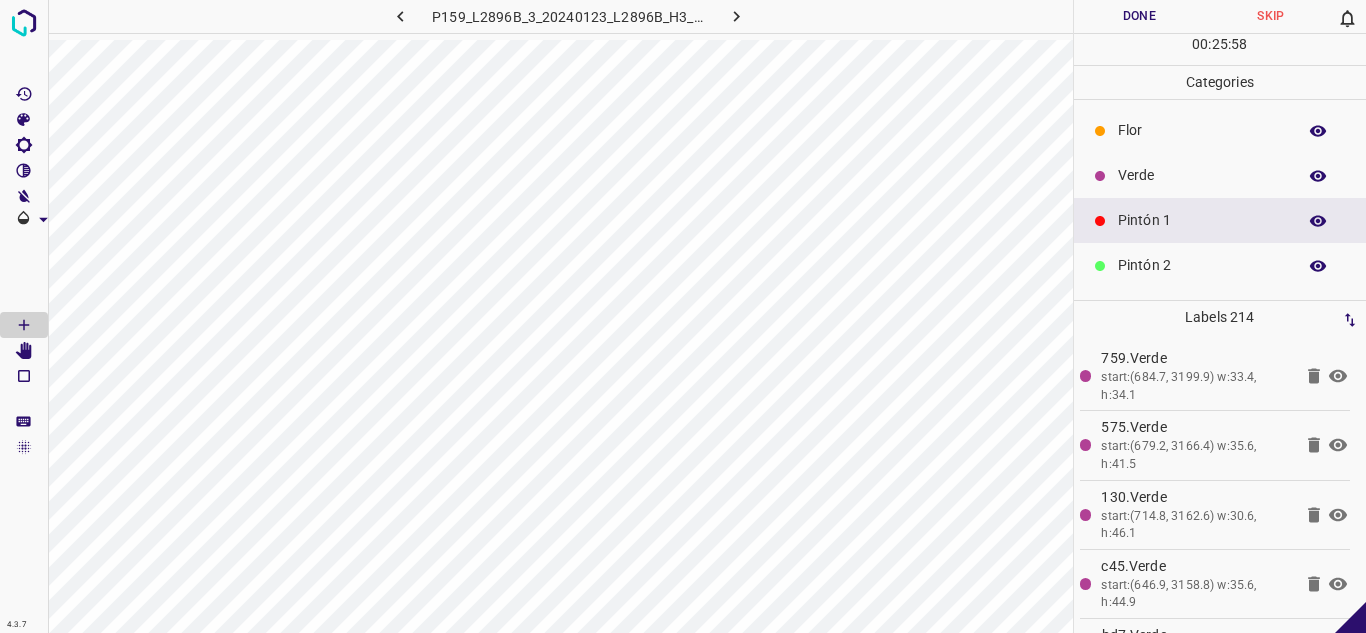 click on "Verde" at bounding box center (1202, 175) 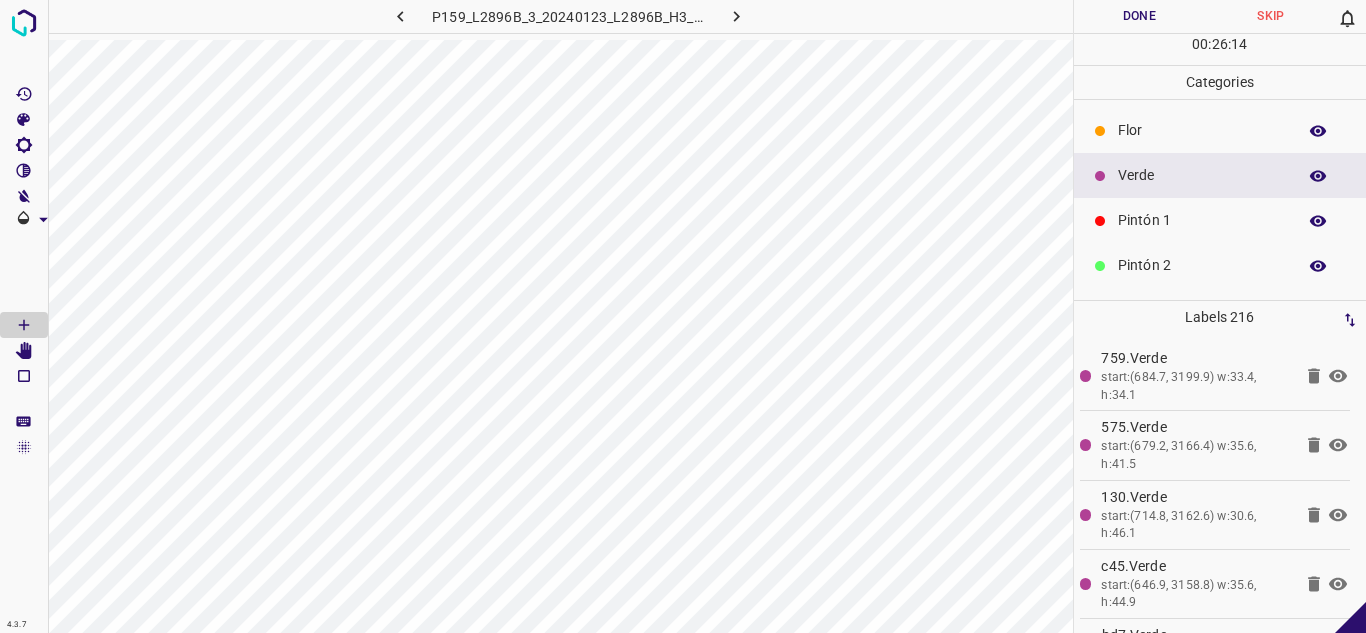 click on "Pintón 1" at bounding box center (1202, 220) 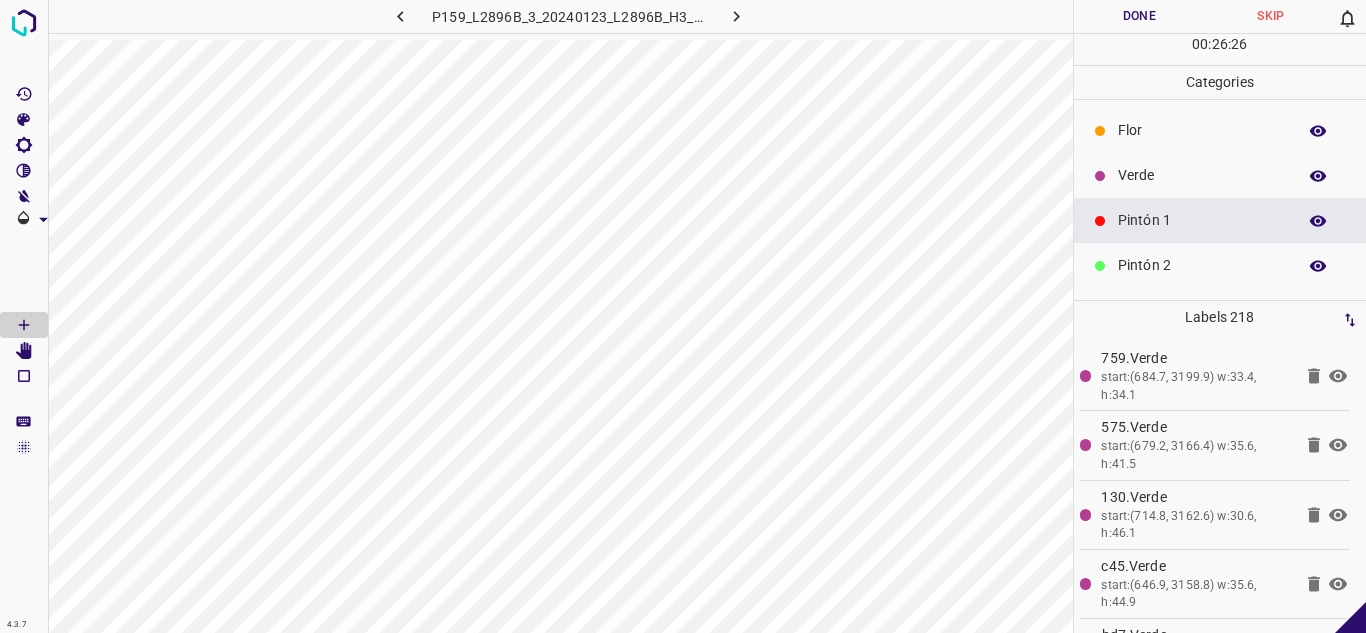 click on "Verde" at bounding box center (1220, 175) 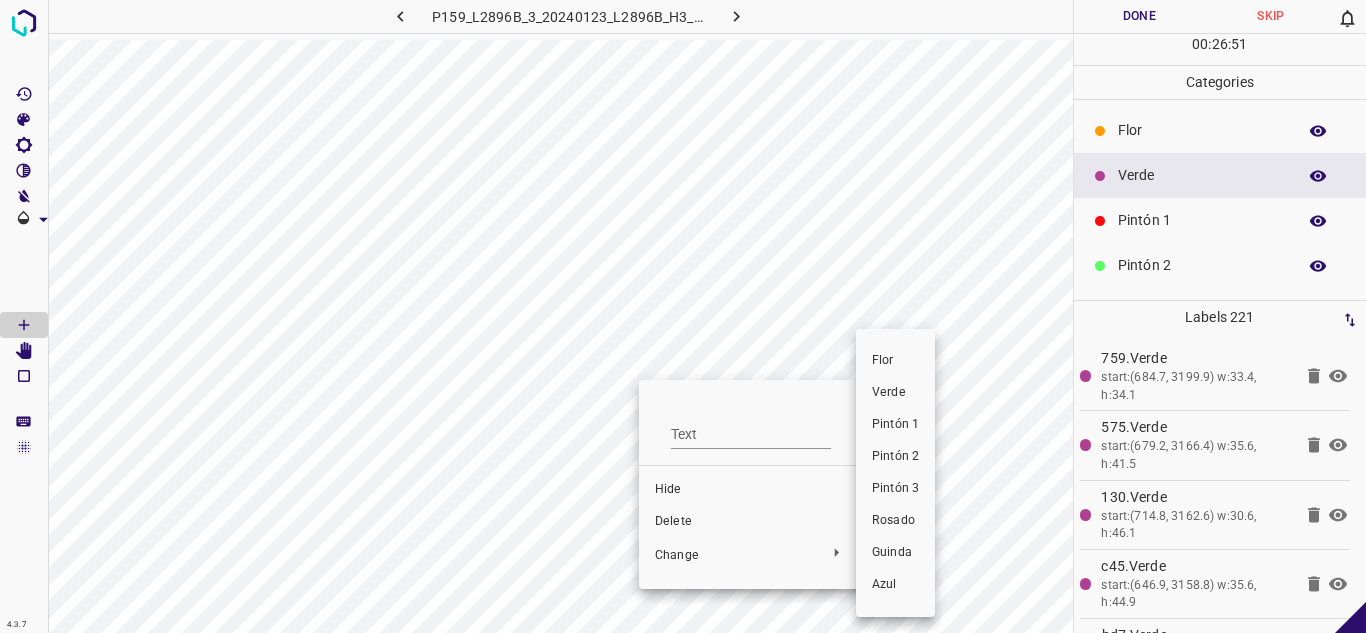 drag, startPoint x: 911, startPoint y: 429, endPoint x: 956, endPoint y: 364, distance: 79.05694 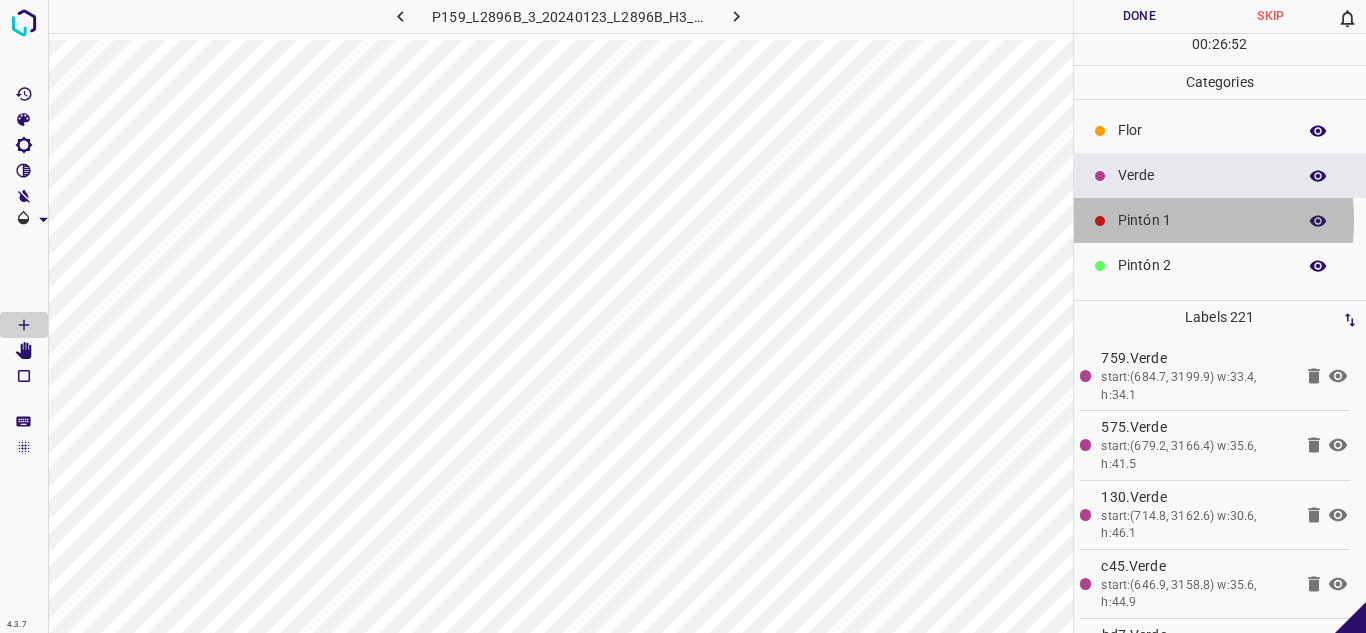 click on "Pintón 1" at bounding box center [1202, 220] 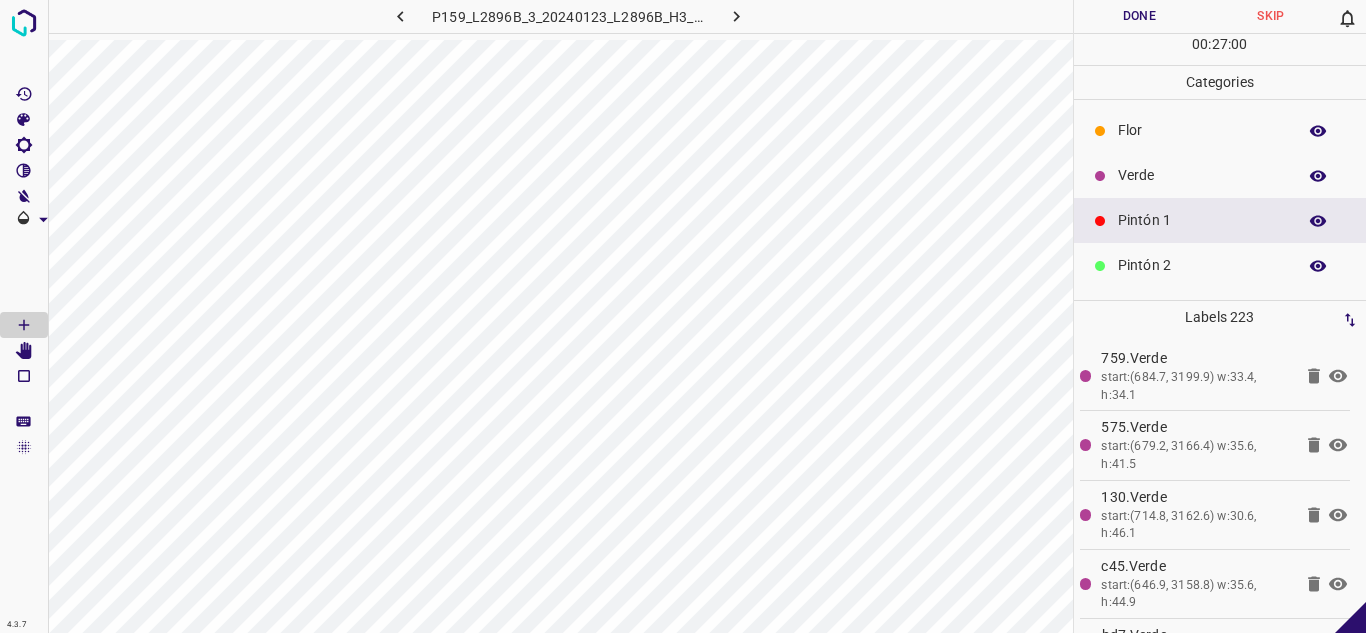 click on "Verde" at bounding box center (1202, 175) 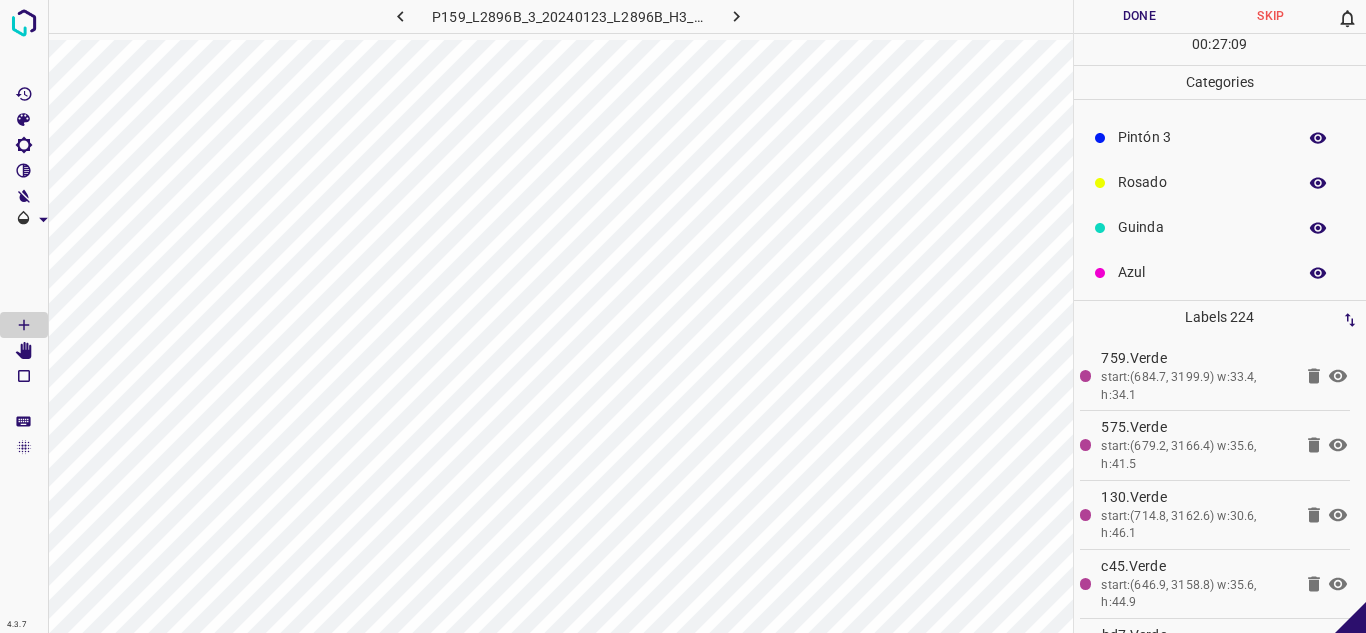 scroll, scrollTop: 176, scrollLeft: 0, axis: vertical 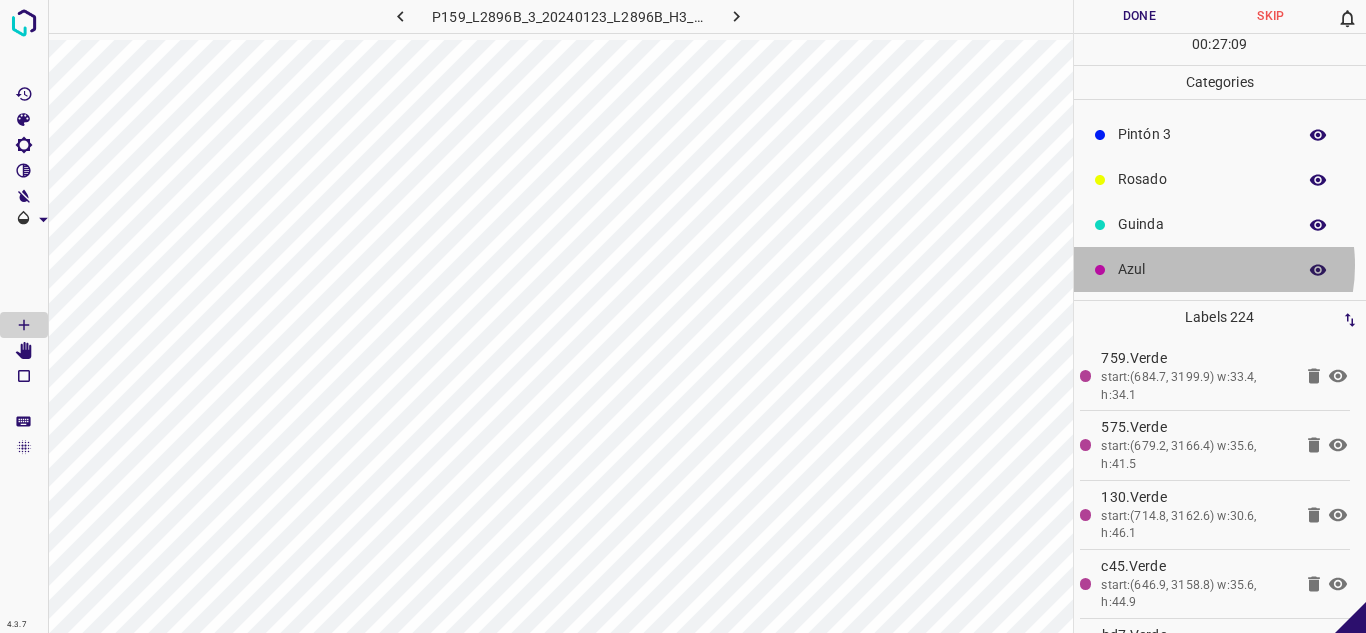 click on "Azul" at bounding box center (1202, 269) 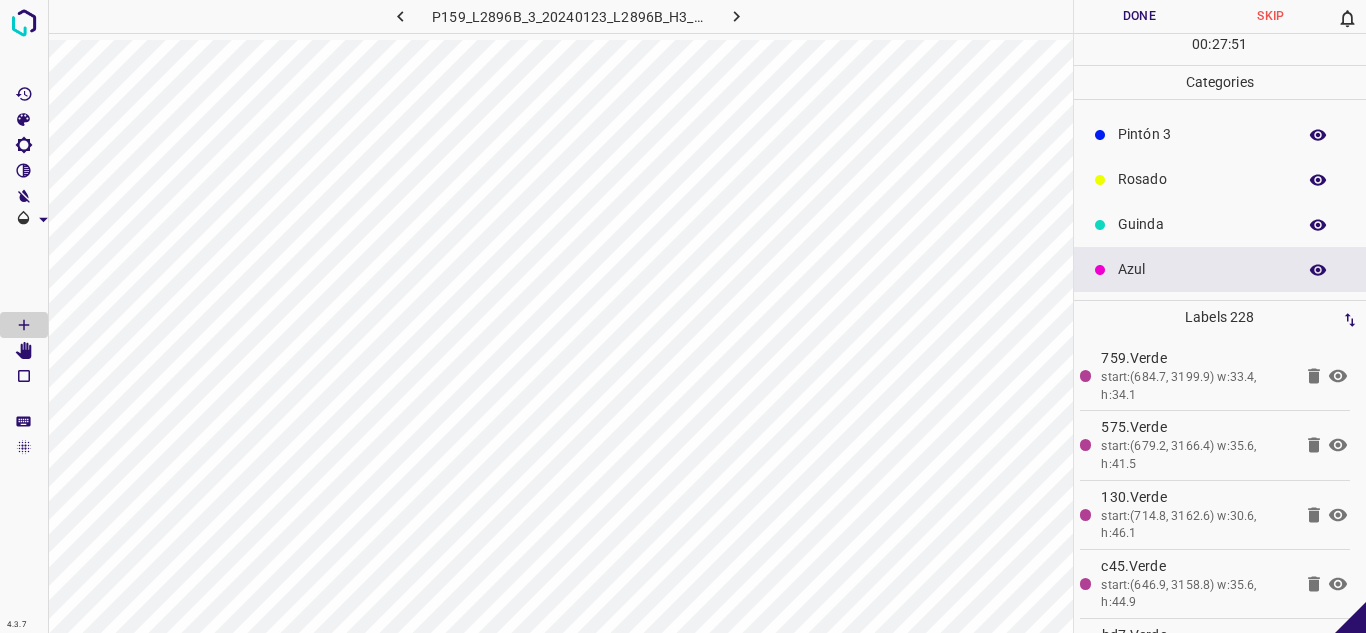 scroll, scrollTop: 0, scrollLeft: 0, axis: both 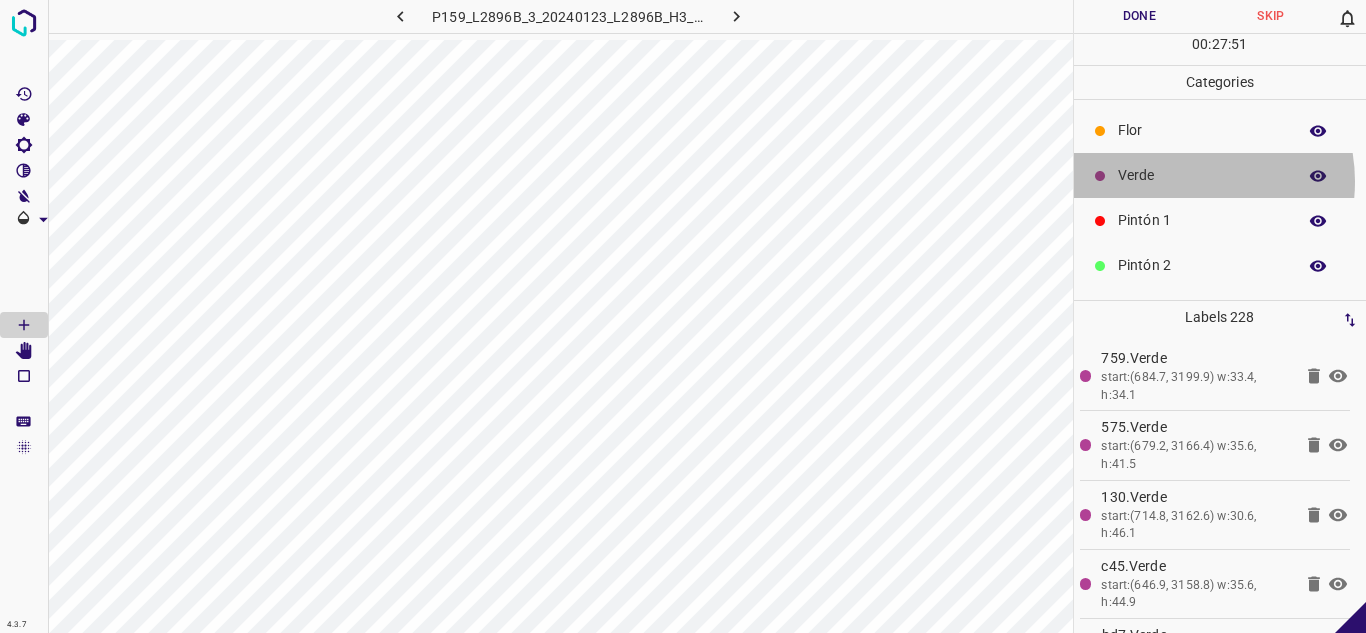 click on "Verde" at bounding box center [1202, 175] 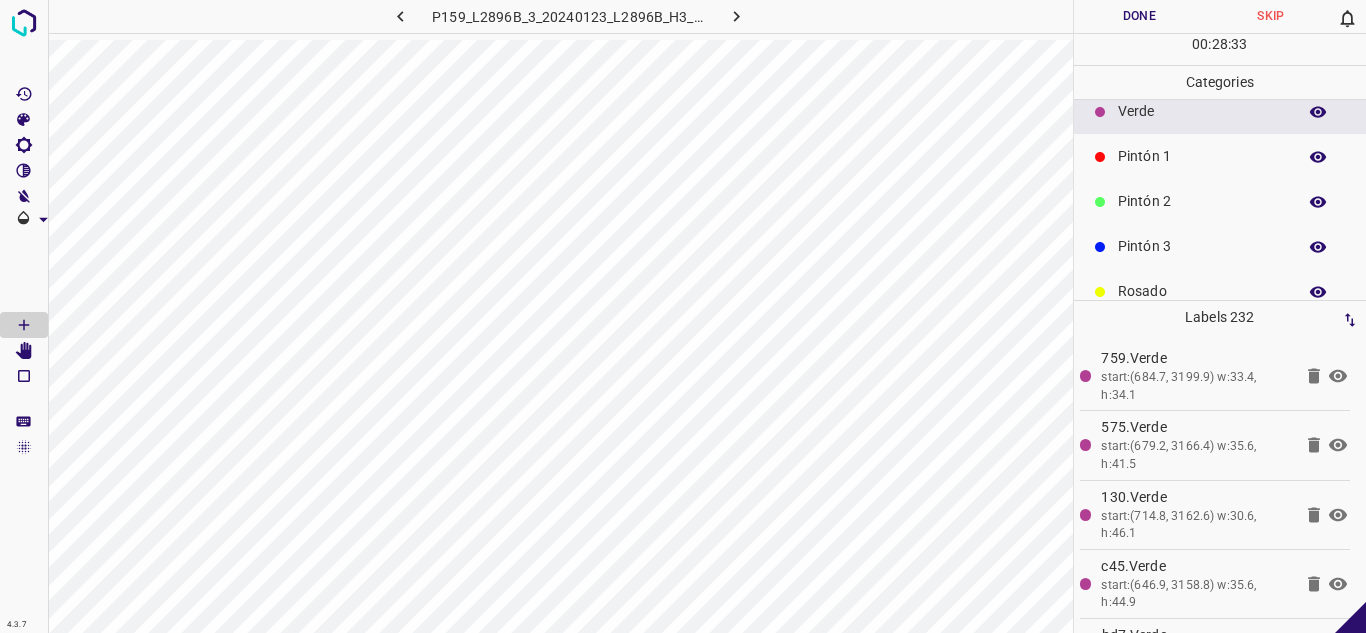 scroll, scrollTop: 100, scrollLeft: 0, axis: vertical 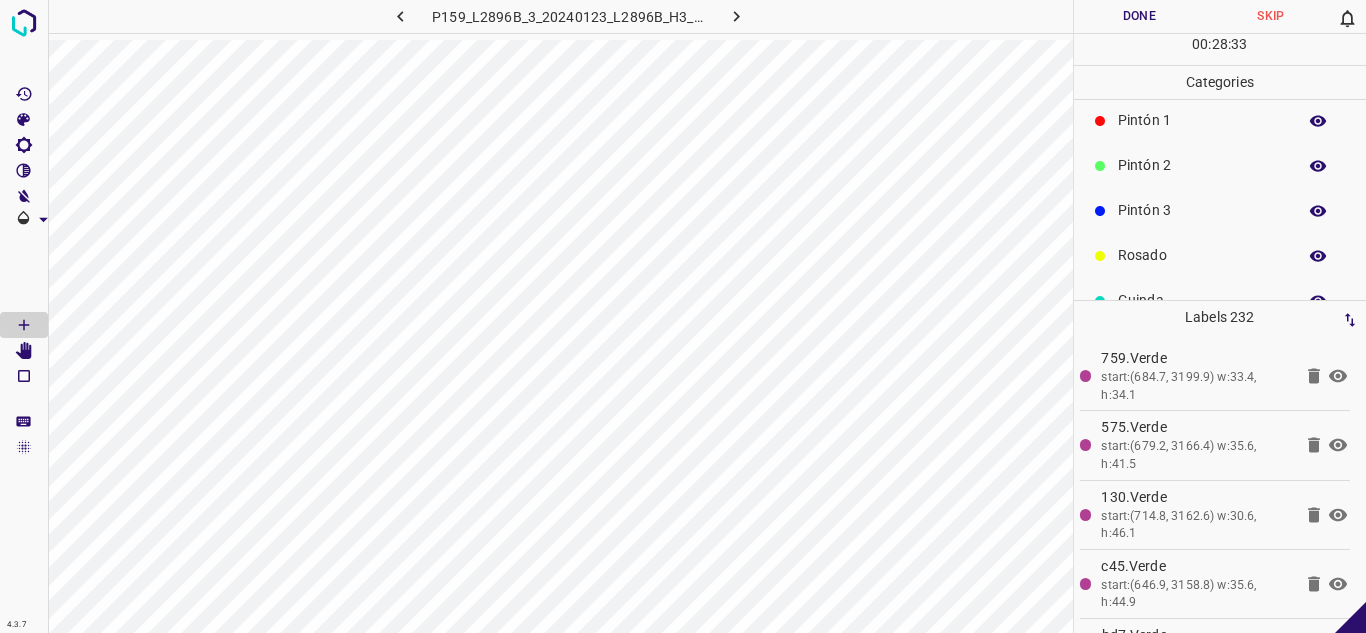 click on "Pintón 3" at bounding box center (1202, 210) 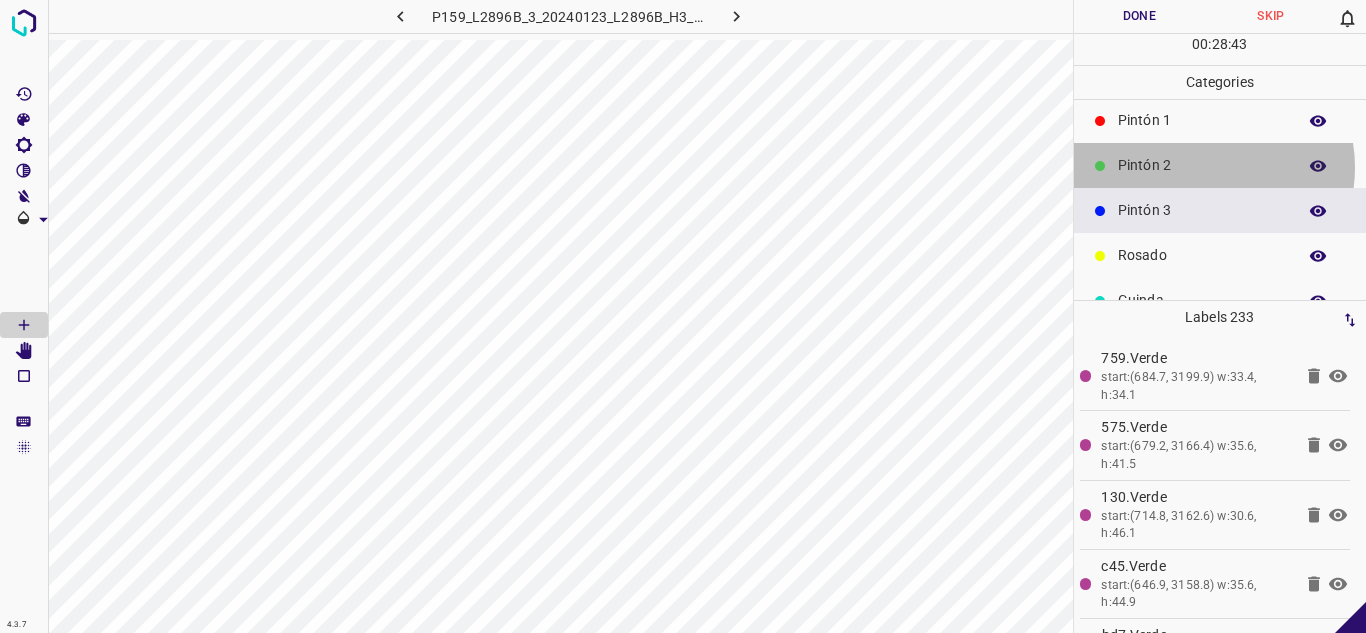 click on "Pintón 2" at bounding box center (1202, 165) 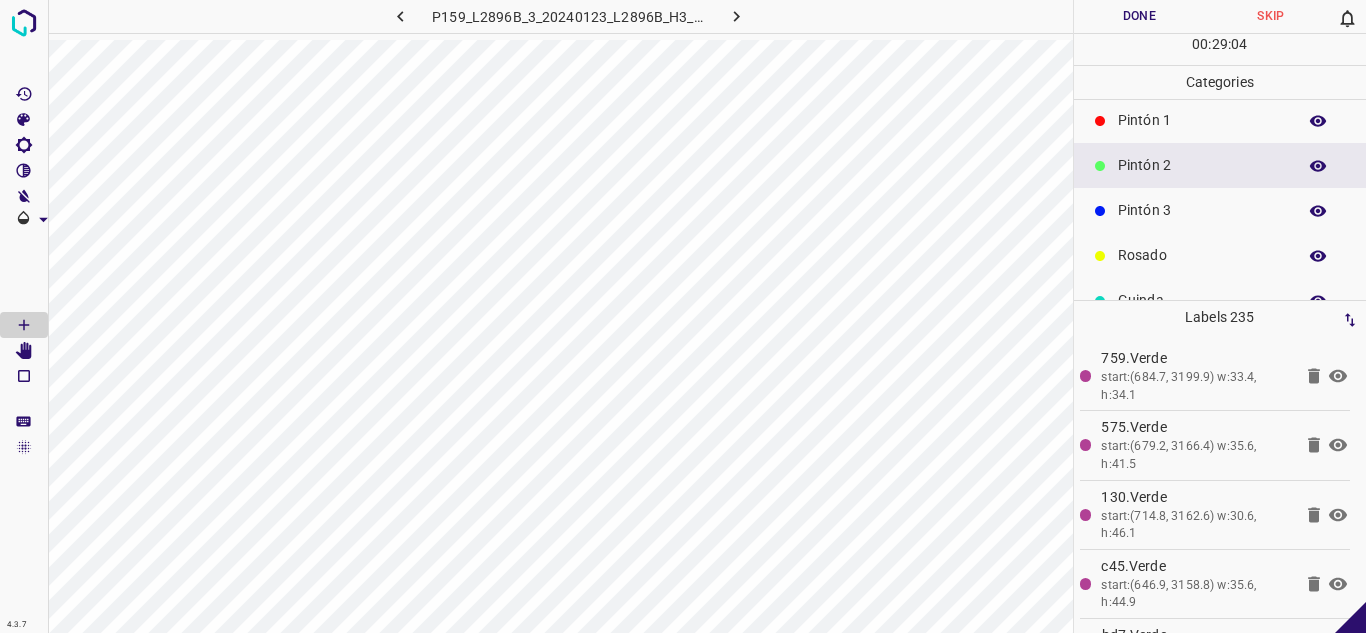 click on "Pintón 1" at bounding box center (1202, 120) 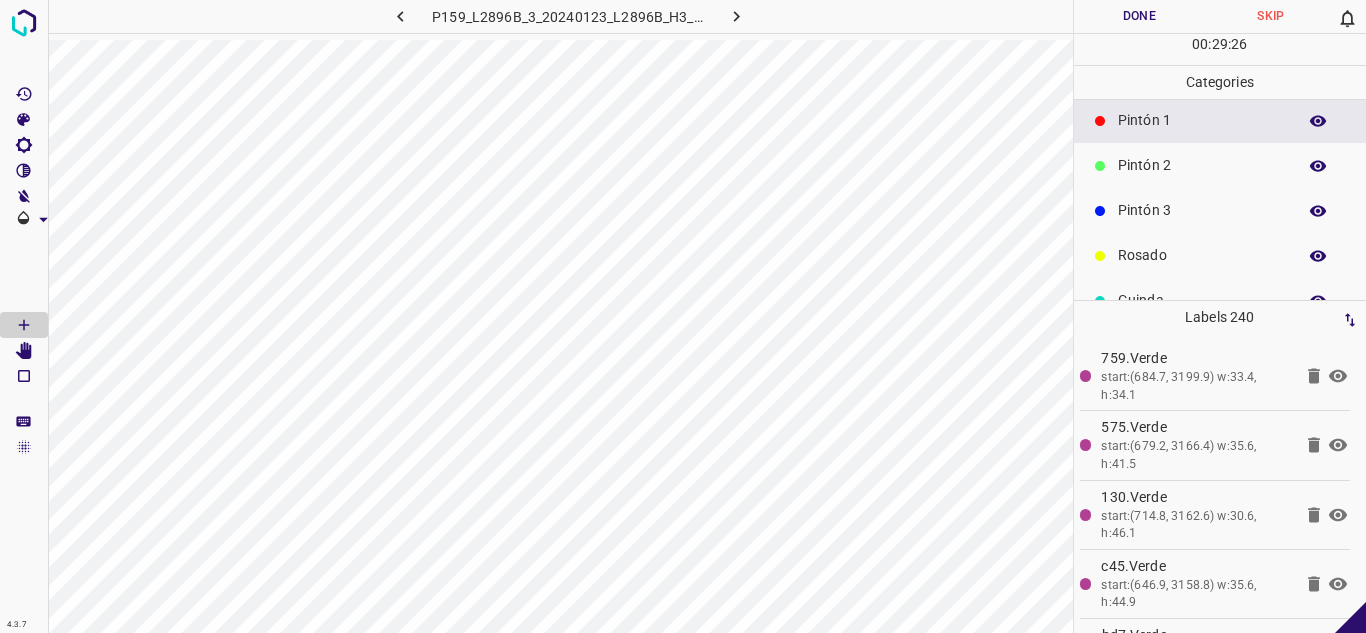 scroll, scrollTop: 176, scrollLeft: 0, axis: vertical 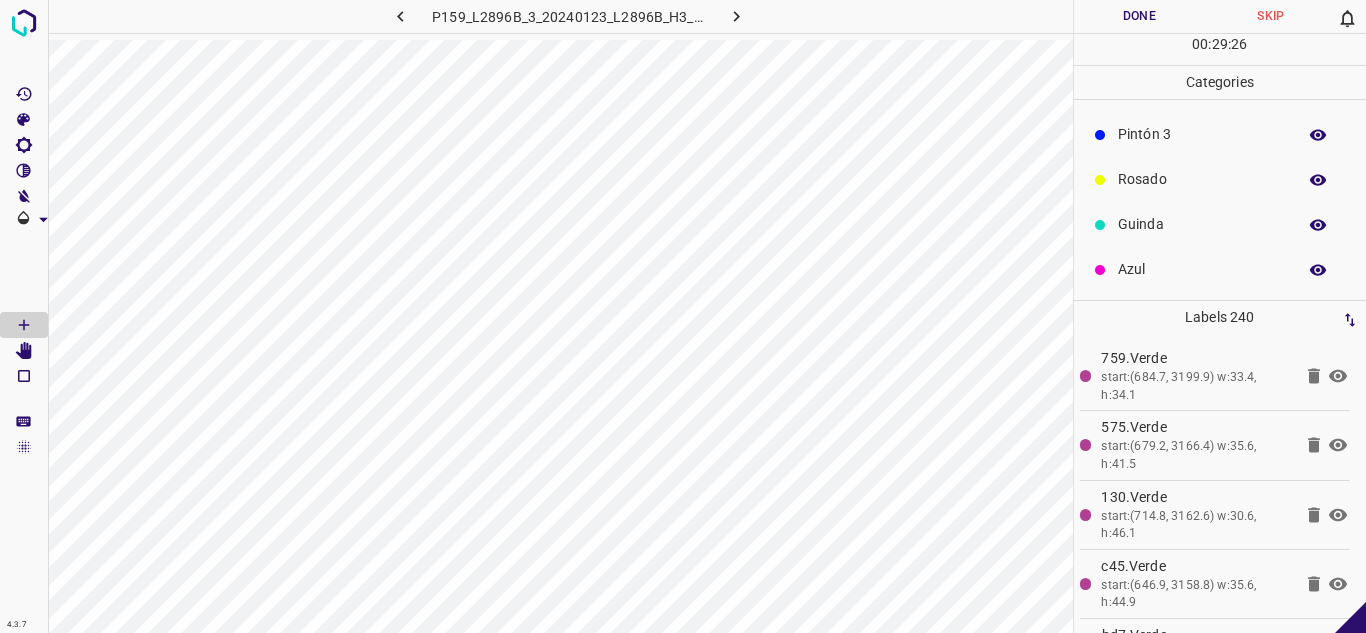 click on "Azul" at bounding box center [1202, 269] 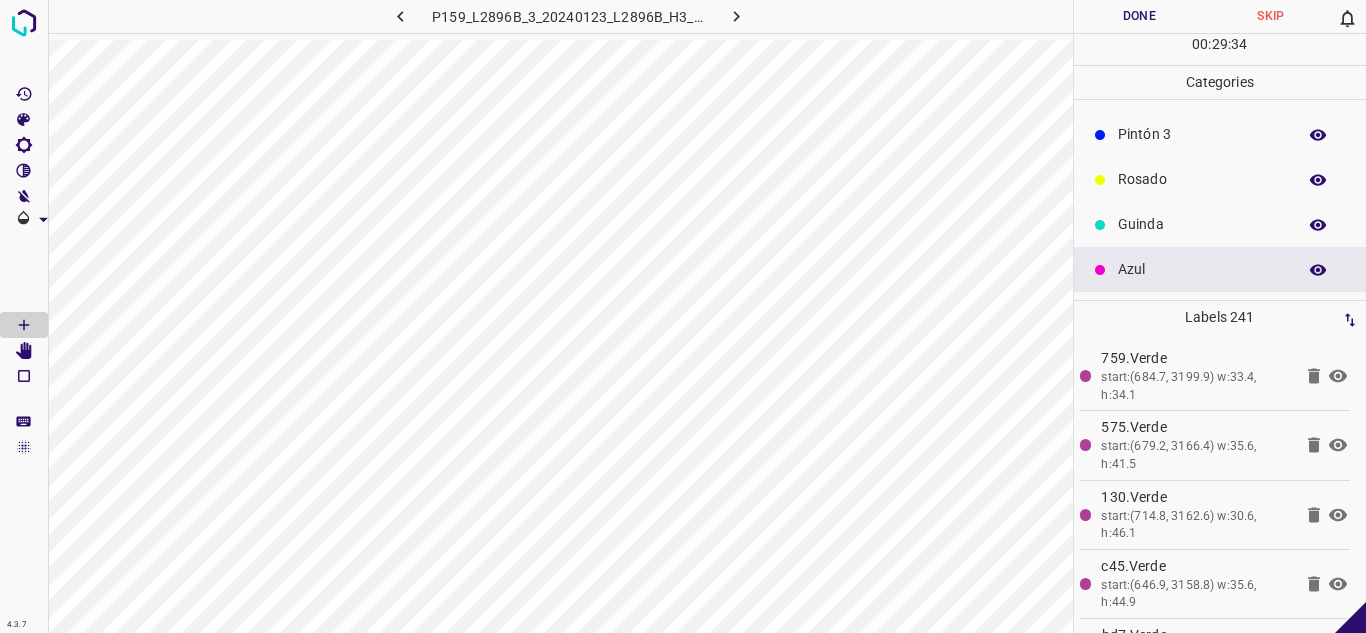 scroll, scrollTop: 0, scrollLeft: 0, axis: both 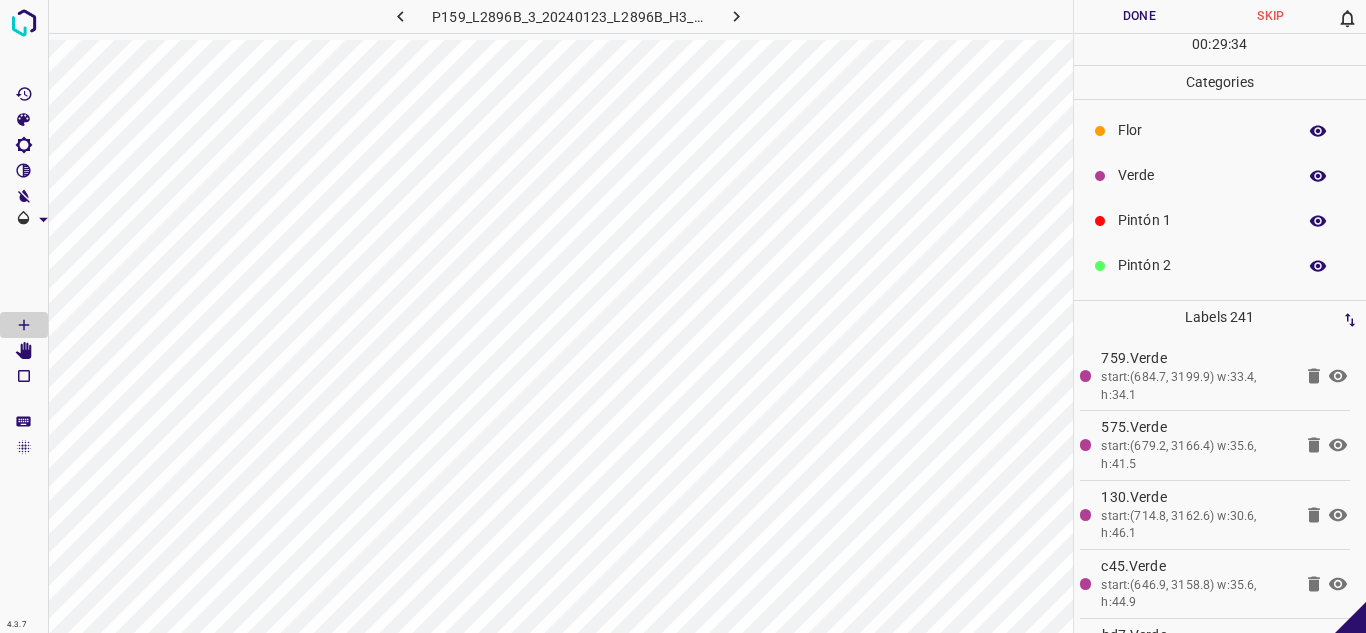 click on "Verde" at bounding box center (1202, 175) 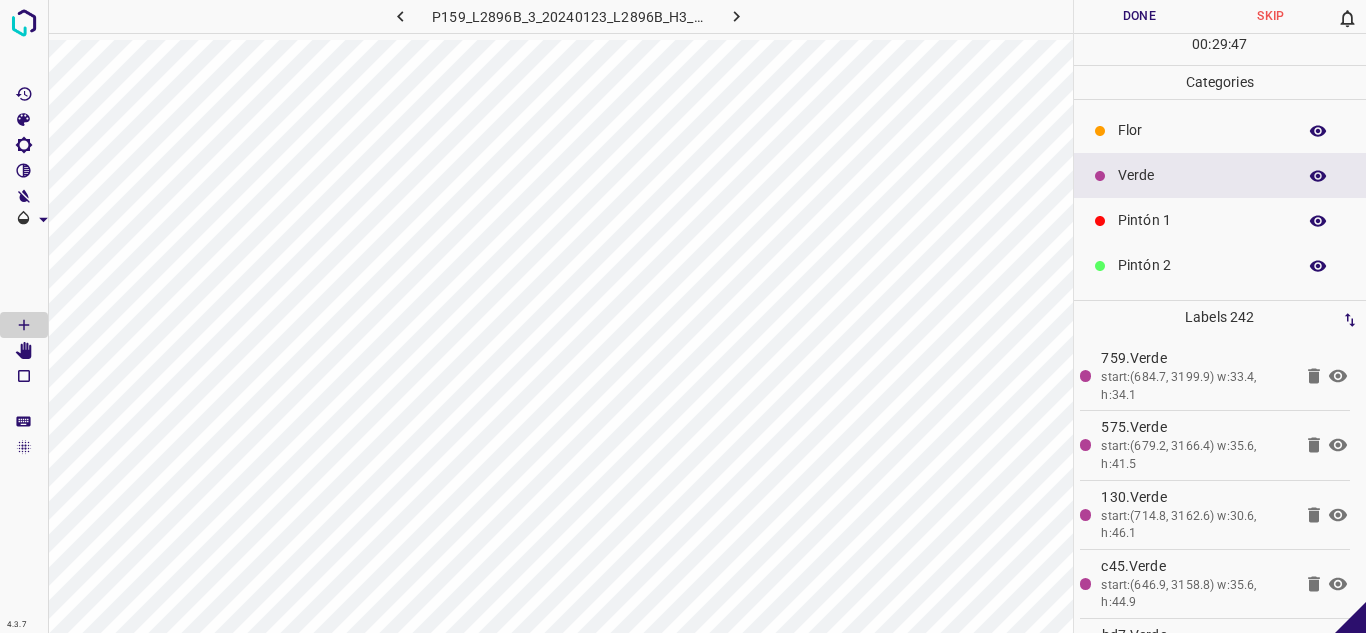 click on "Pintón 1" at bounding box center (1202, 220) 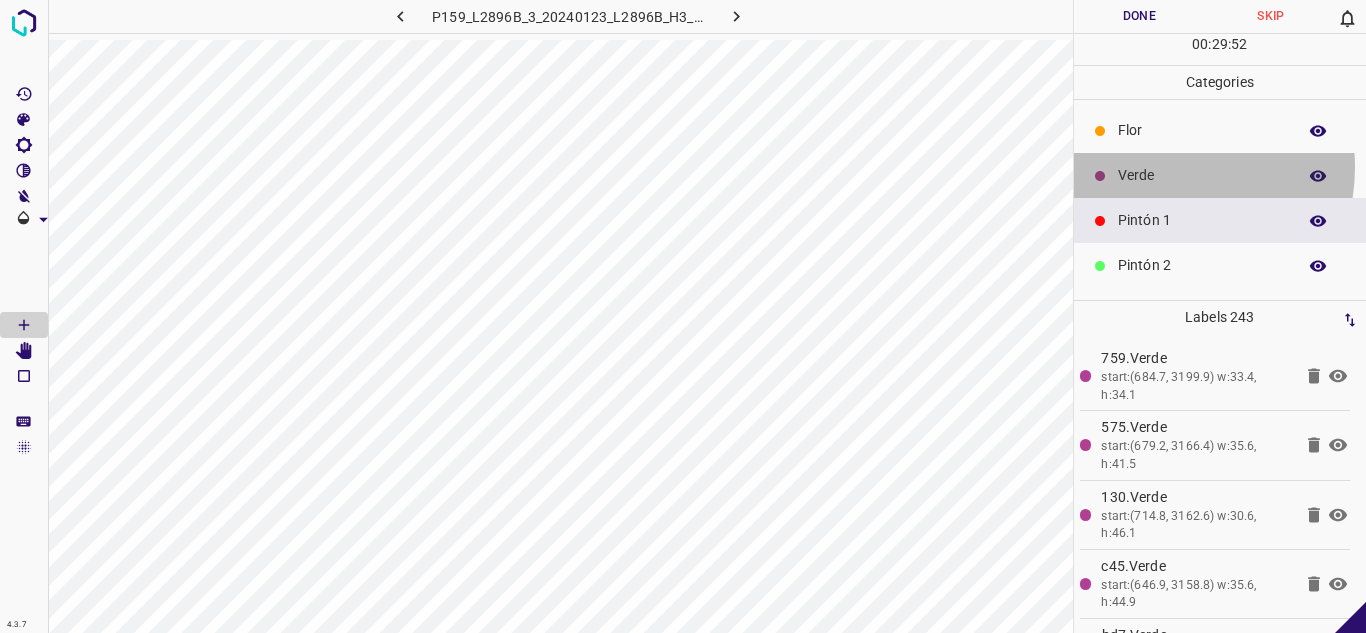 click on "Verde" at bounding box center [1202, 175] 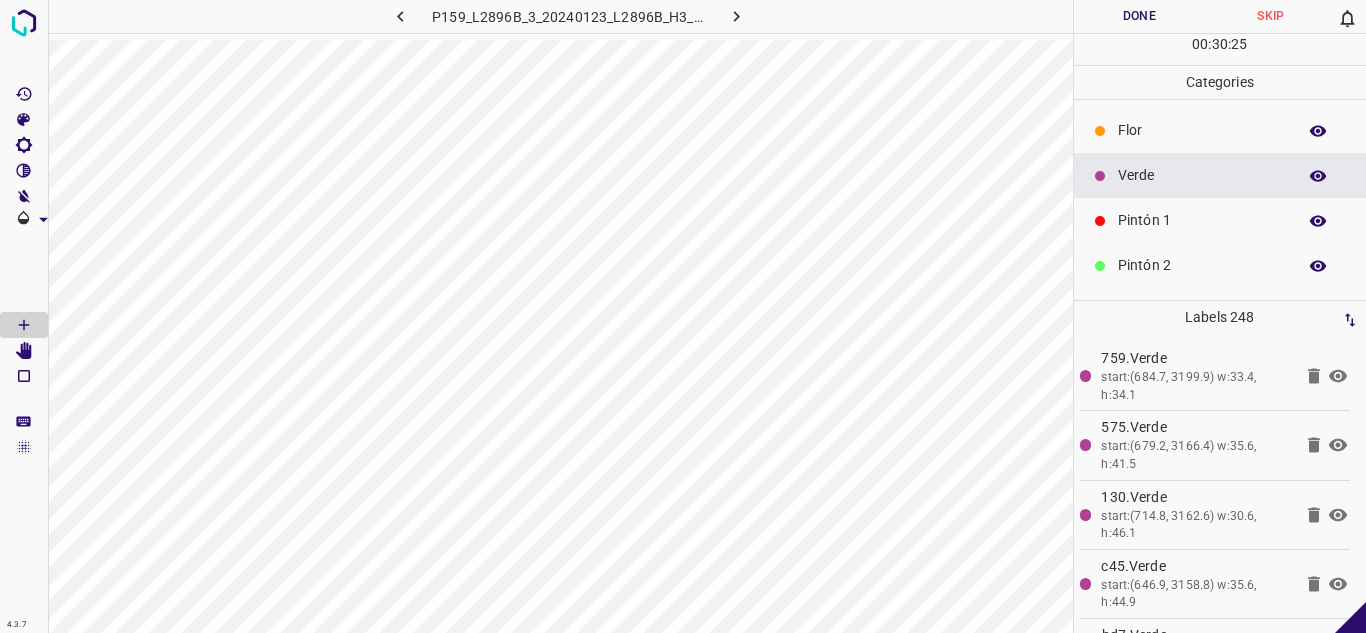scroll, scrollTop: 176, scrollLeft: 0, axis: vertical 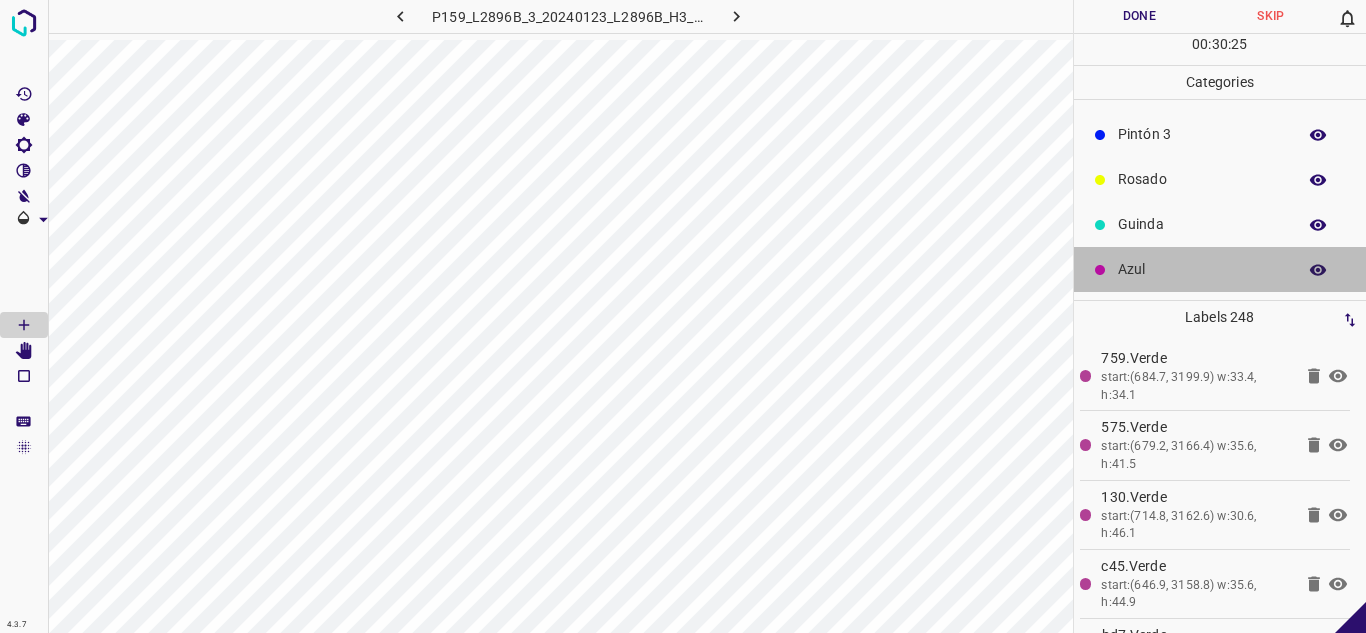 click on "Azul" at bounding box center [1202, 269] 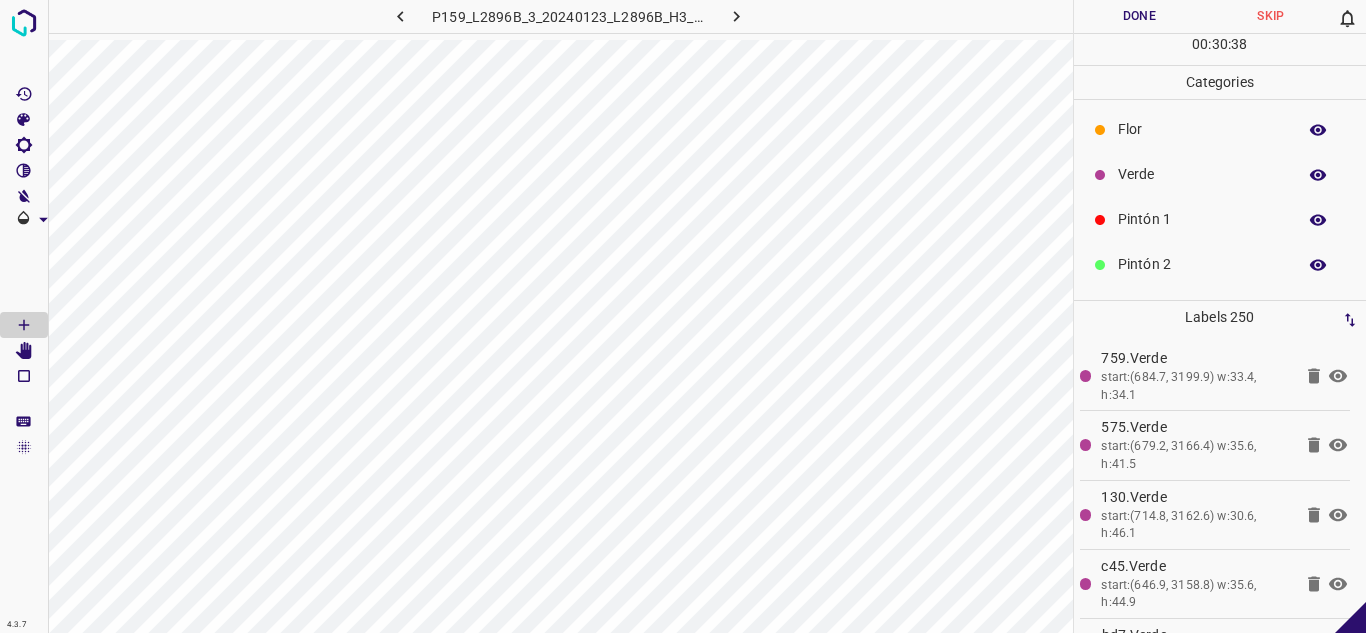 scroll, scrollTop: 0, scrollLeft: 0, axis: both 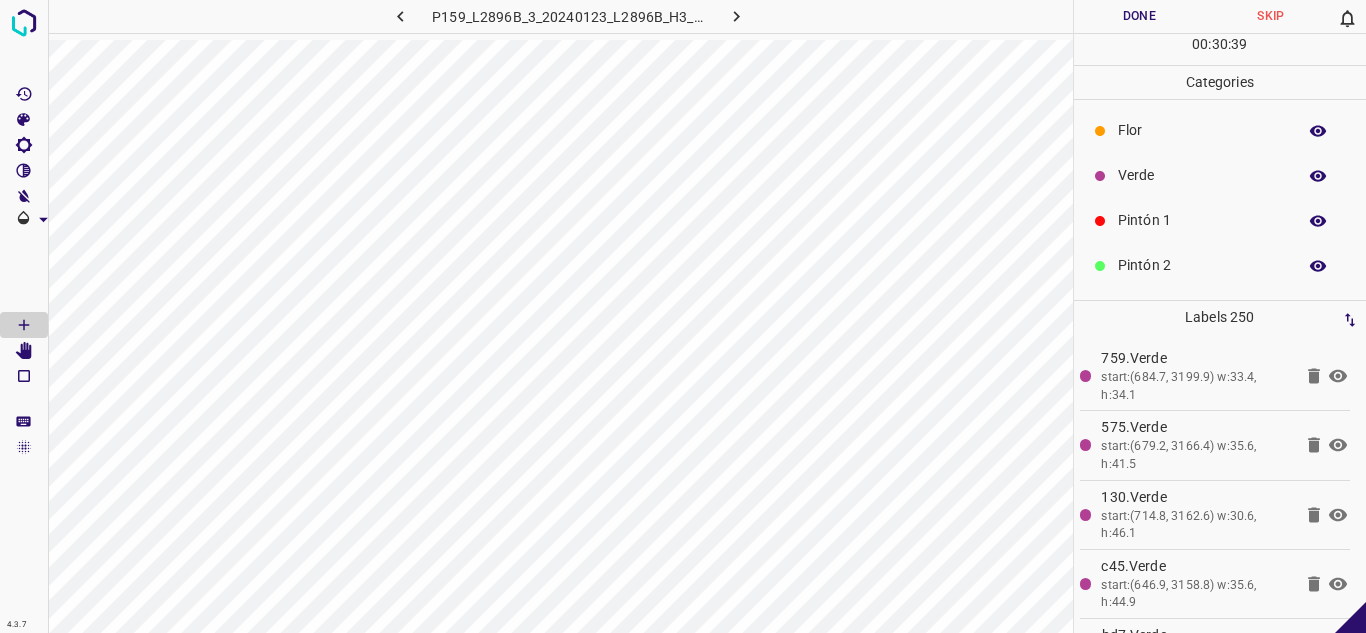 click on "Pintón 1" at bounding box center (1202, 220) 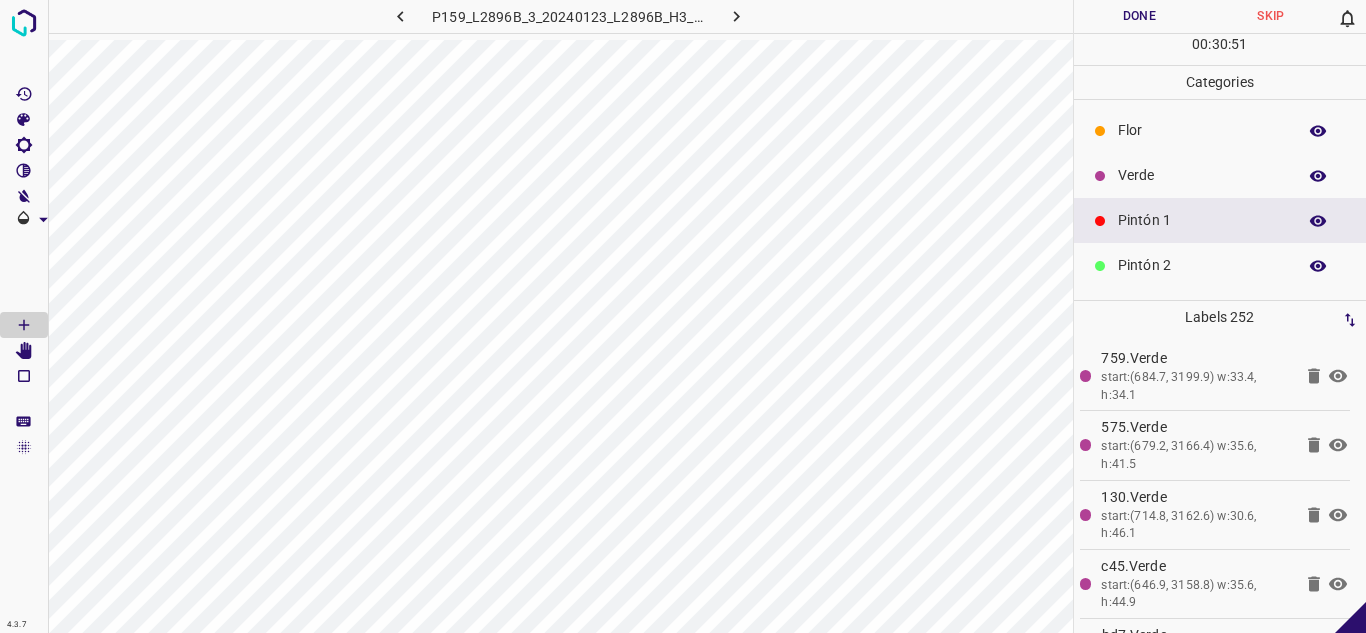 click on "Verde" at bounding box center [1202, 175] 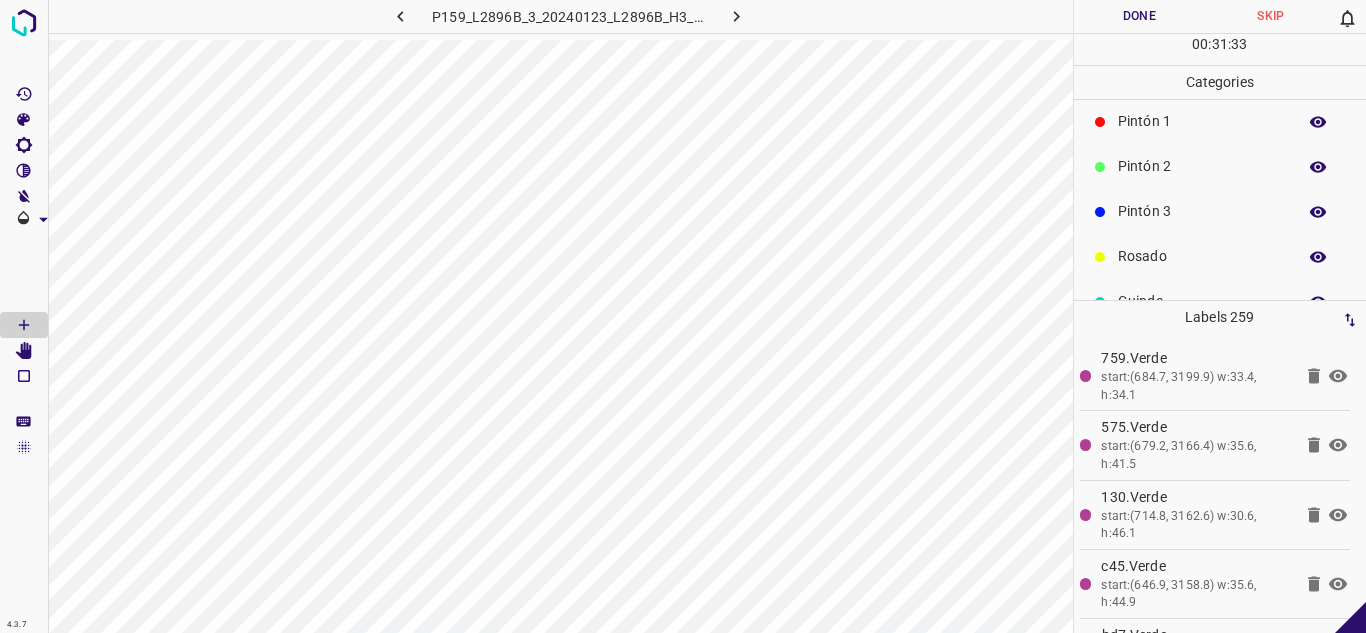 scroll, scrollTop: 100, scrollLeft: 0, axis: vertical 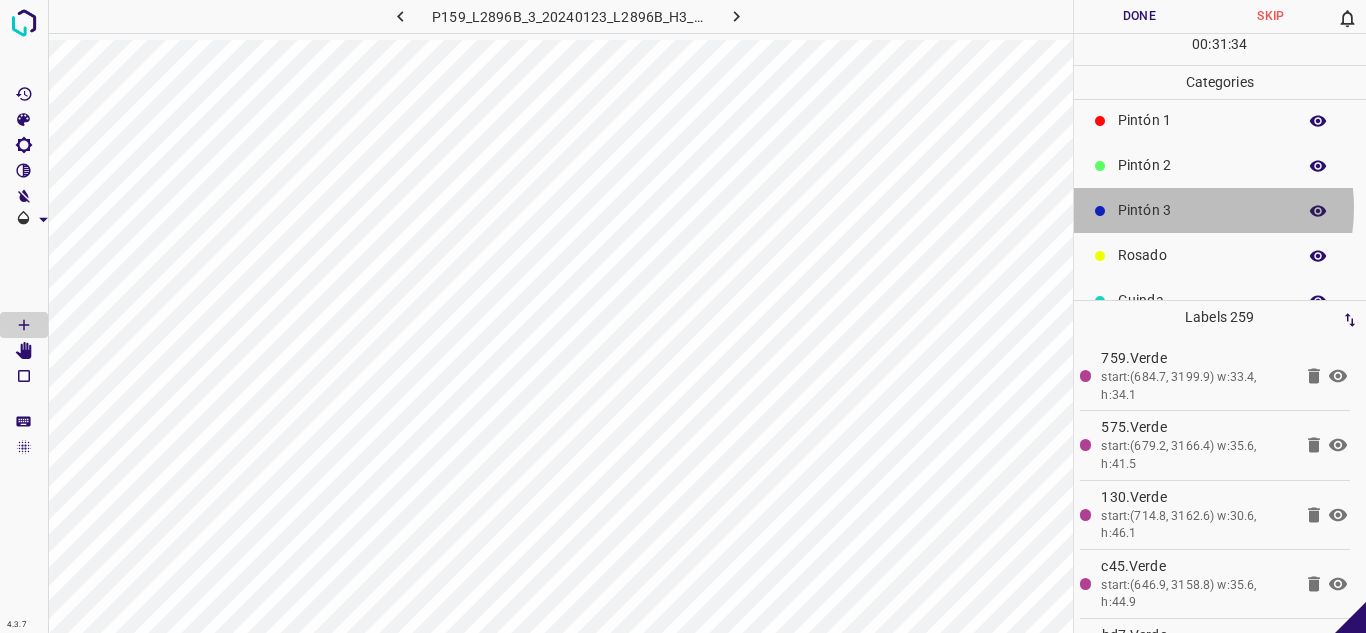 click on "Pintón 3" at bounding box center (1202, 210) 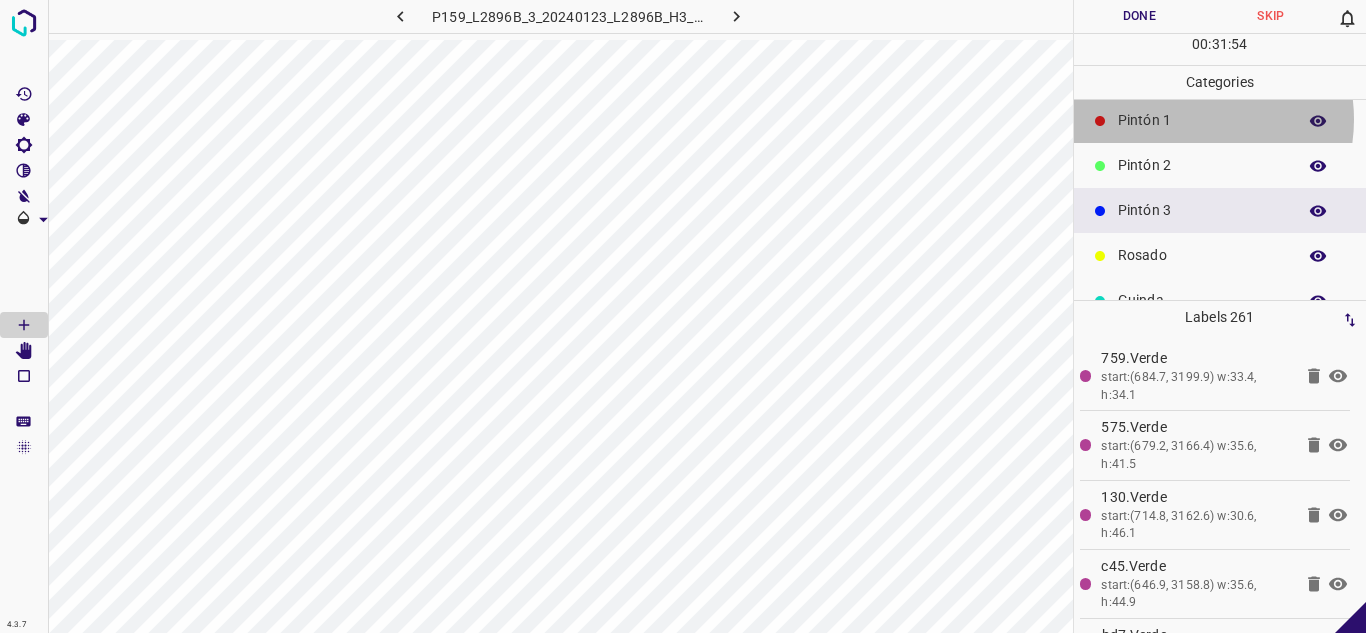 click on "Pintón 1" at bounding box center (1202, 120) 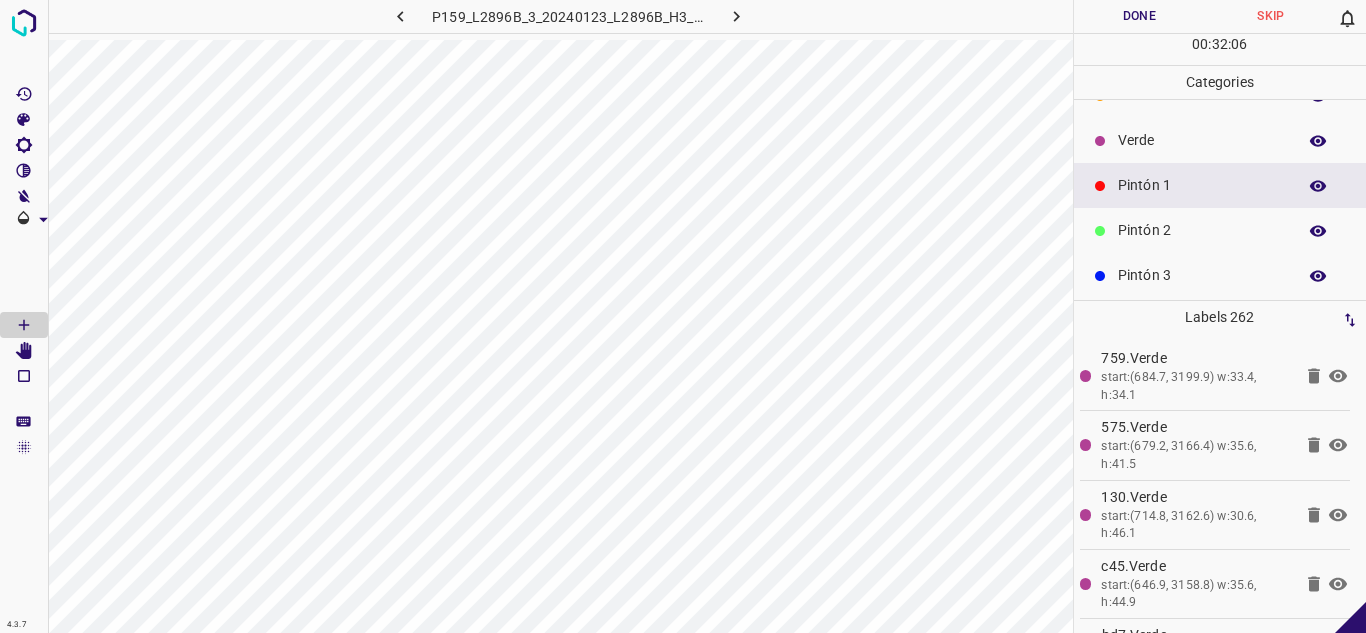 scroll, scrollTop: 0, scrollLeft: 0, axis: both 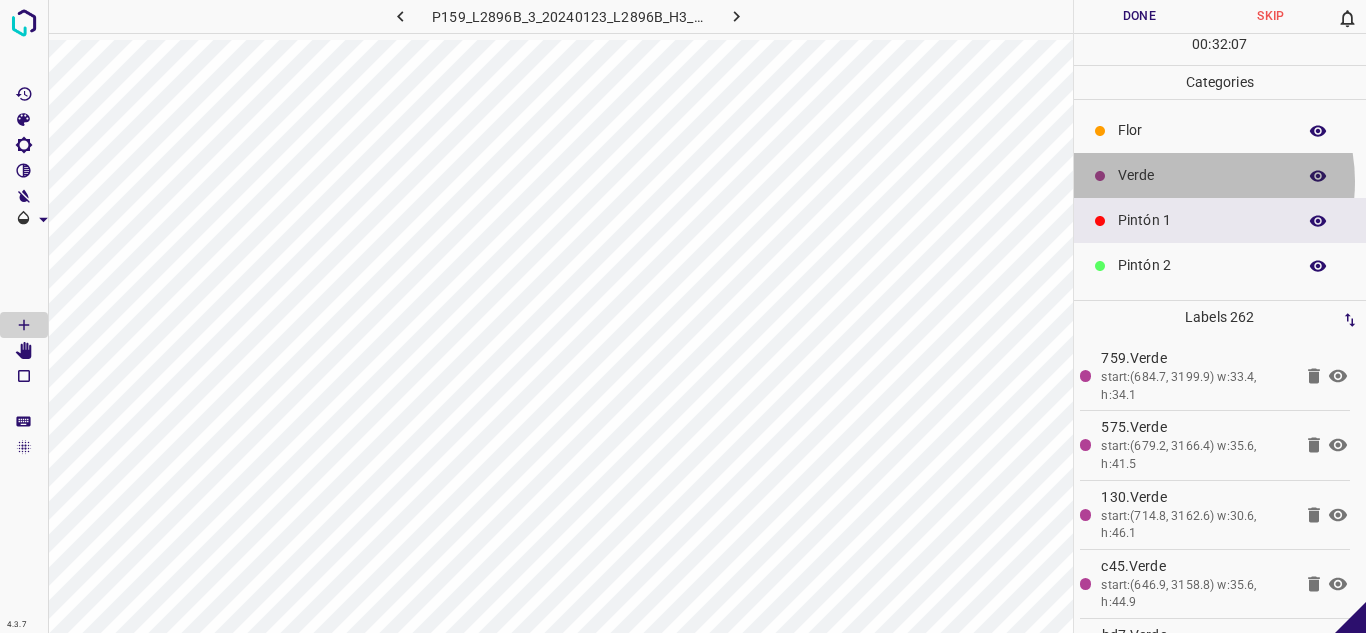 click on "Verde" at bounding box center [1202, 175] 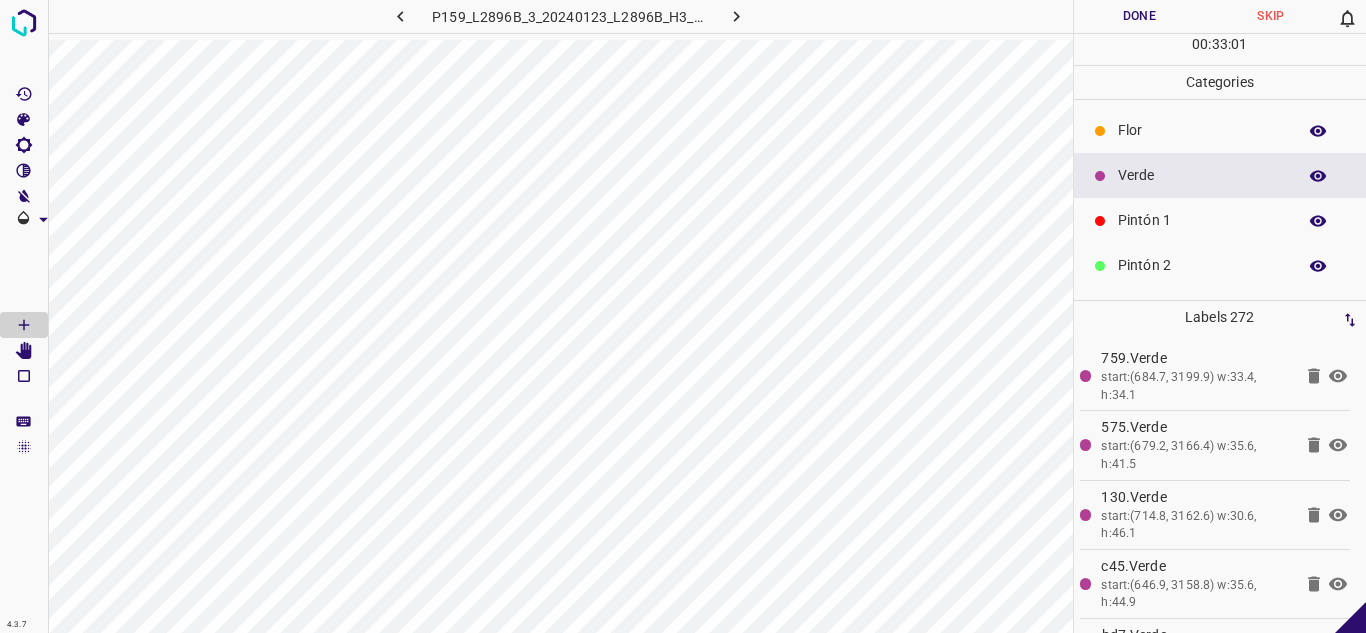 scroll, scrollTop: 176, scrollLeft: 0, axis: vertical 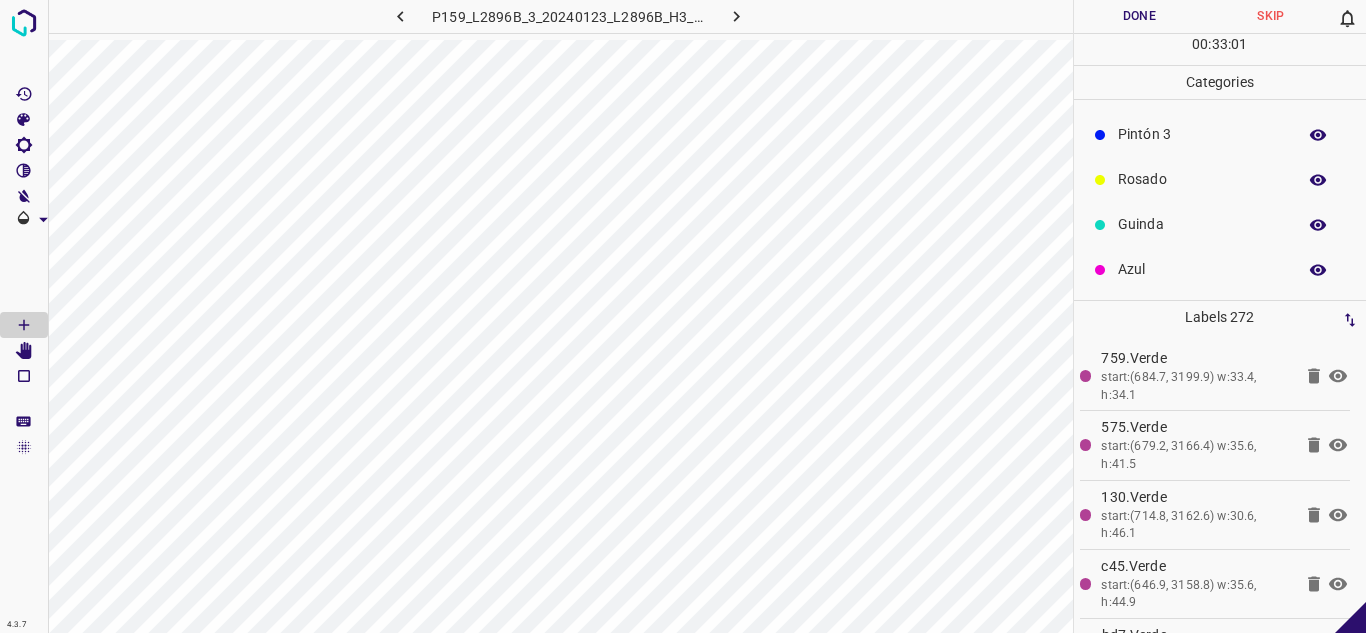 click on "Azul" at bounding box center (1202, 269) 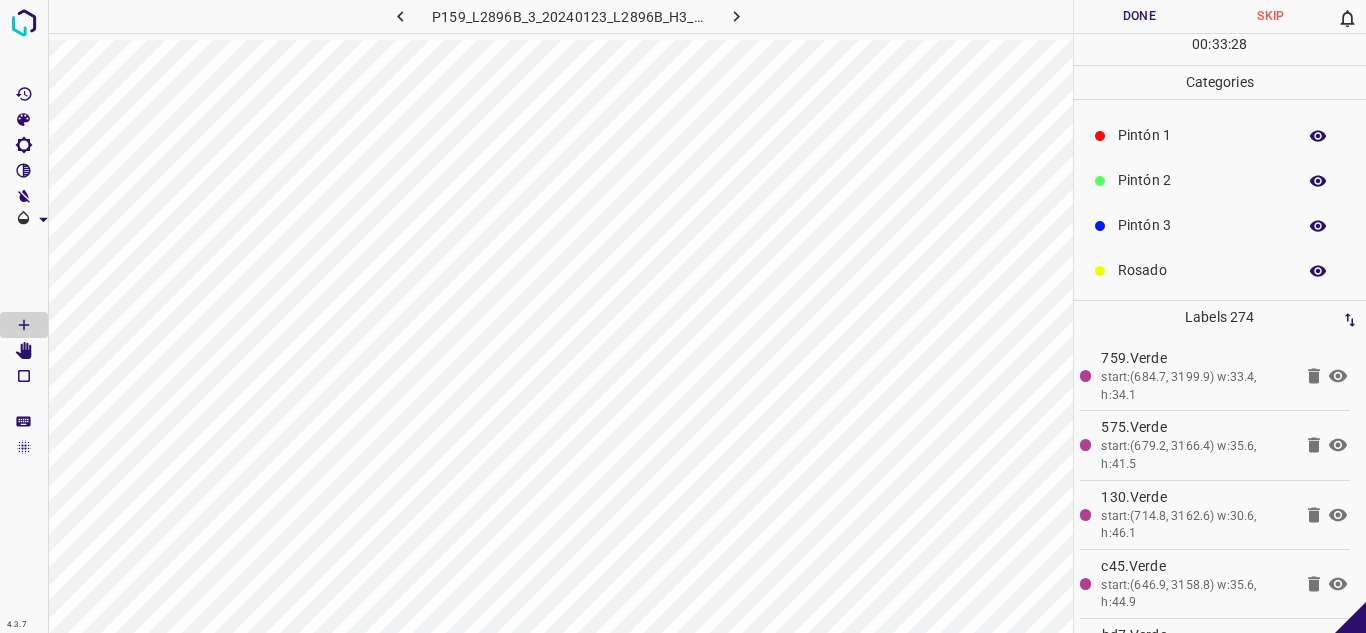 scroll, scrollTop: 0, scrollLeft: 0, axis: both 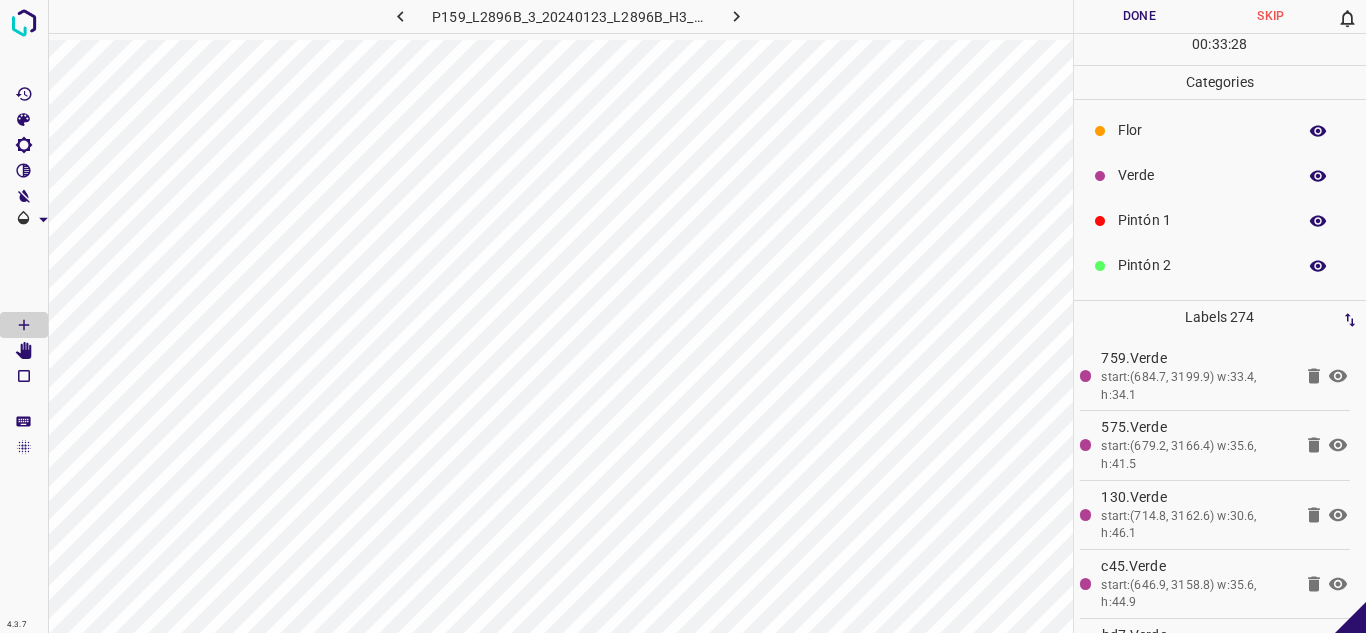 click on "Pintón 1" at bounding box center (1220, 220) 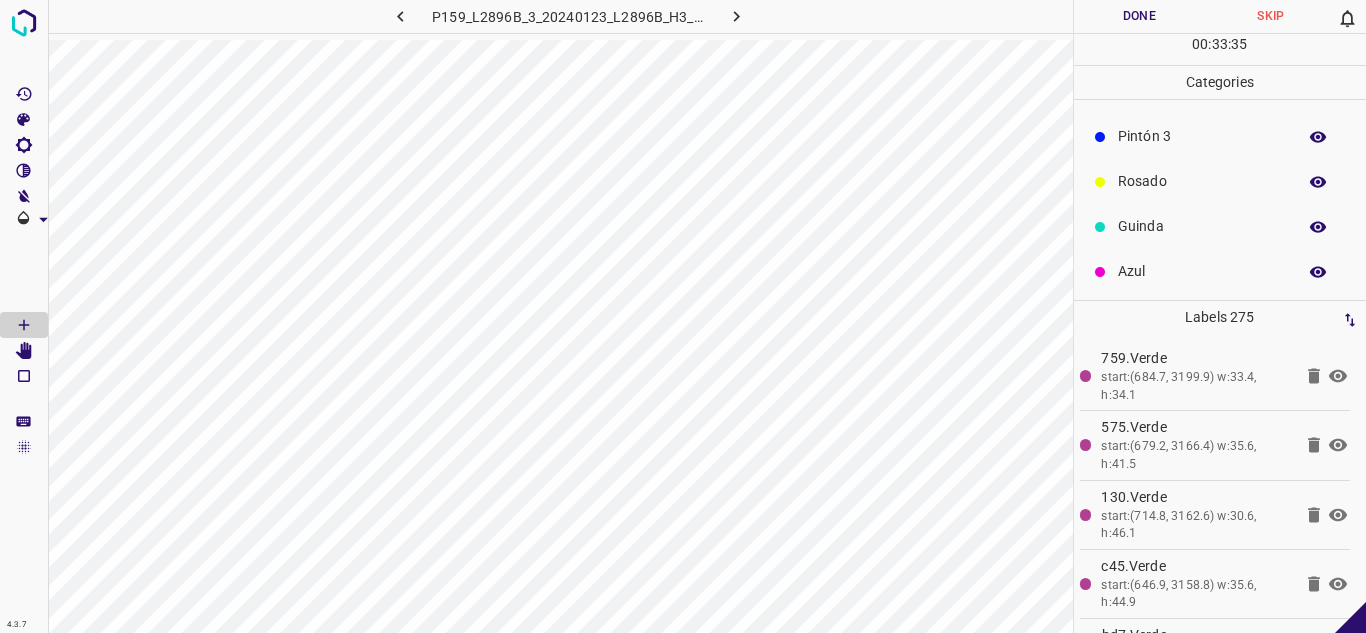 scroll, scrollTop: 176, scrollLeft: 0, axis: vertical 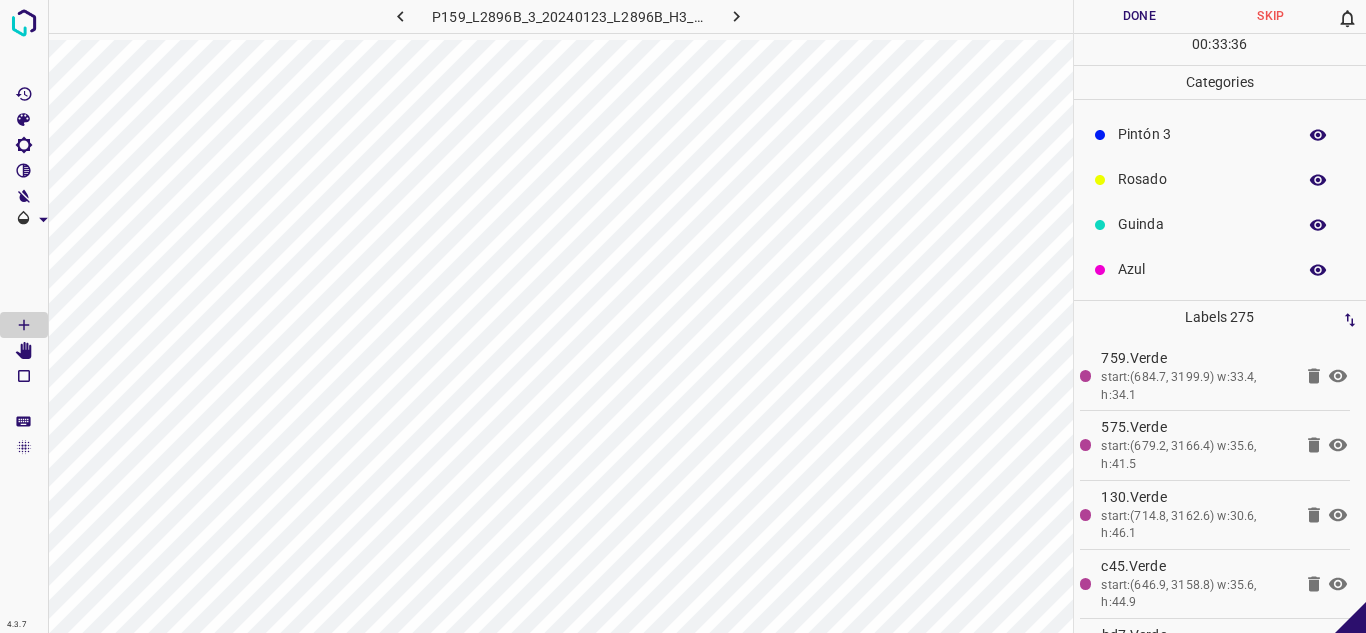 click on "Pintón 3" at bounding box center [1202, 134] 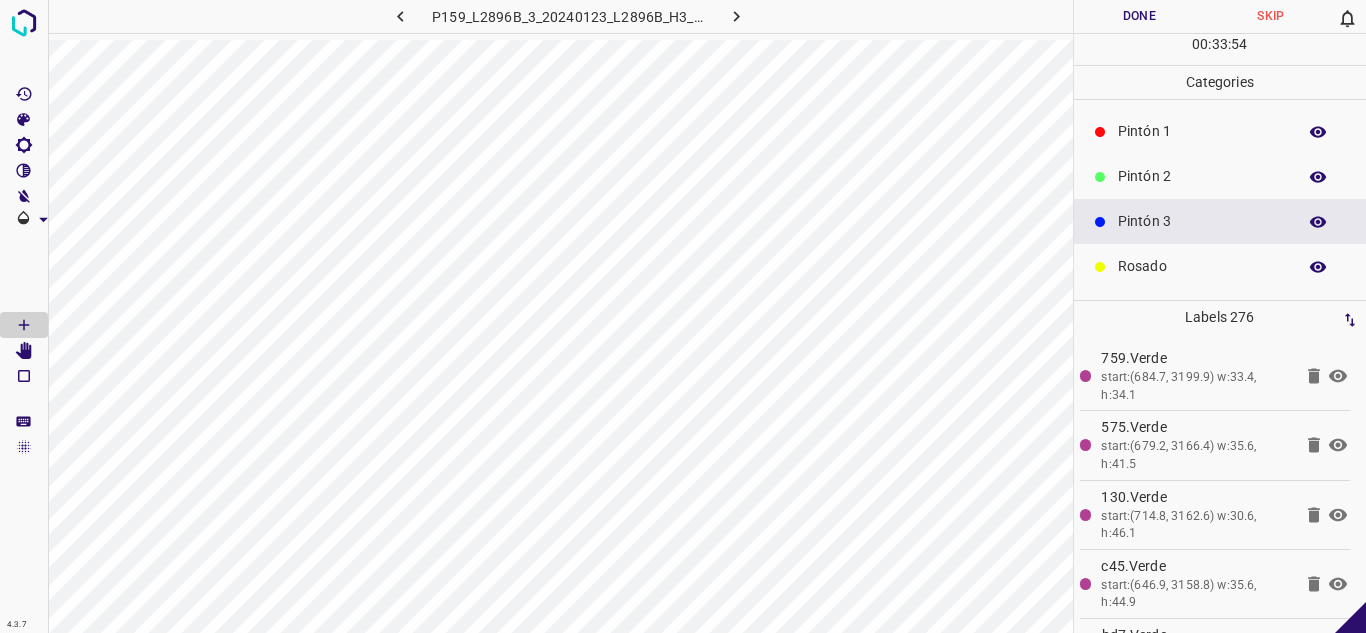 scroll, scrollTop: 0, scrollLeft: 0, axis: both 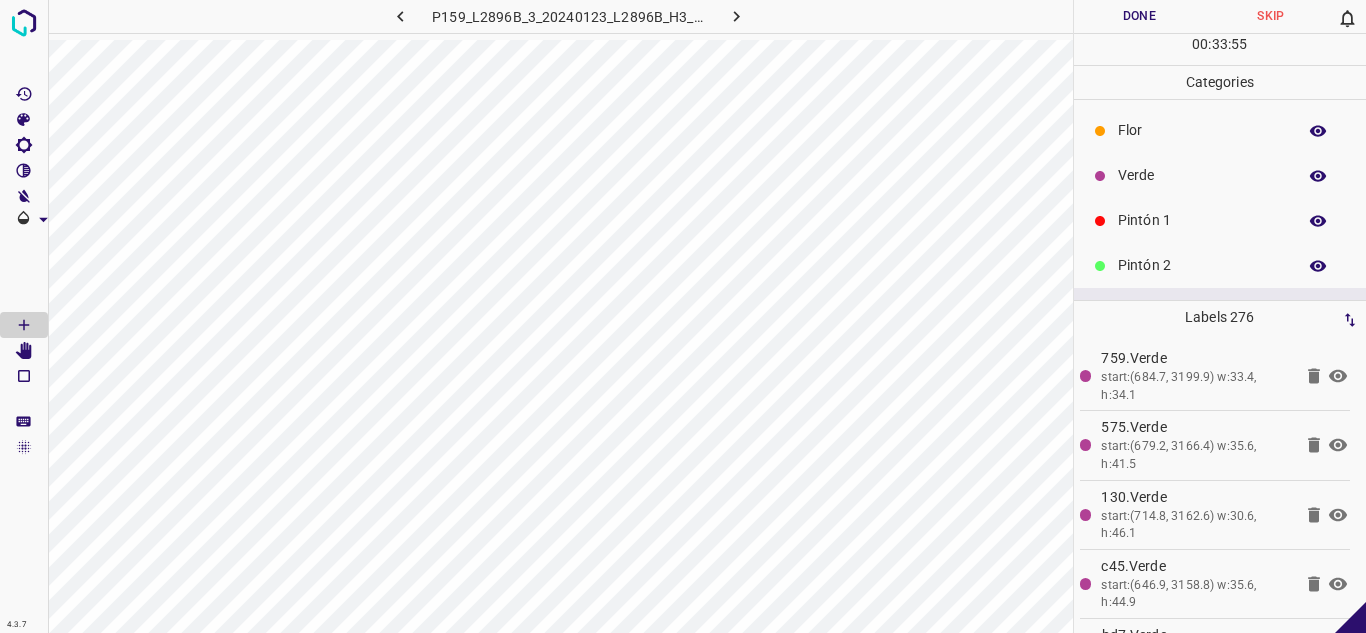 click on "Verde" at bounding box center (1202, 175) 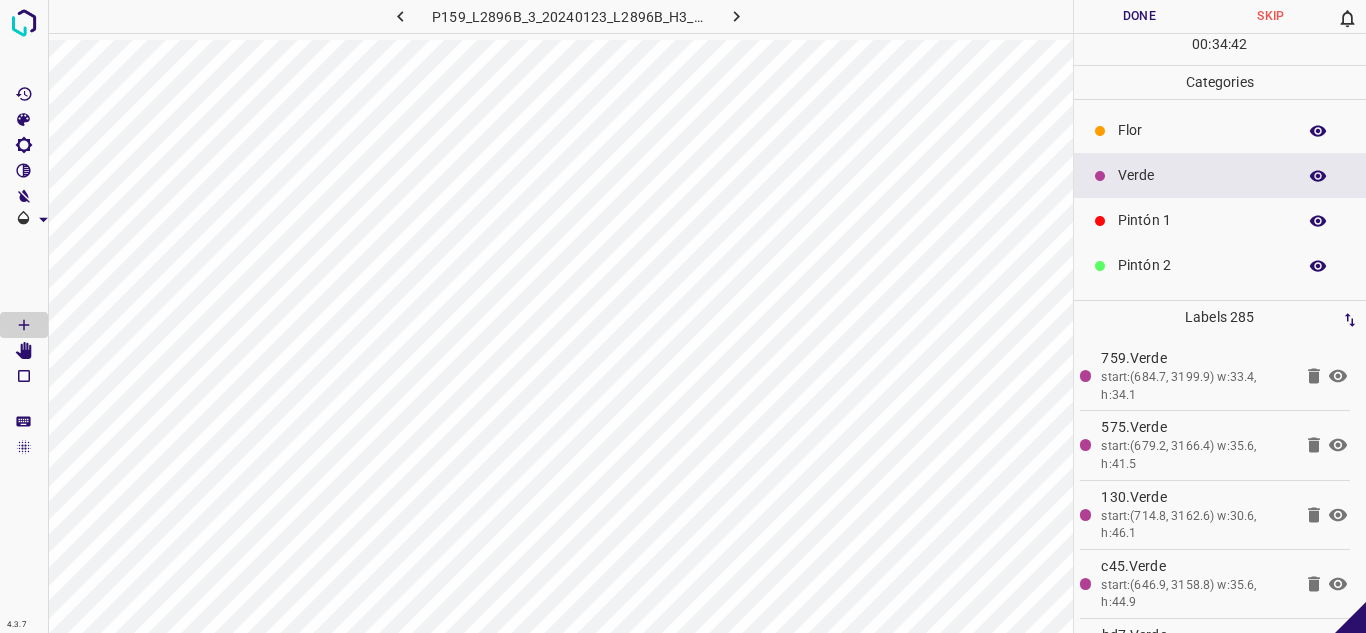 click on "Pintón 1" at bounding box center (1202, 220) 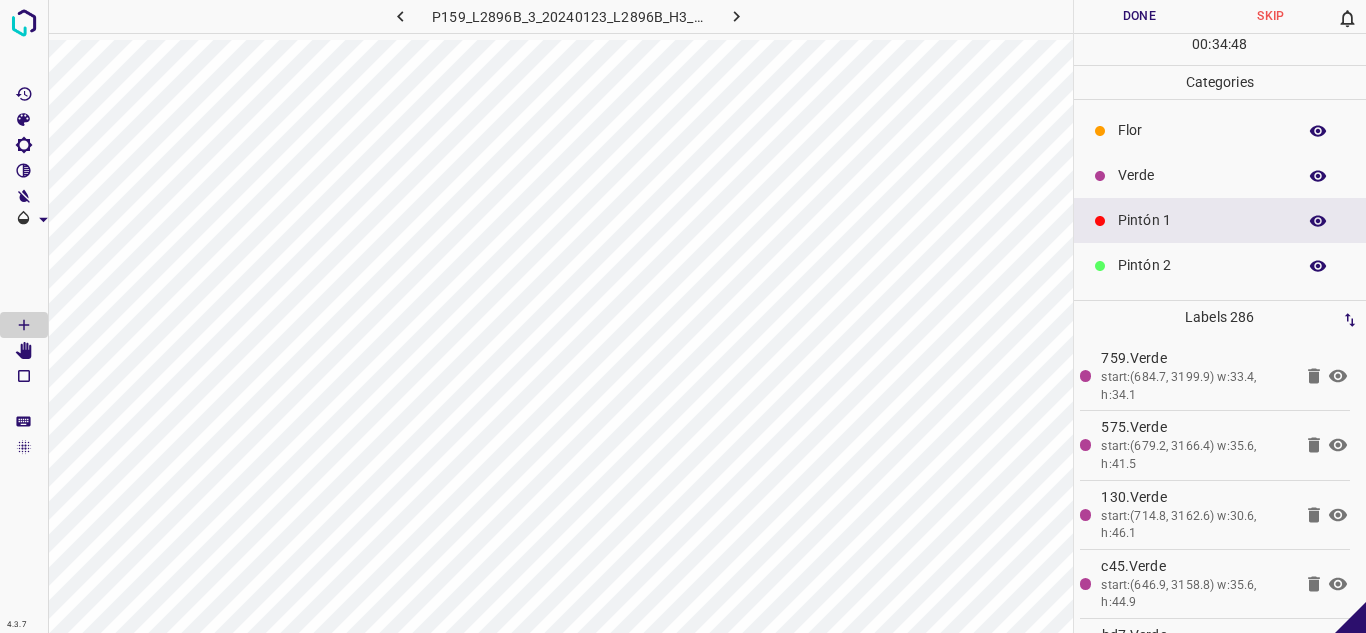 click on "Verde" at bounding box center [1202, 175] 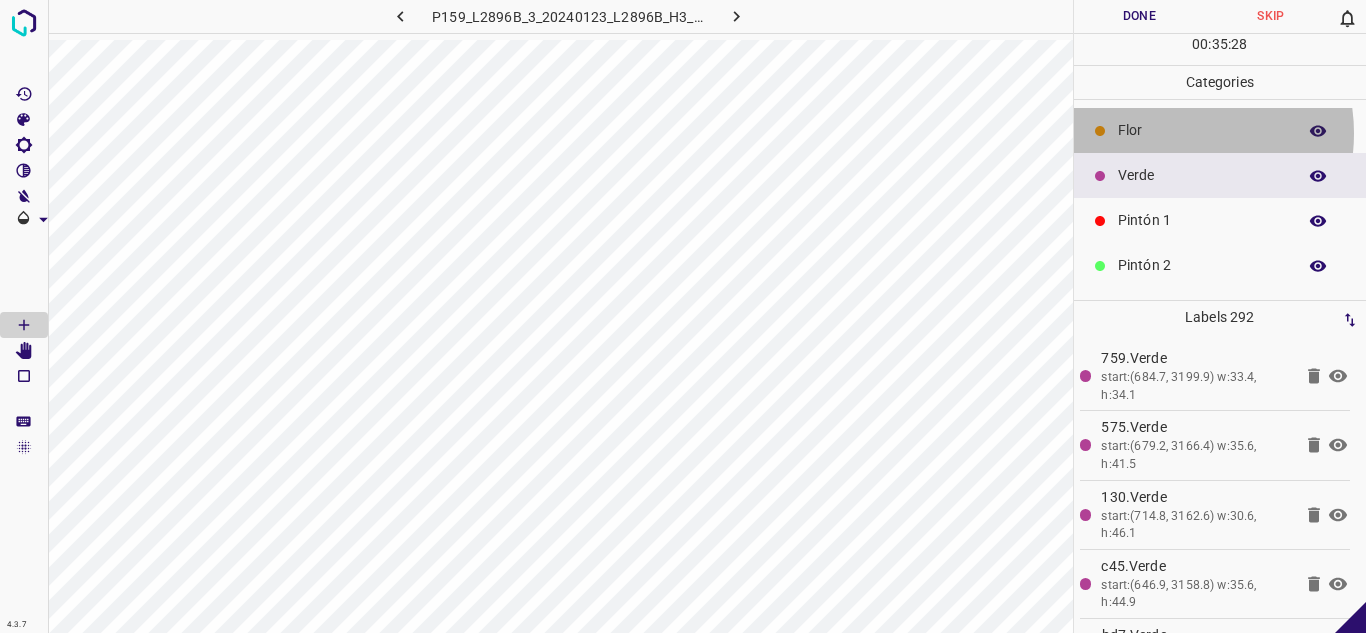 click on "Flor" at bounding box center (1202, 130) 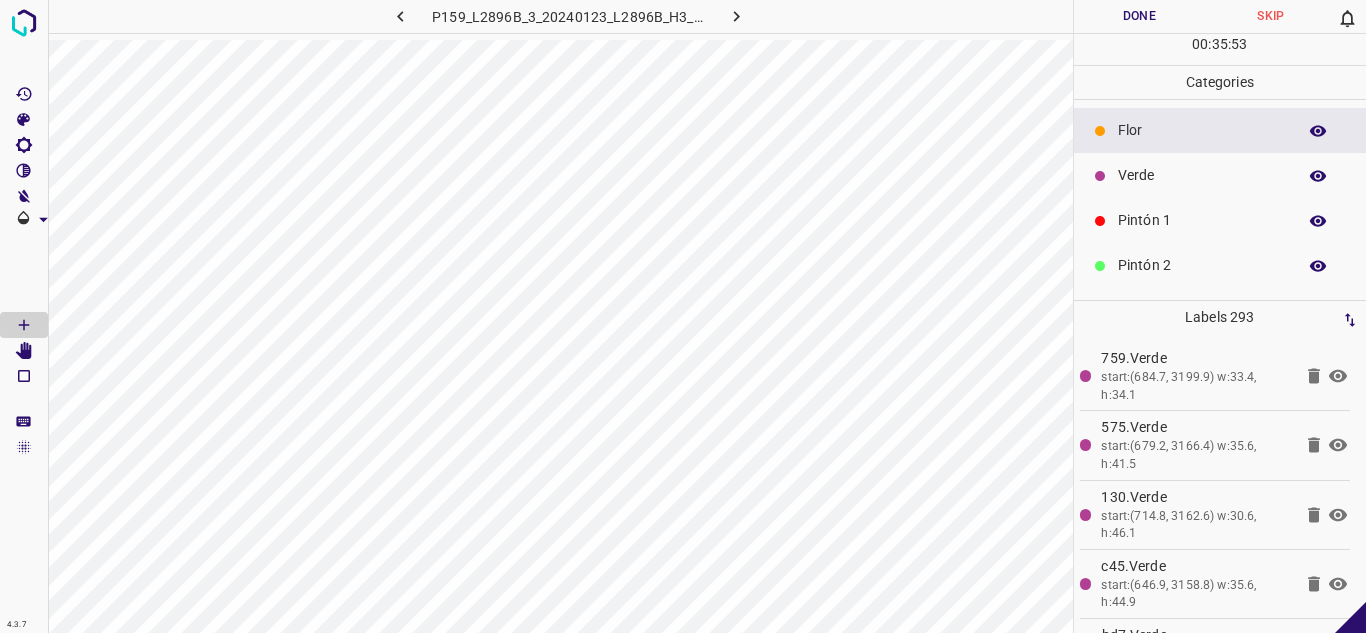click at bounding box center [24, 94] 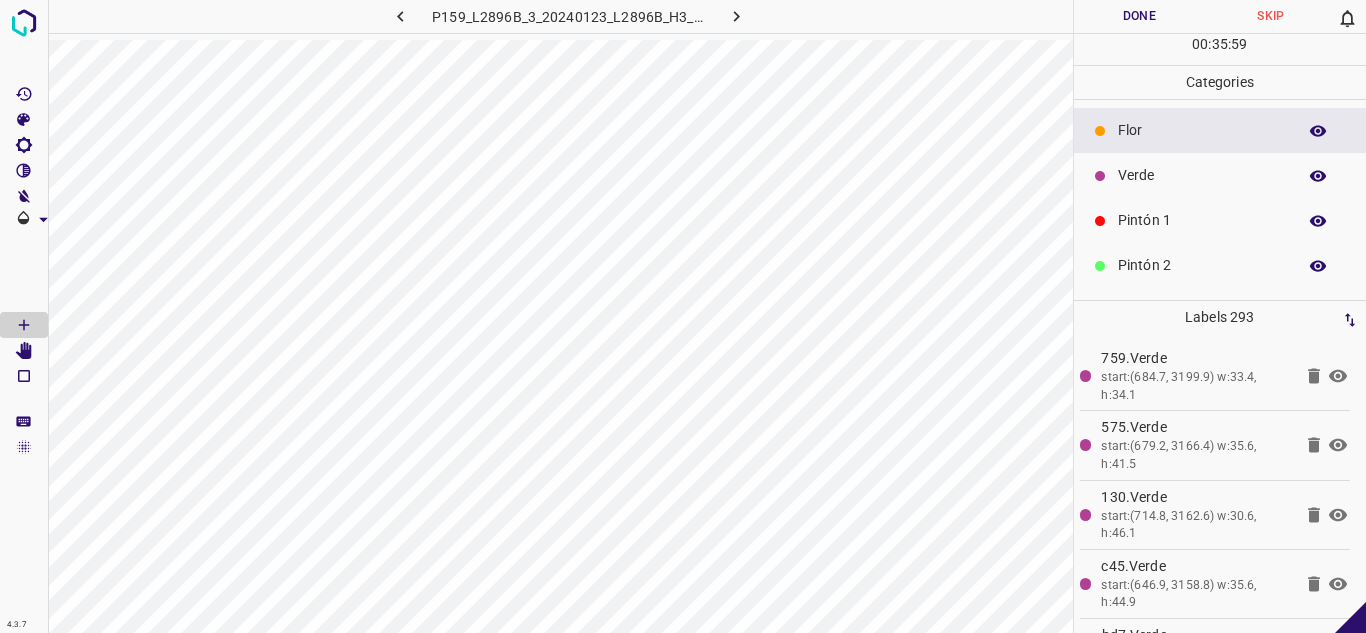 click 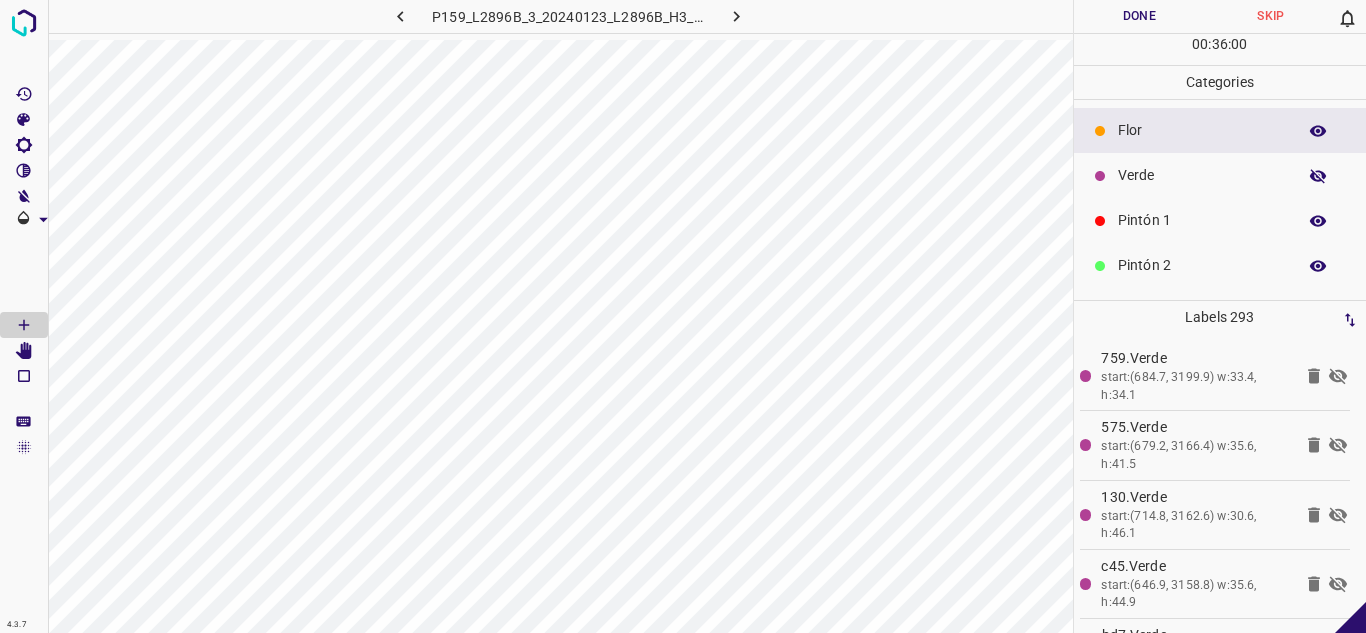 click 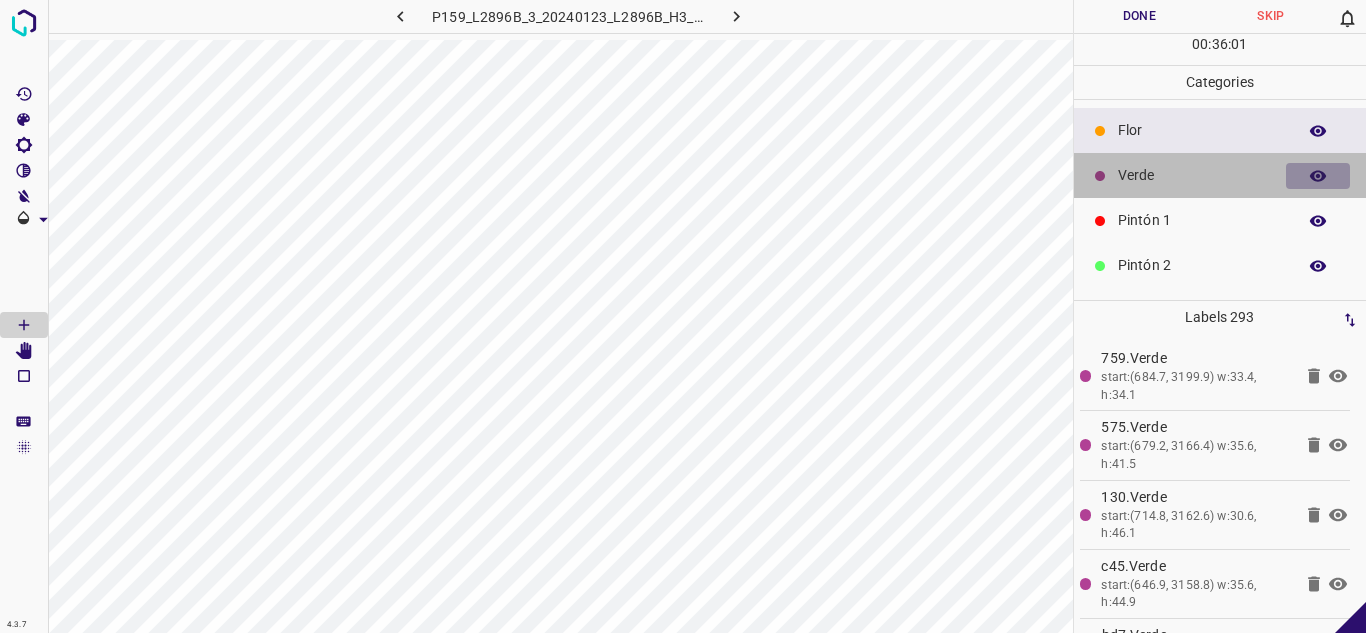 click 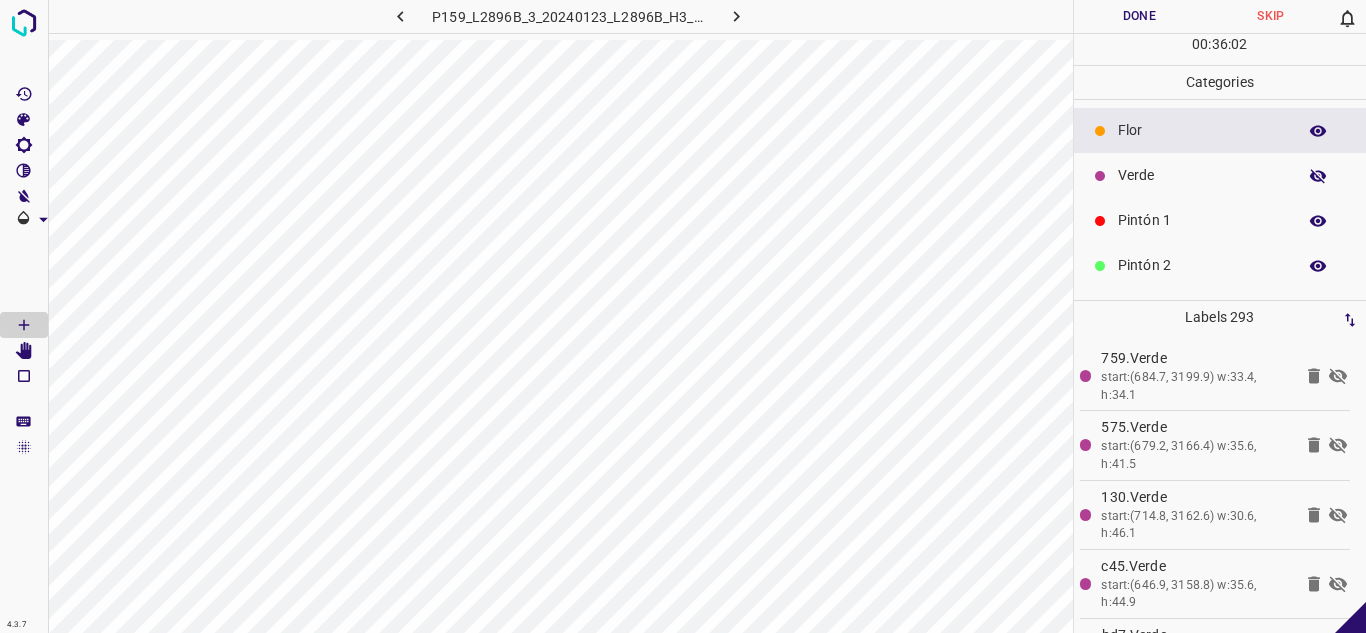 click 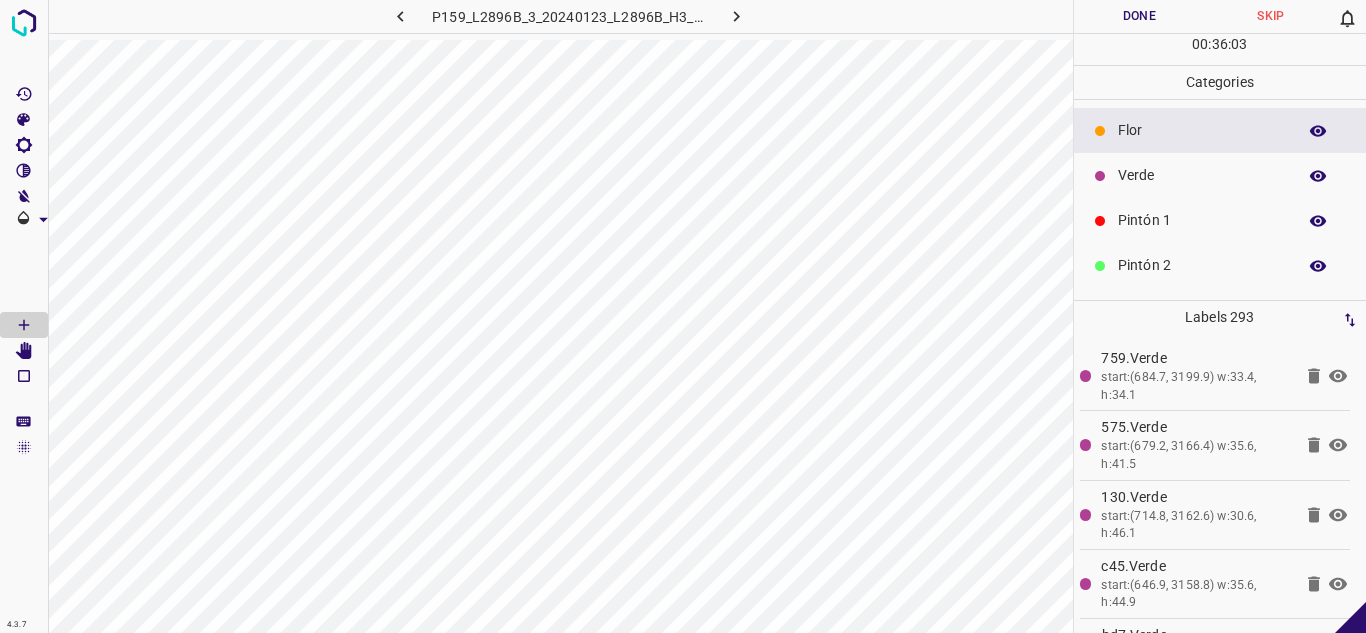 click 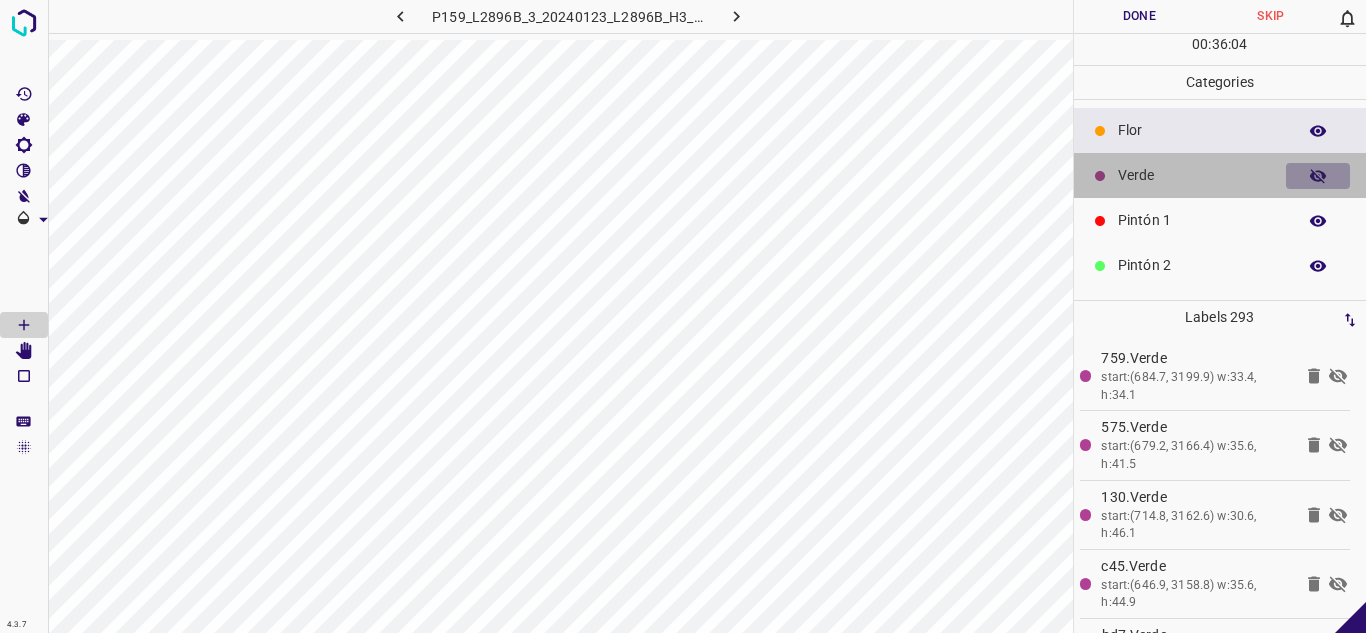 click 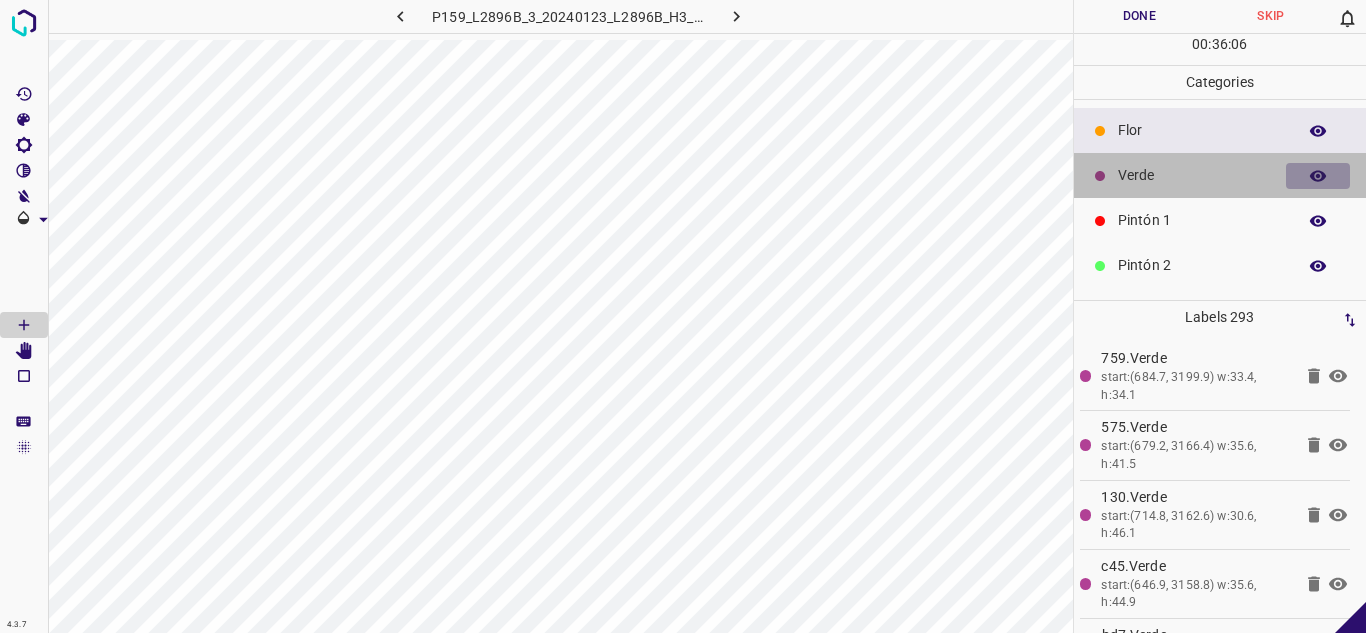 click 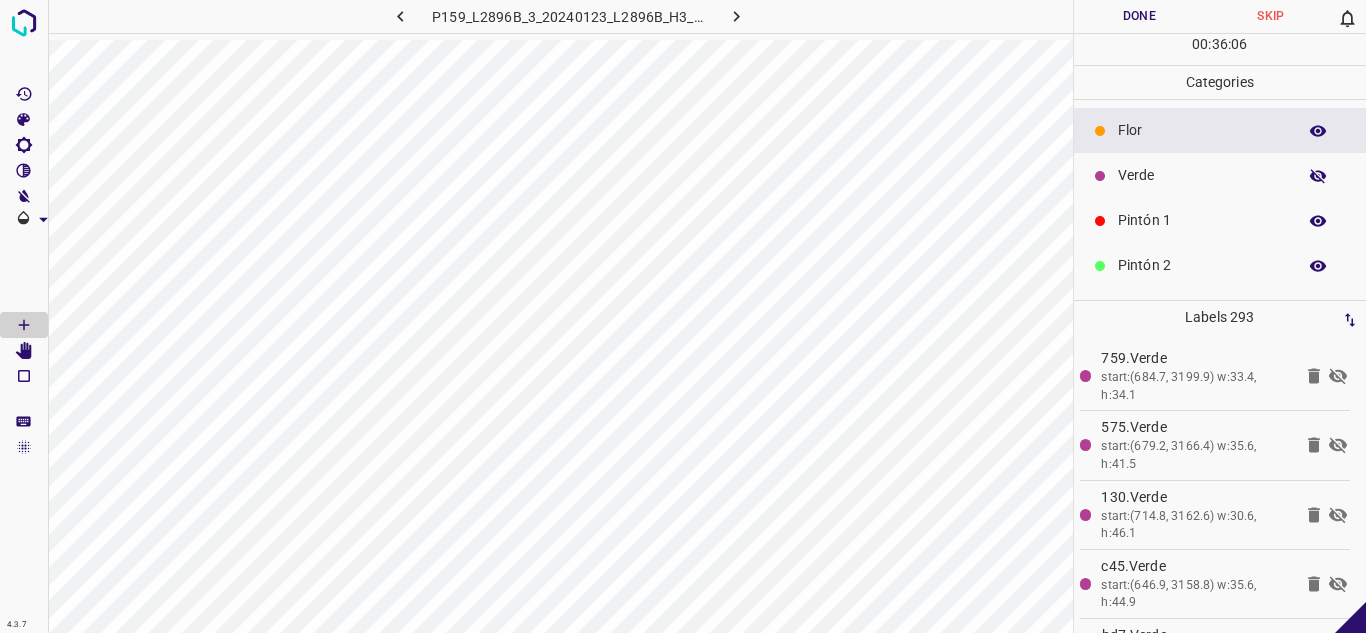 click 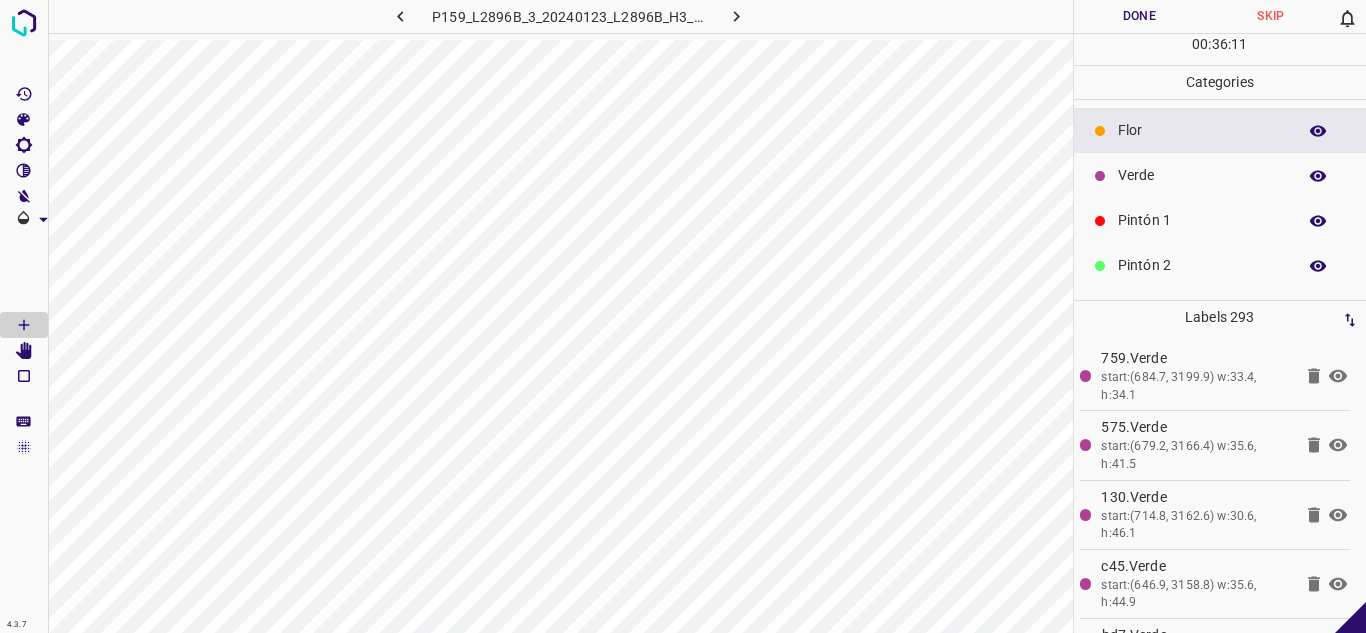click on "Done" at bounding box center (1140, 16) 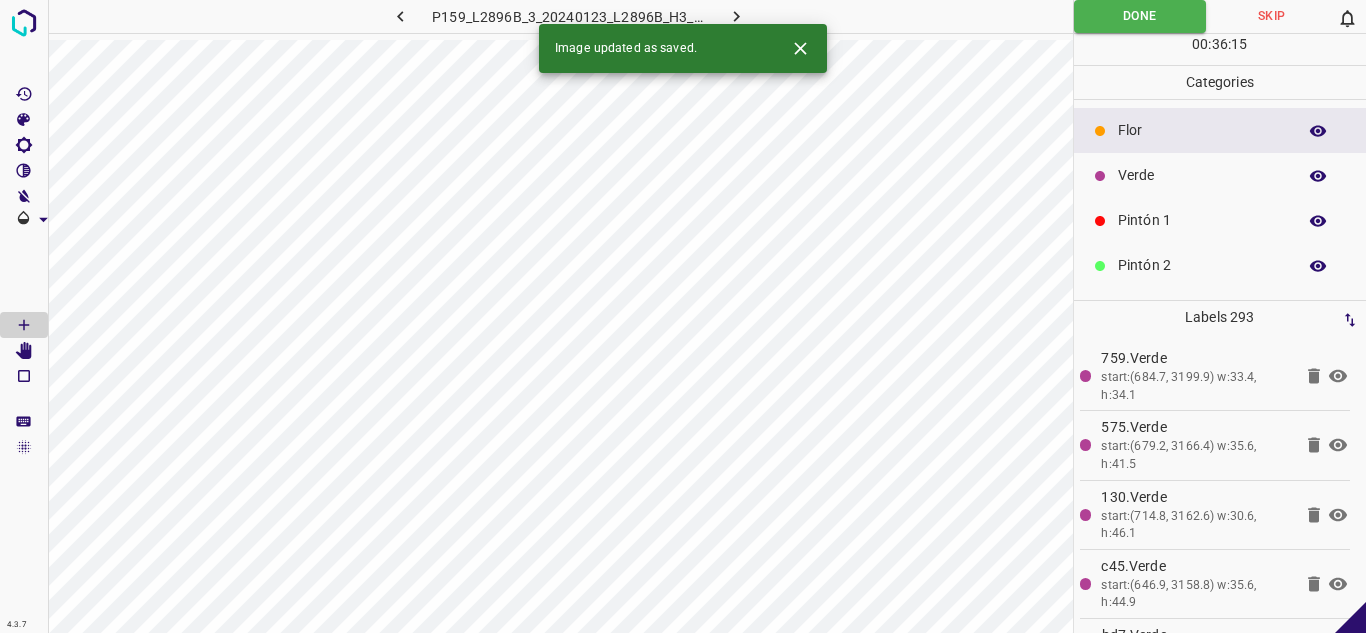 click 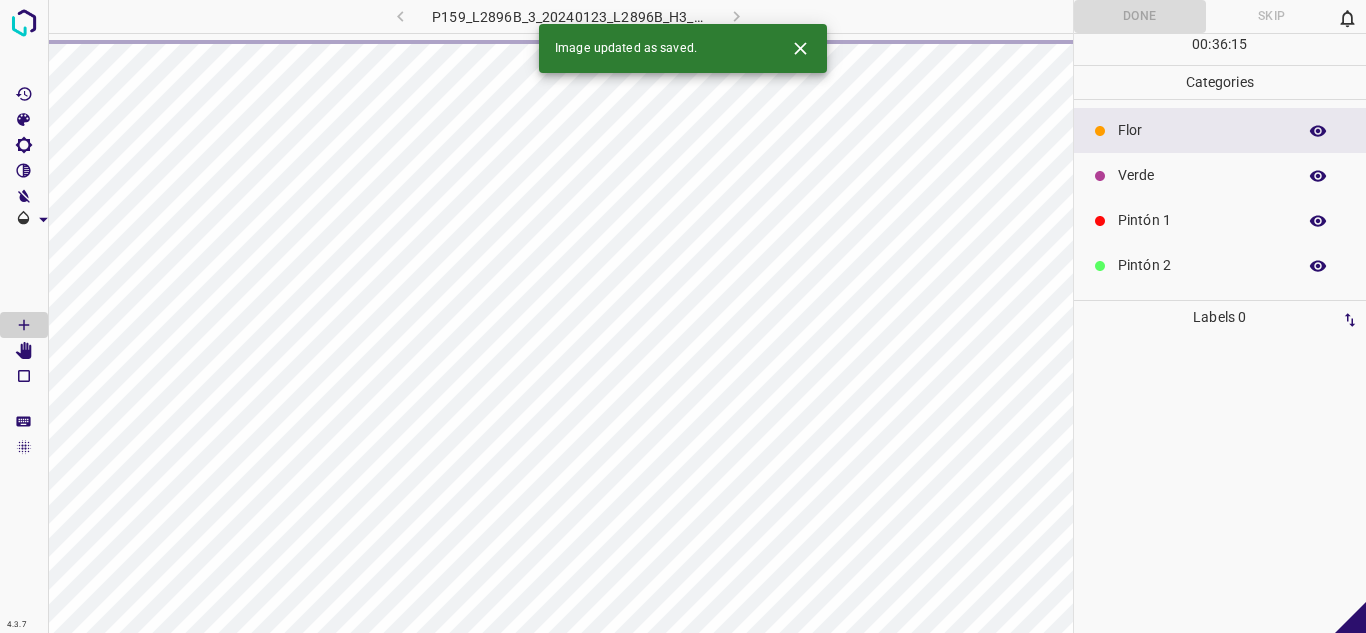click 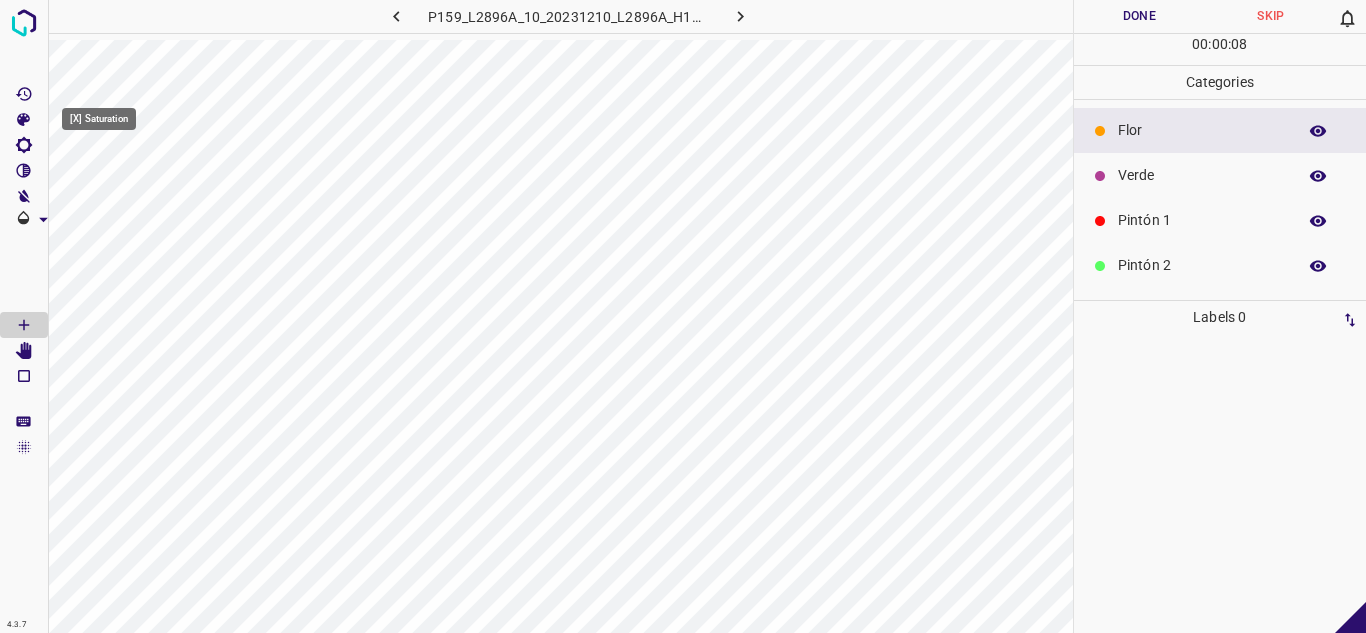 click at bounding box center (24, 120) 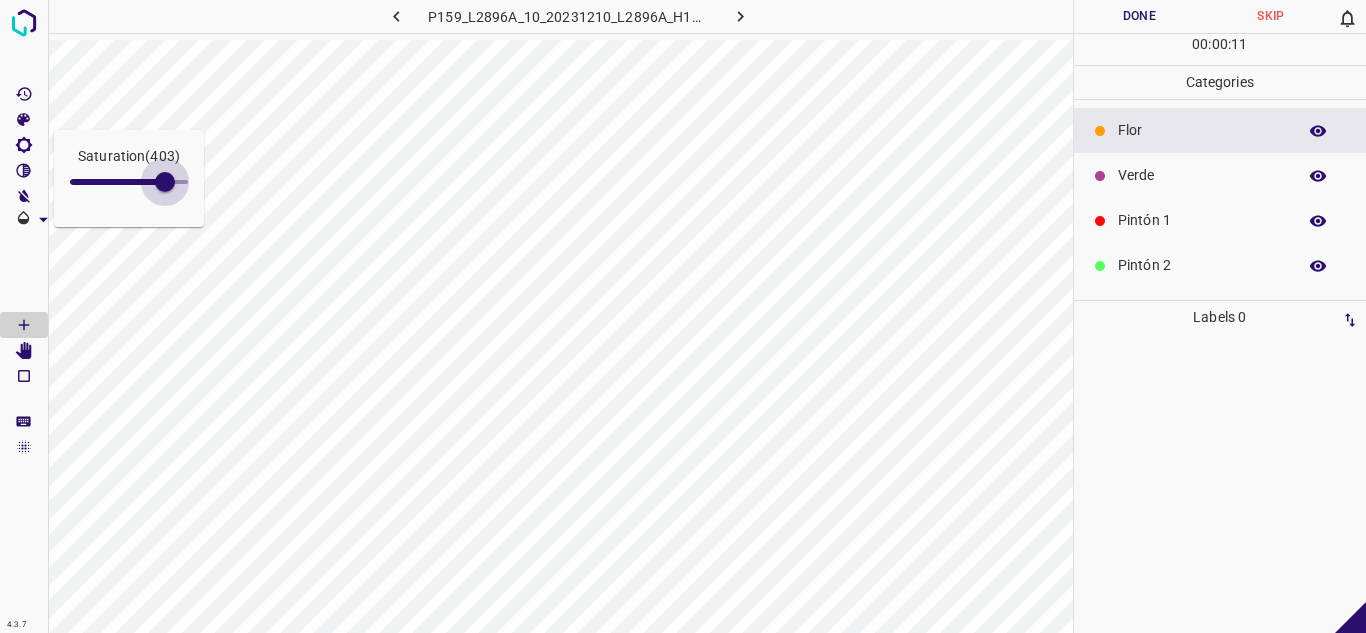 type on "415" 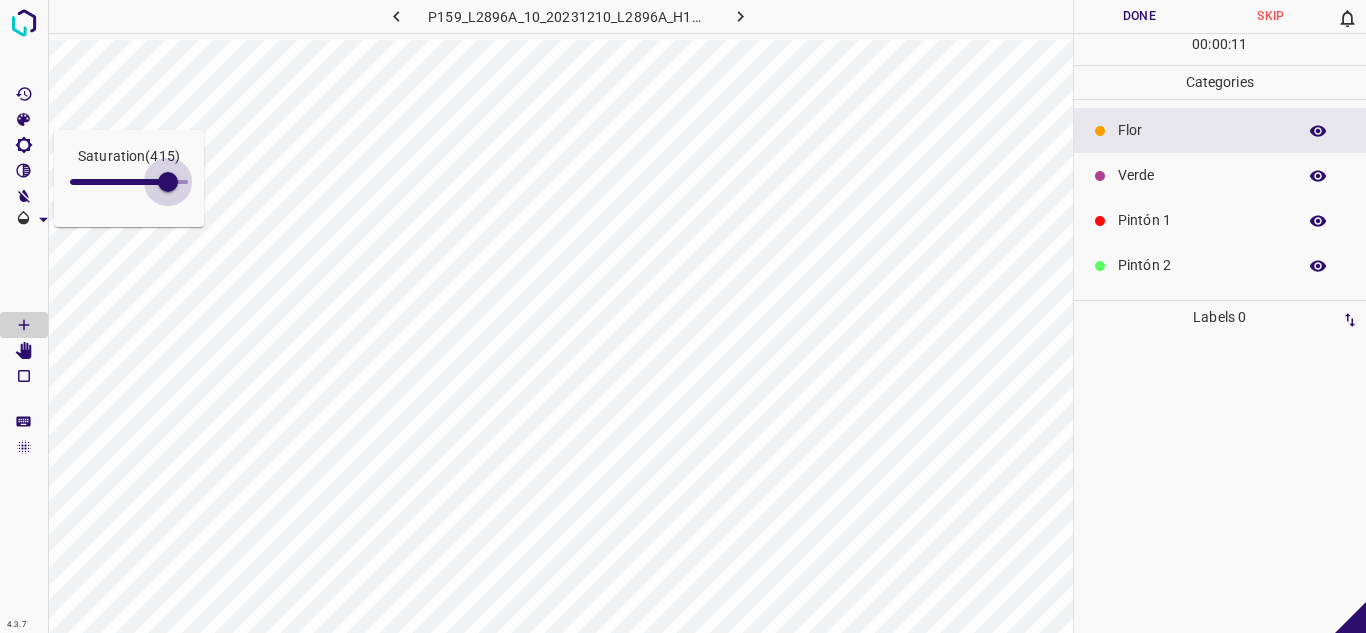 drag, startPoint x: 99, startPoint y: 177, endPoint x: 168, endPoint y: 186, distance: 69.58448 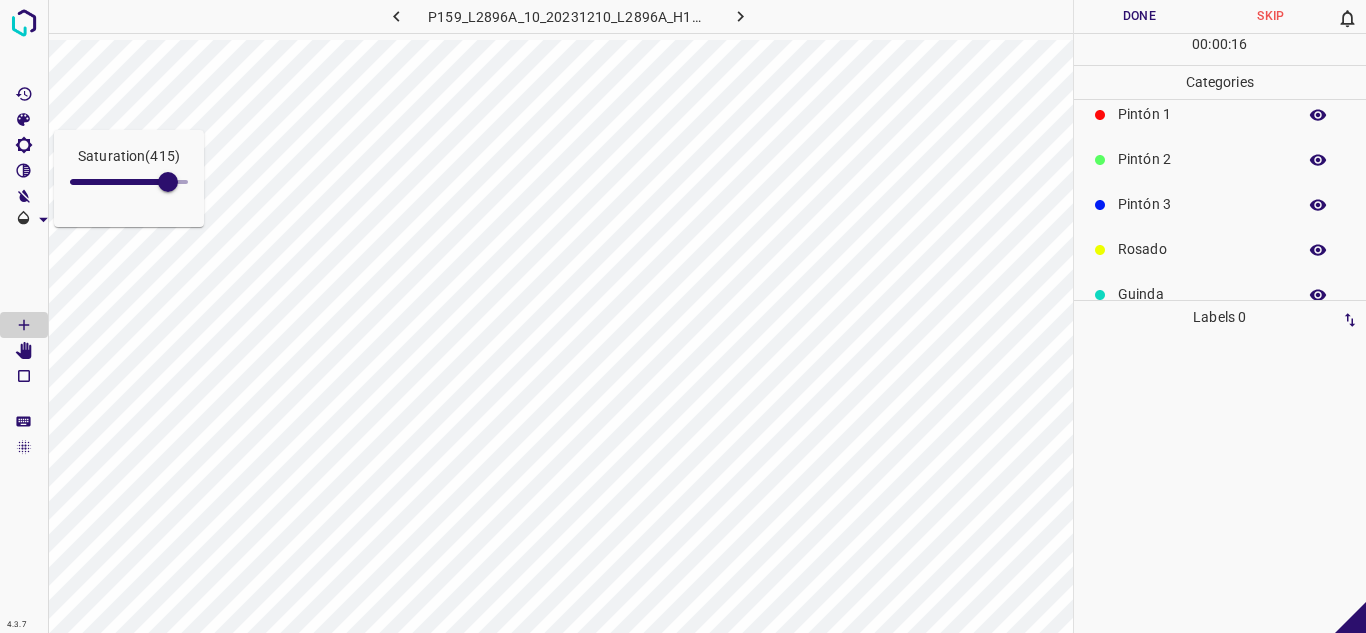 scroll, scrollTop: 176, scrollLeft: 0, axis: vertical 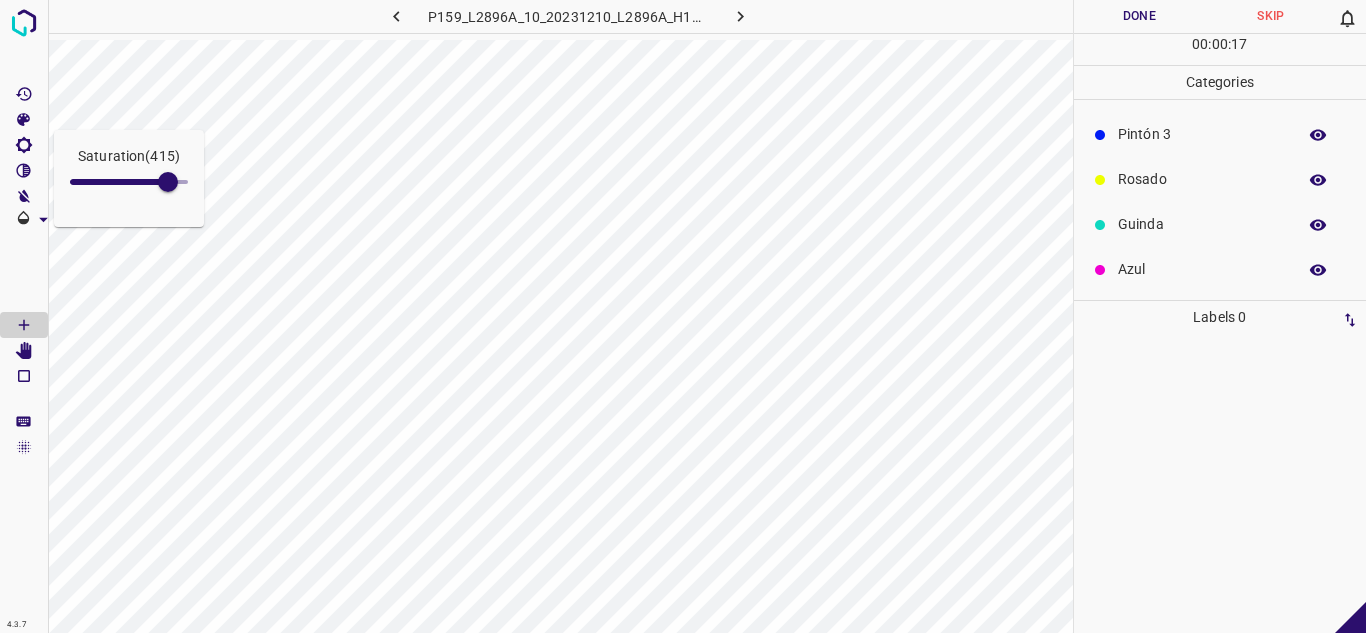 click on "Azul" at bounding box center [1202, 269] 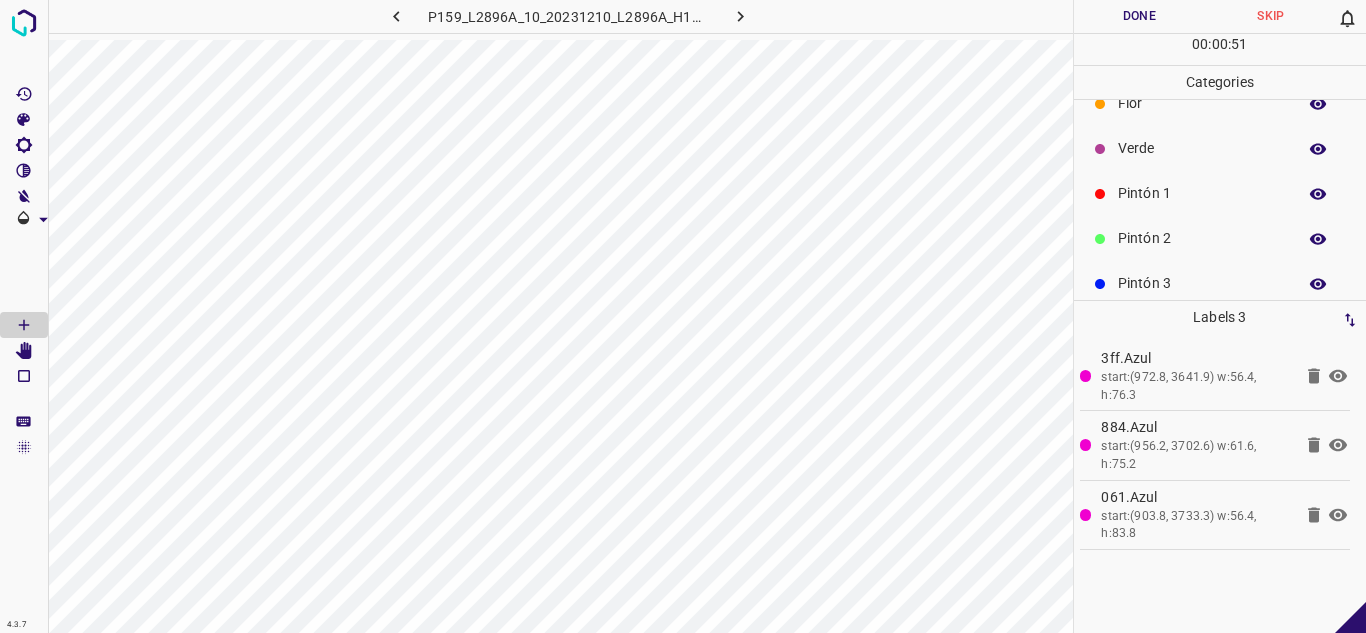 scroll, scrollTop: 0, scrollLeft: 0, axis: both 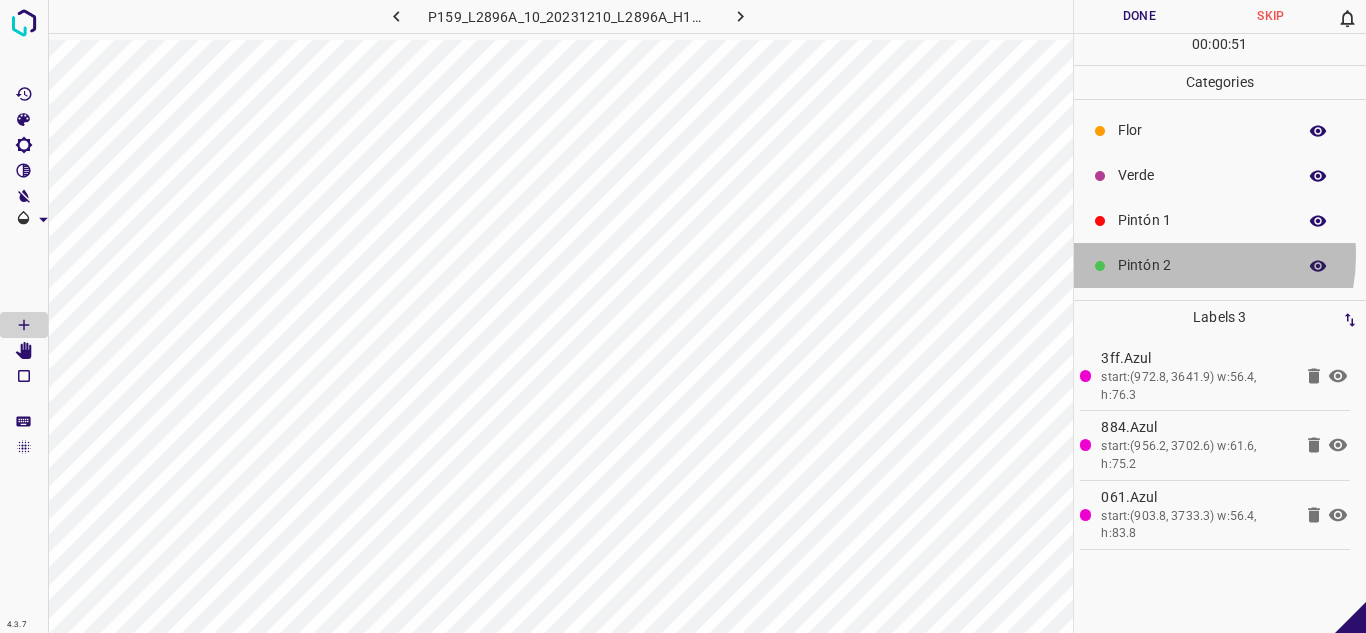 click on "Pintón 2" at bounding box center [1202, 265] 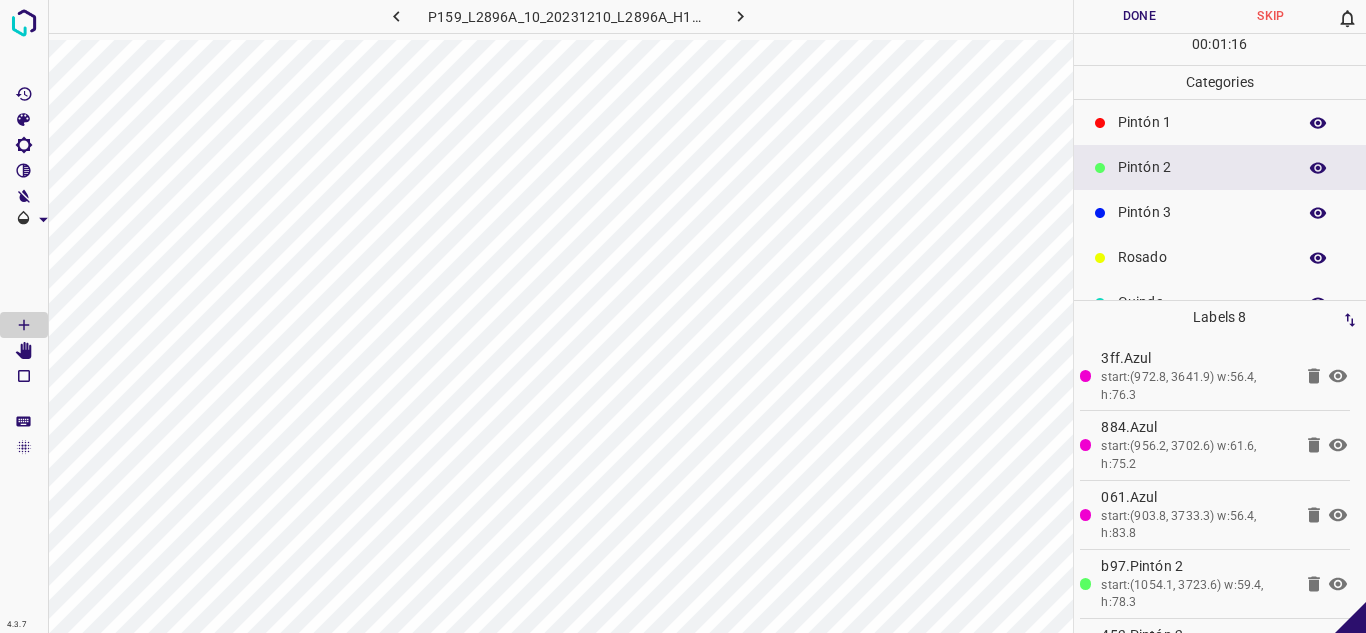 scroll, scrollTop: 176, scrollLeft: 0, axis: vertical 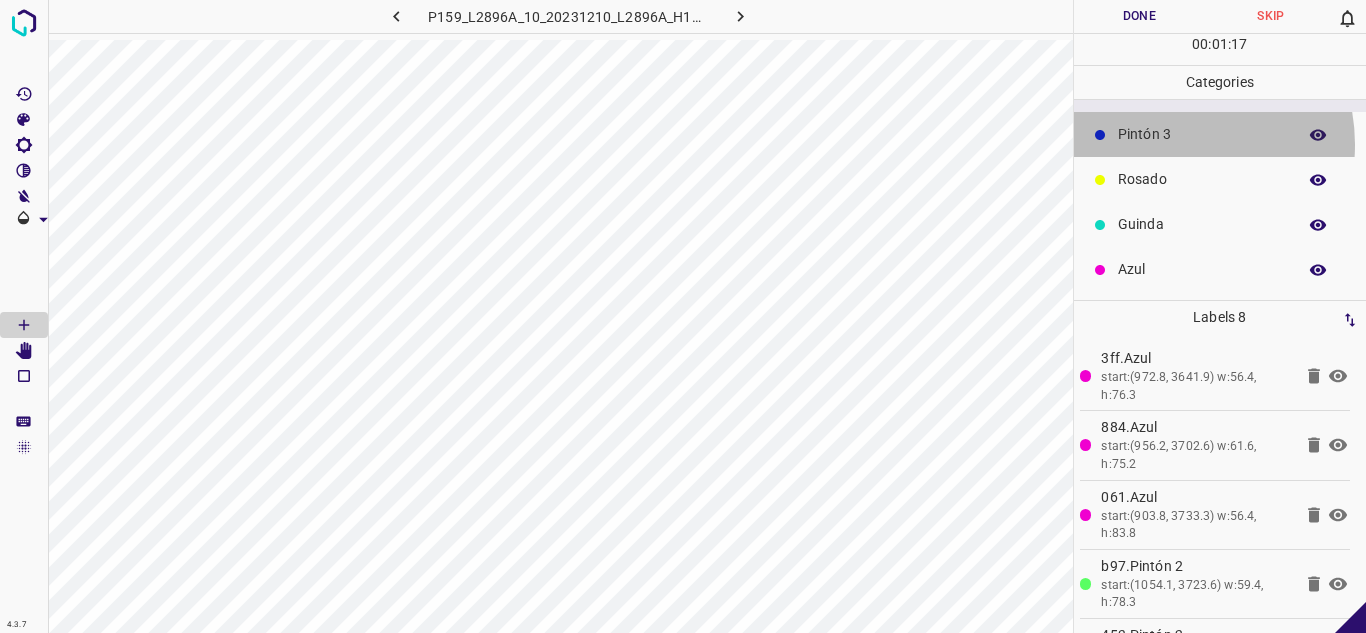click on "Pintón 3" at bounding box center (1202, 134) 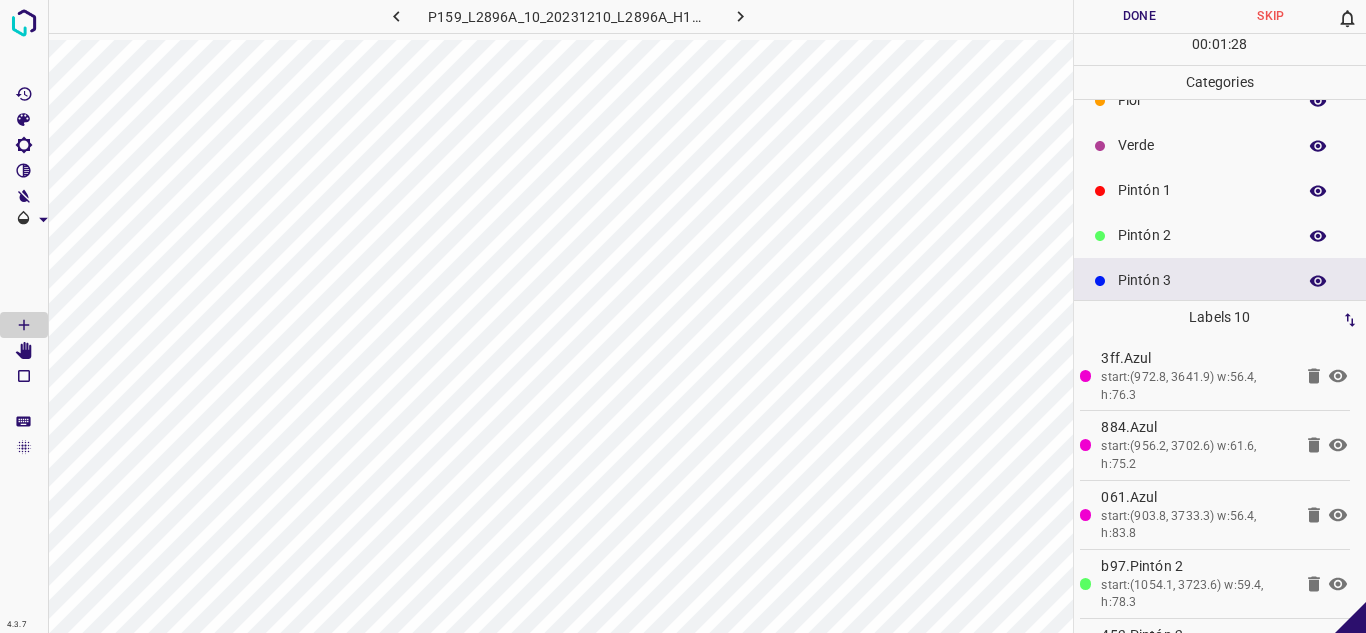 scroll, scrollTop: 0, scrollLeft: 0, axis: both 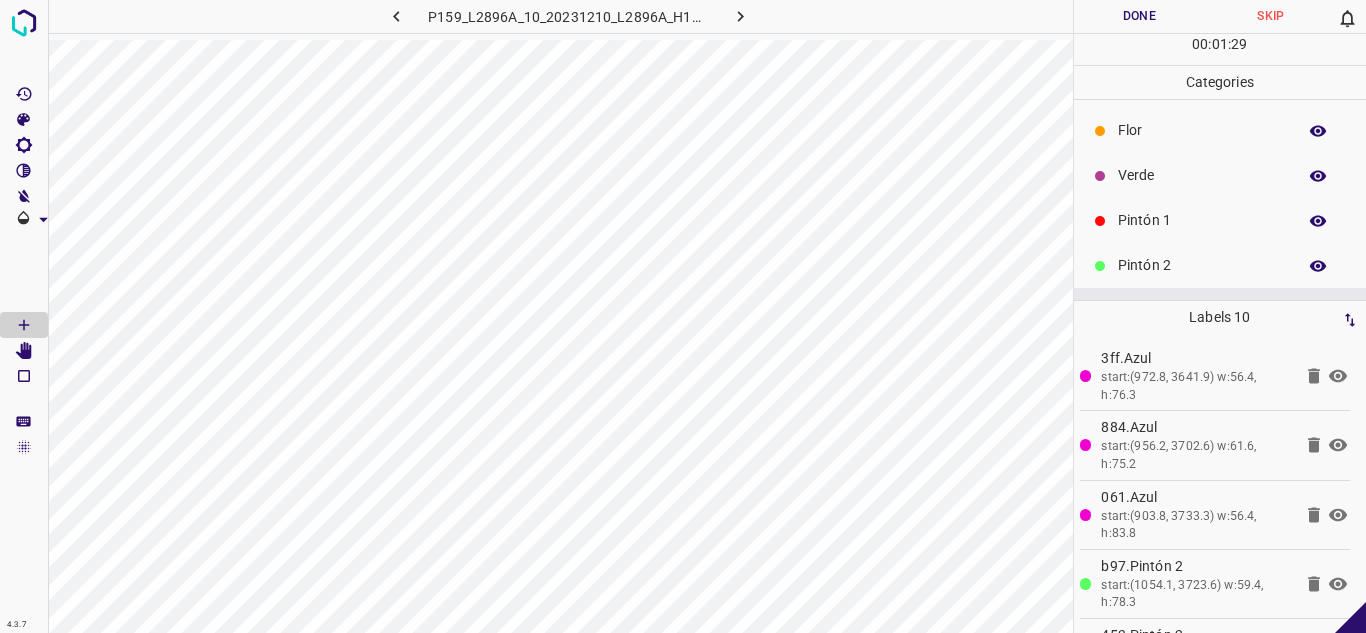 click on "Pintón 1" at bounding box center (1202, 220) 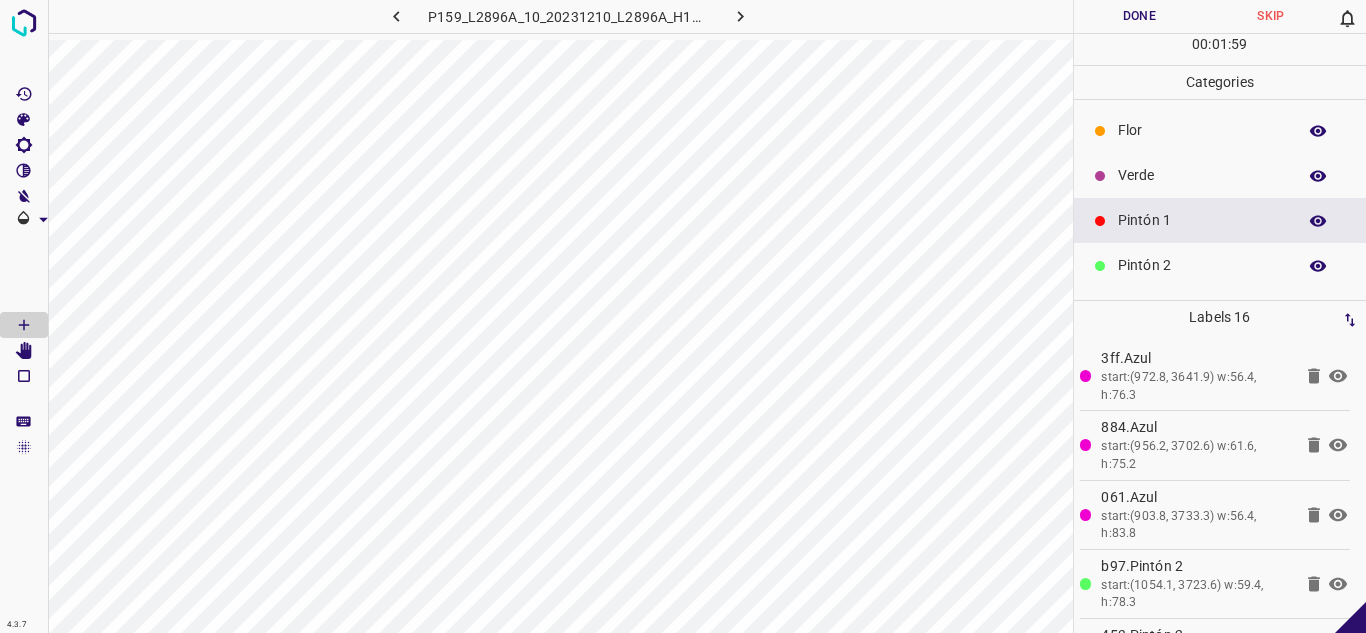 click on "Verde" at bounding box center [1220, 175] 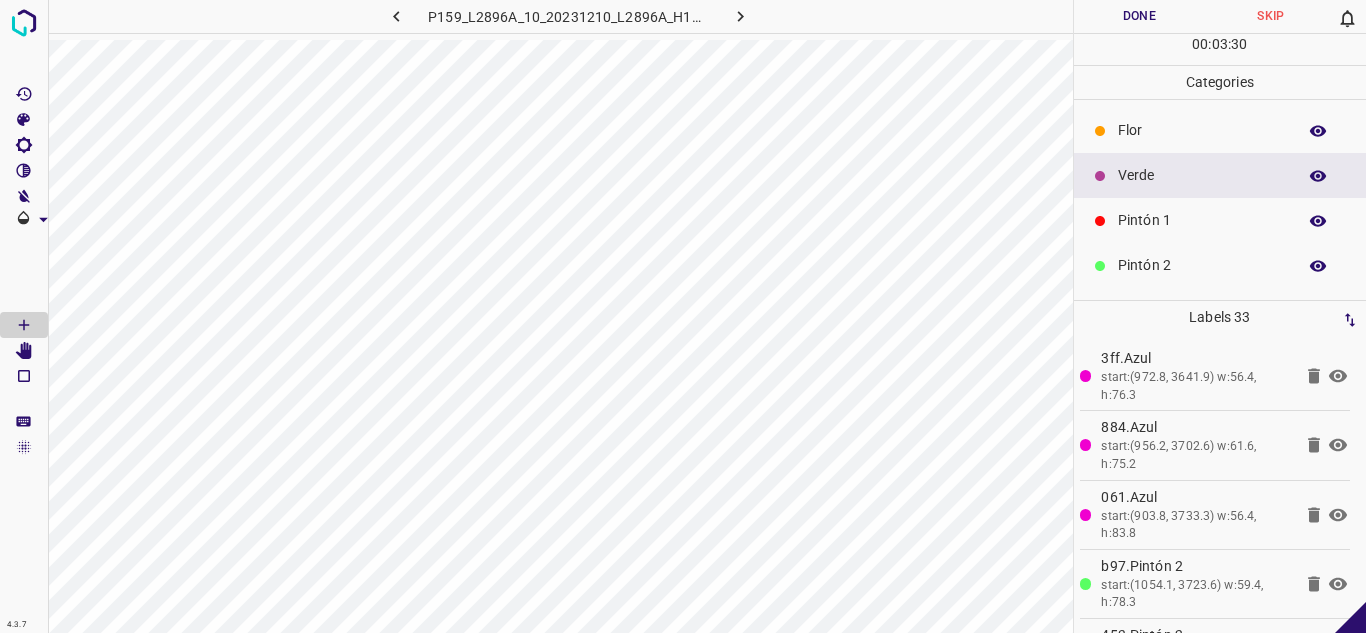 scroll, scrollTop: 176, scrollLeft: 0, axis: vertical 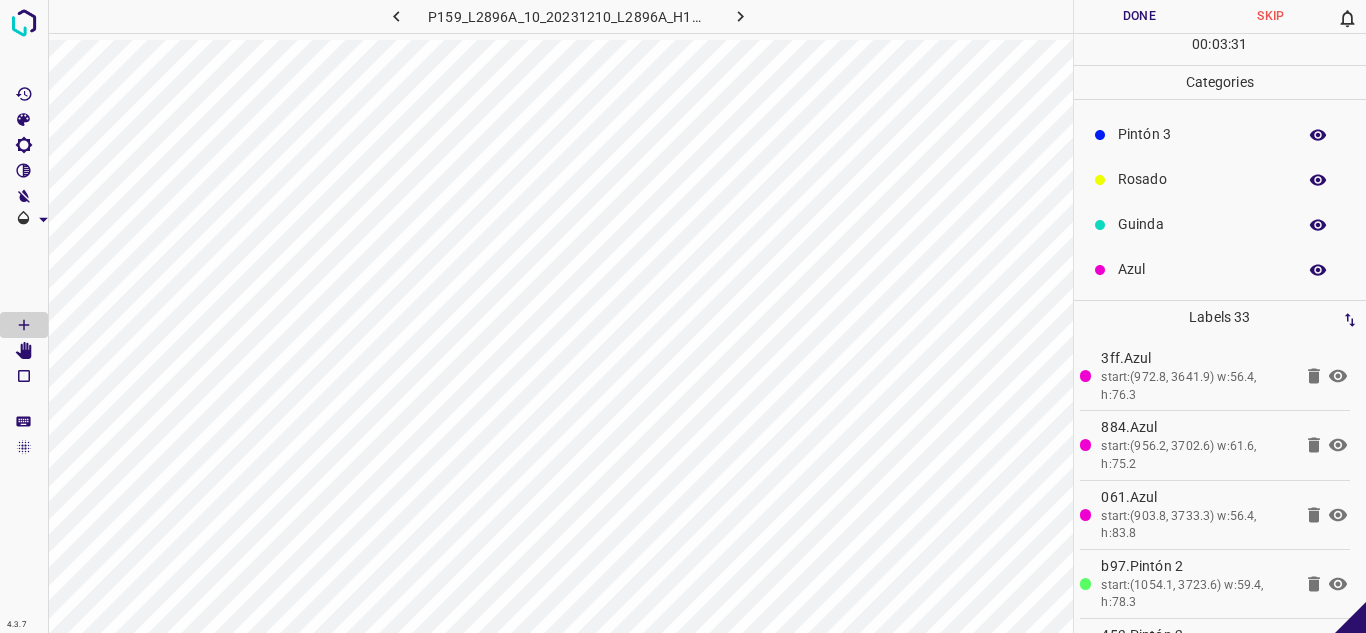 click on "Azul" at bounding box center [1202, 269] 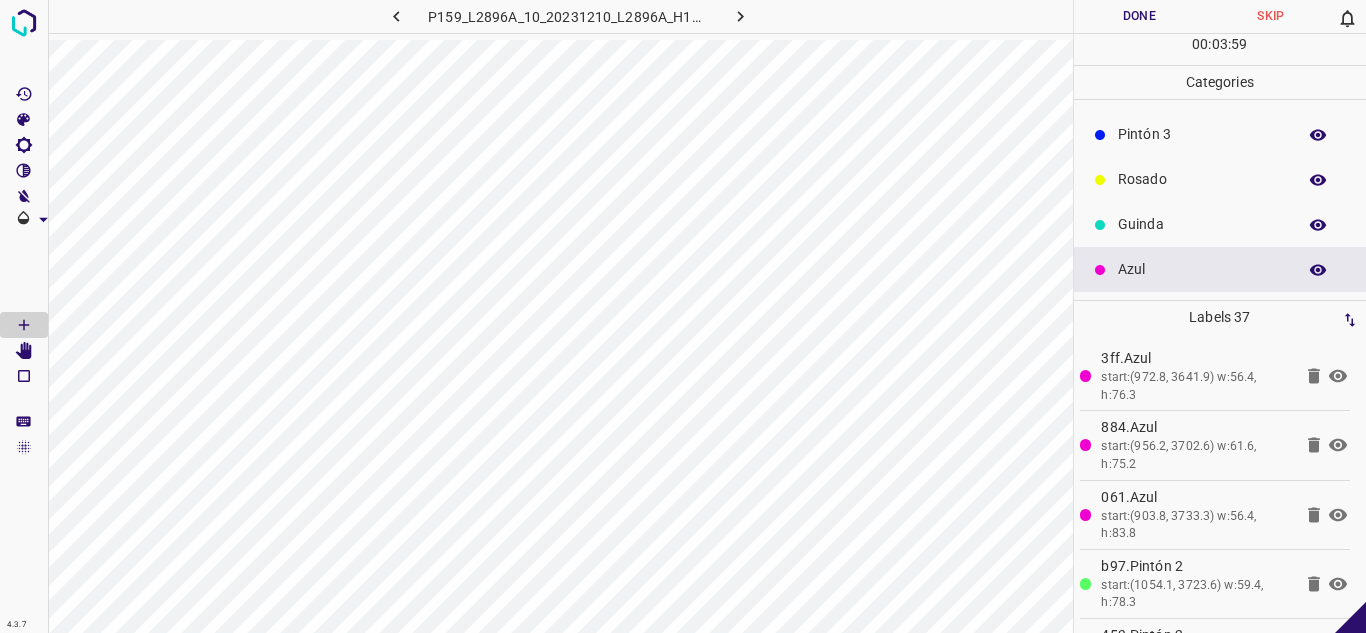 click on "Pintón 3" at bounding box center [1202, 134] 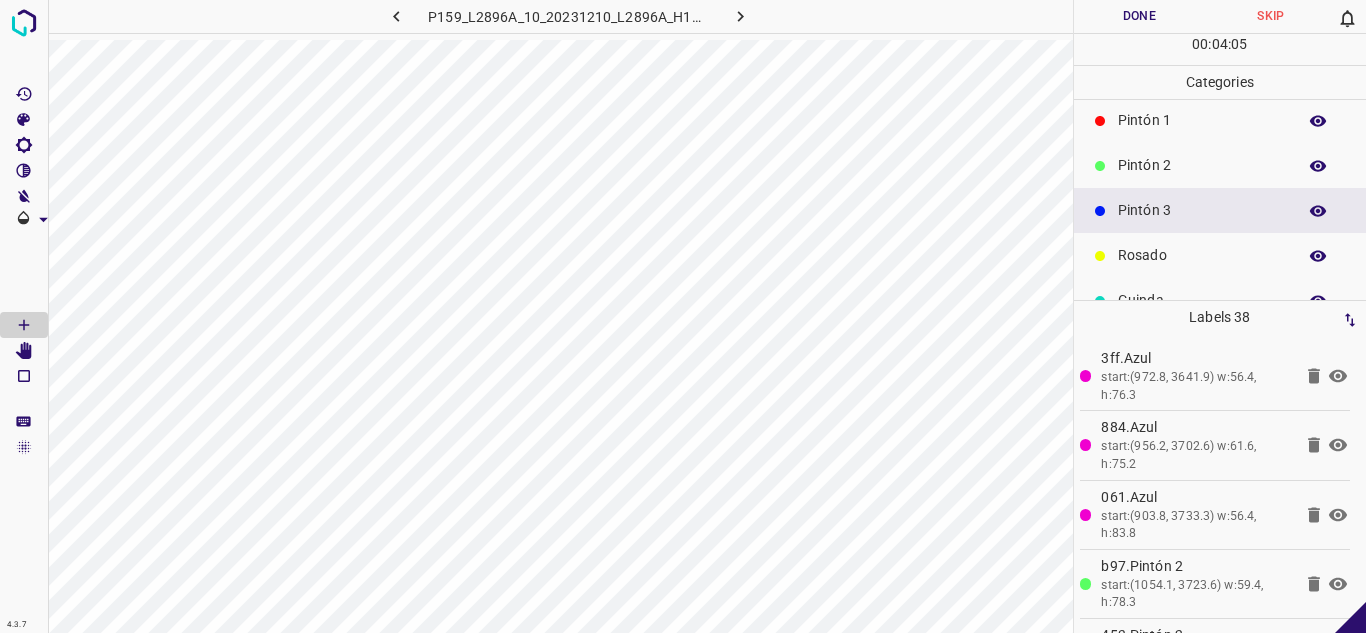 scroll, scrollTop: 0, scrollLeft: 0, axis: both 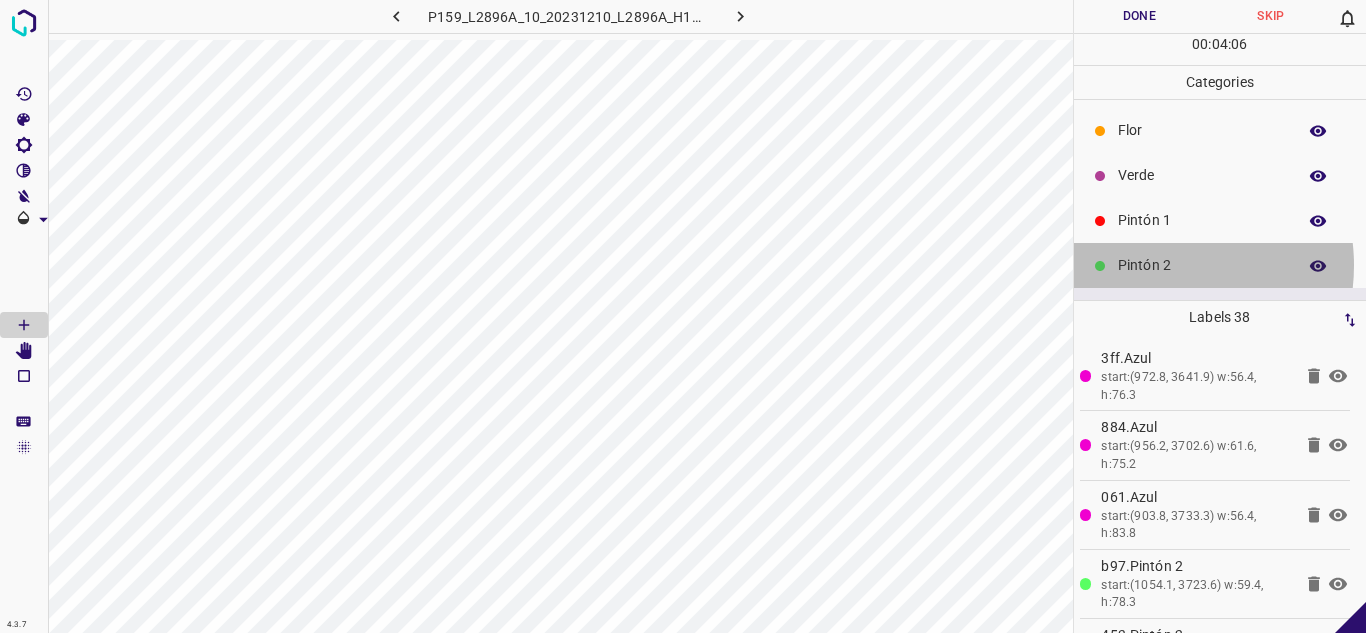 drag, startPoint x: 1152, startPoint y: 265, endPoint x: 1104, endPoint y: 256, distance: 48.83646 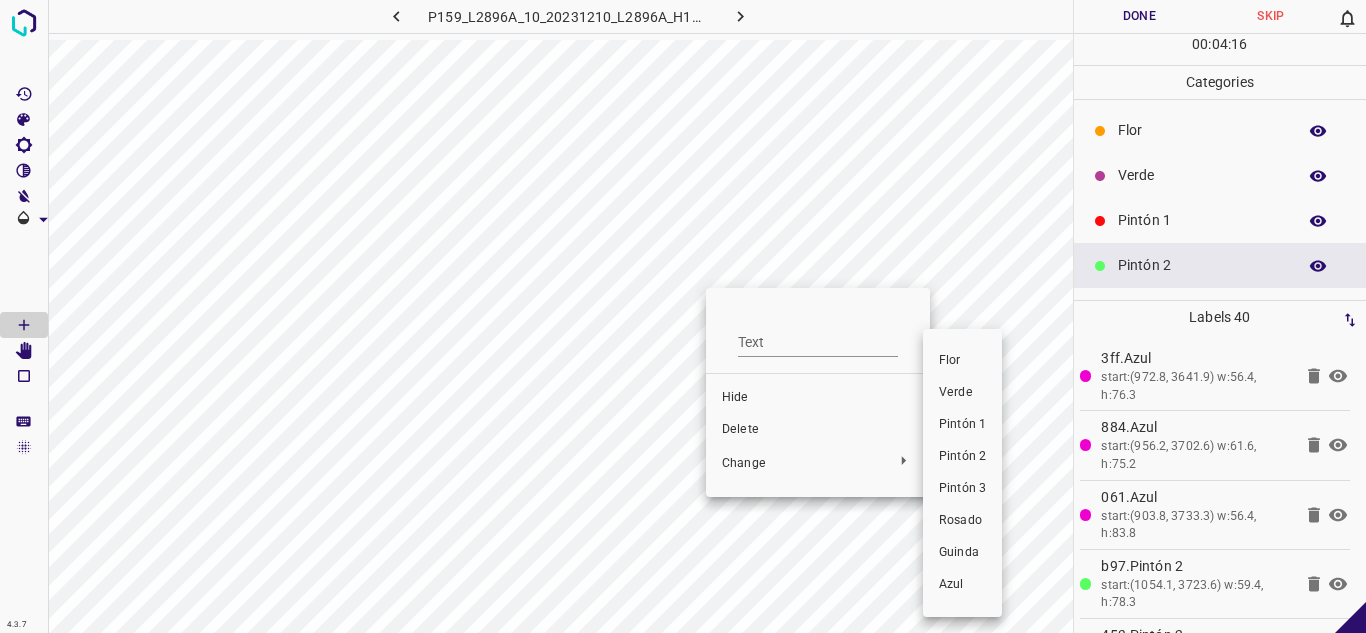 click on "Pintón 1" at bounding box center (962, 425) 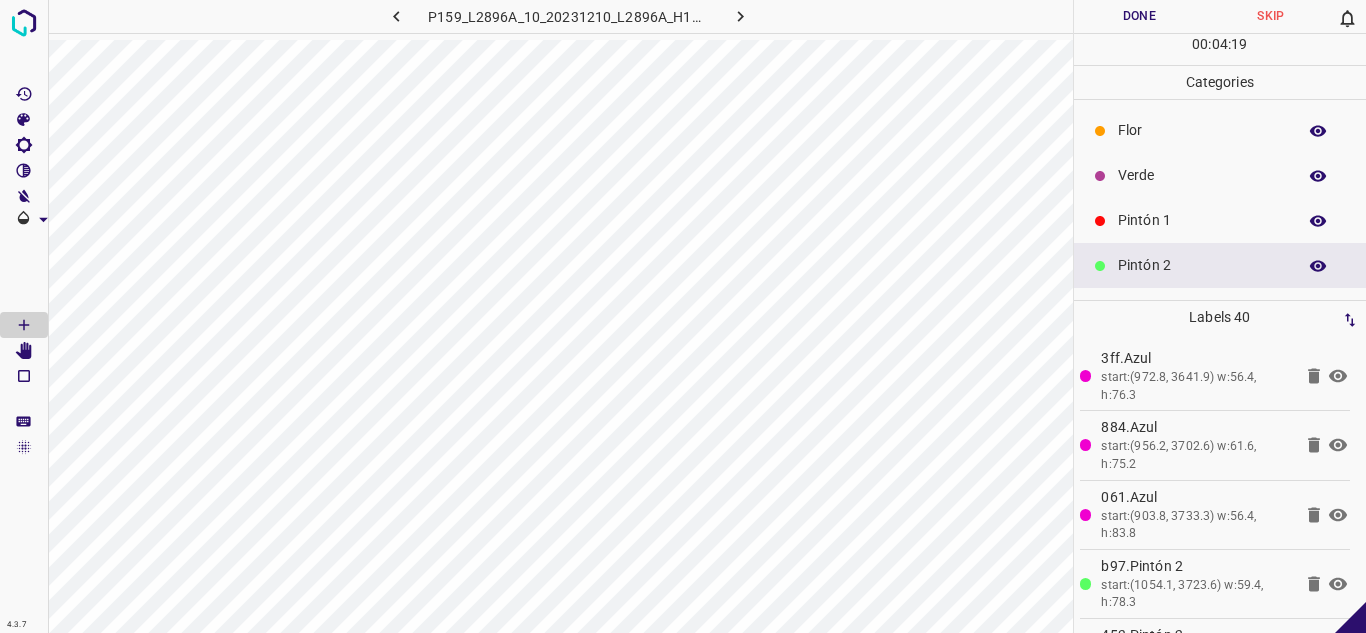 scroll, scrollTop: 176, scrollLeft: 0, axis: vertical 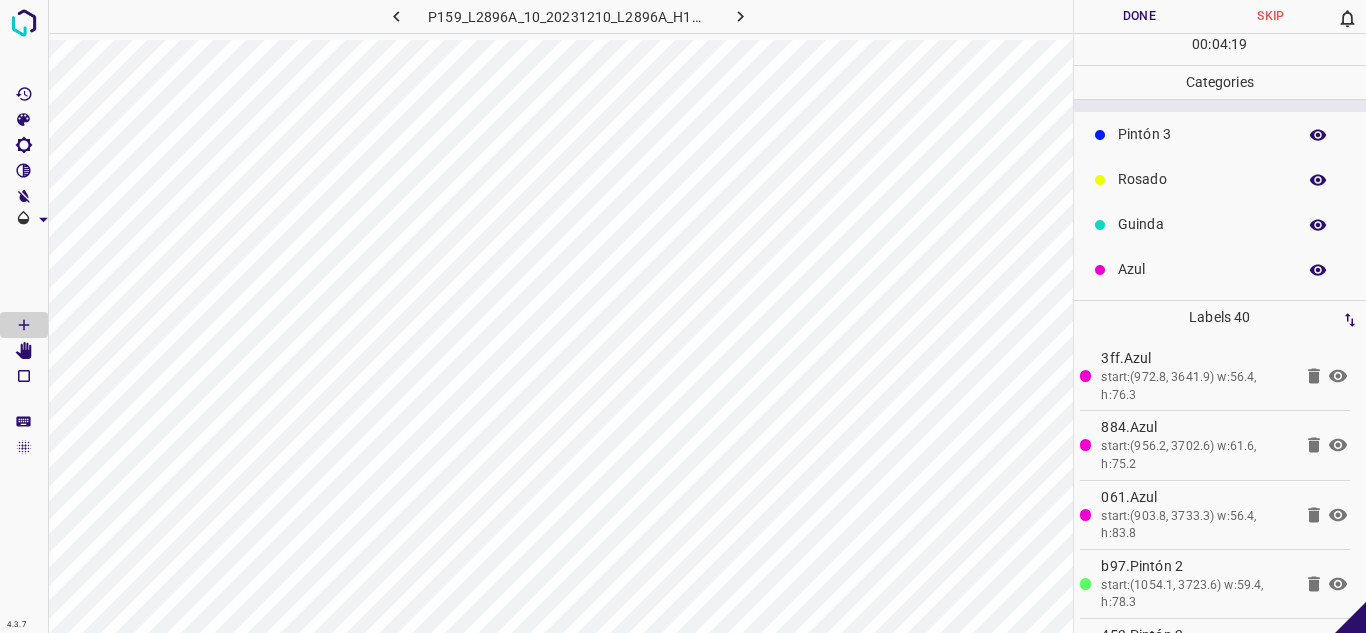 click on "Azul" at bounding box center [1202, 269] 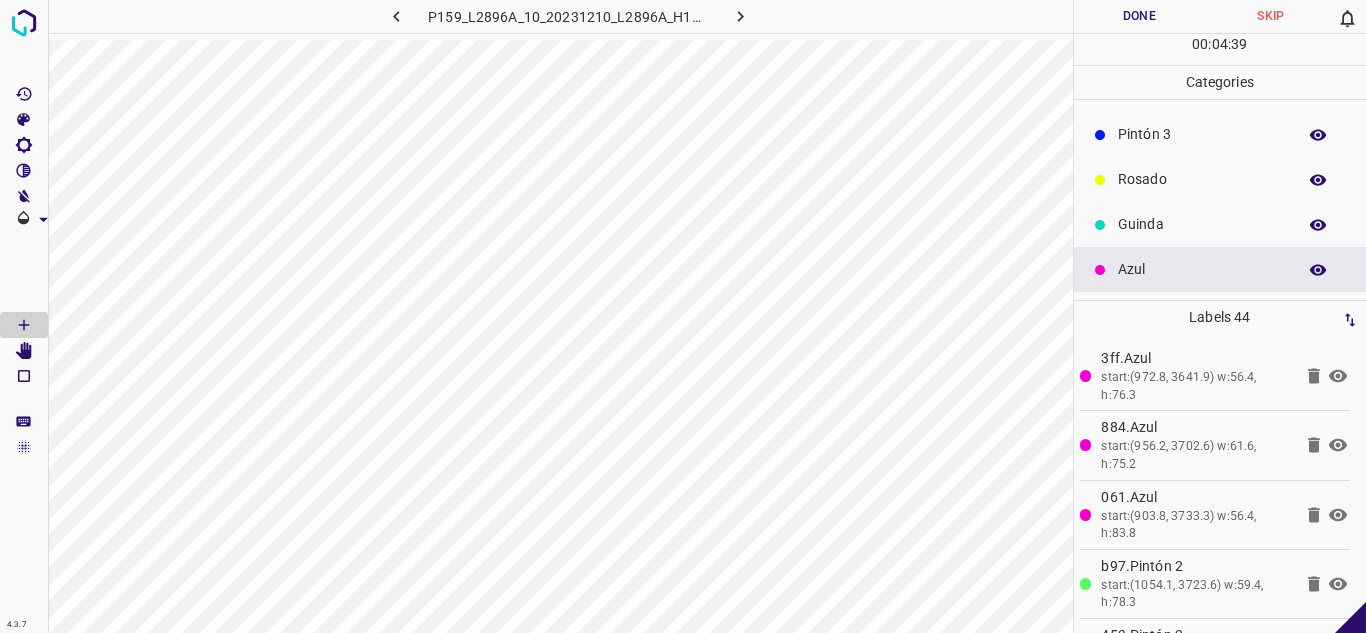 scroll, scrollTop: 76, scrollLeft: 0, axis: vertical 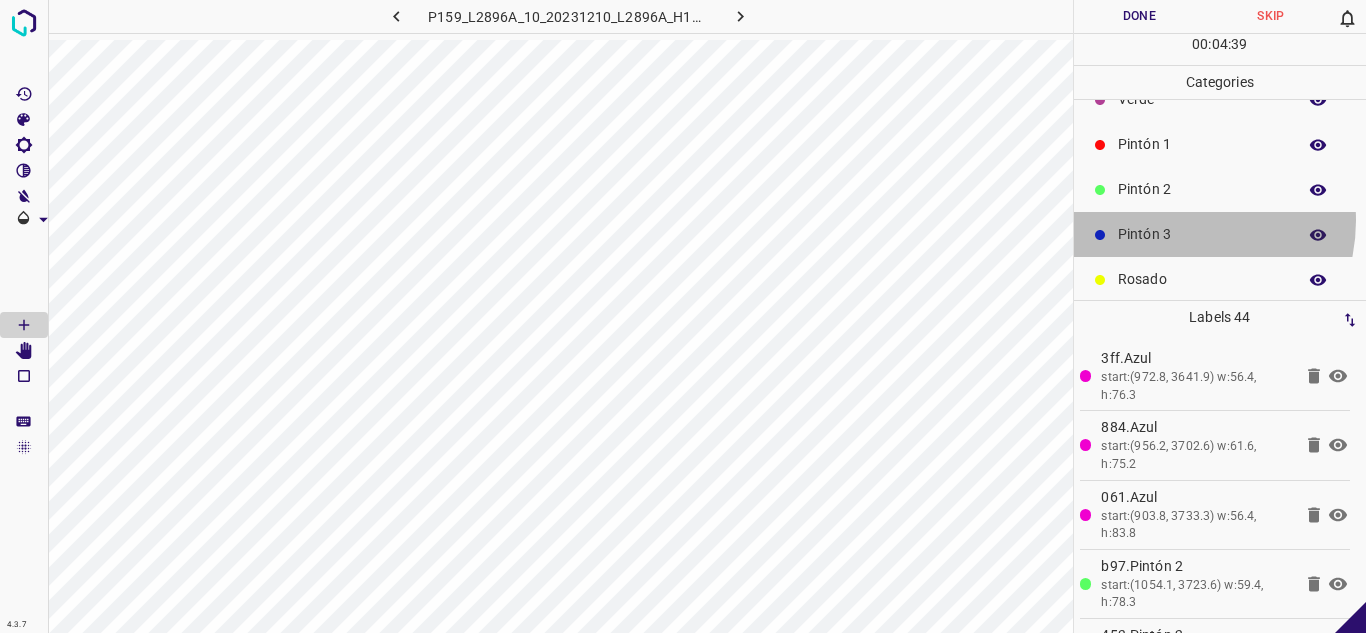click on "Pintón 3" at bounding box center (1220, 234) 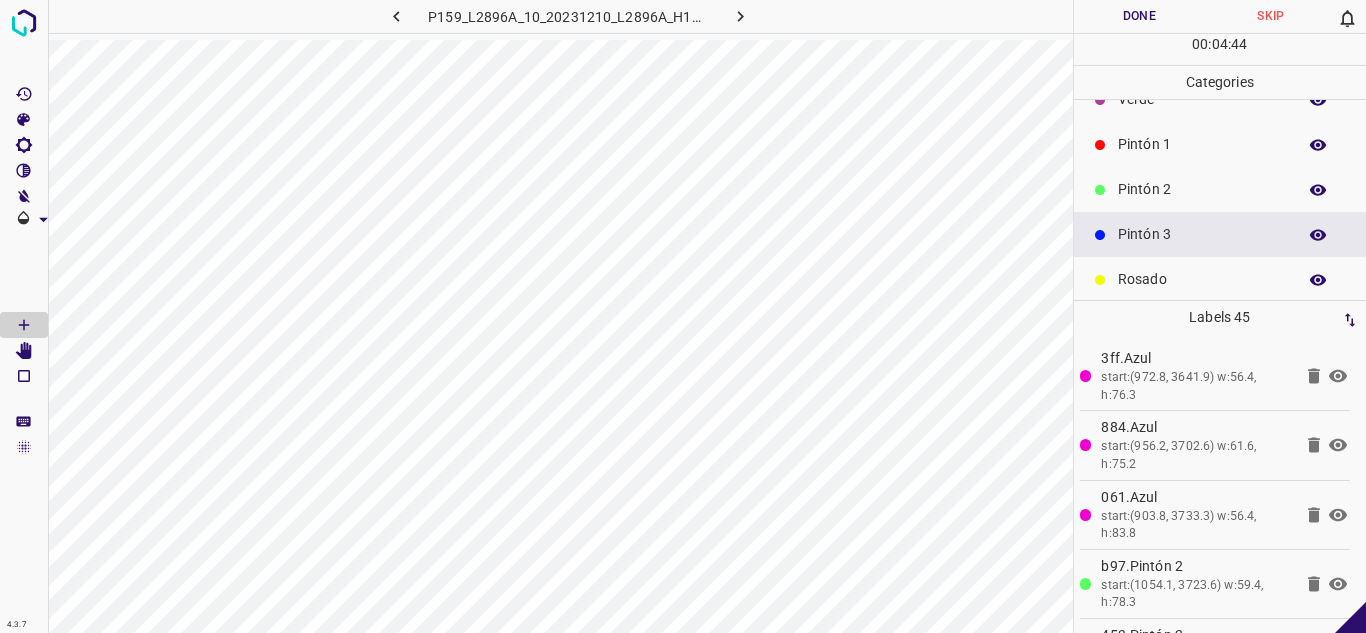 drag, startPoint x: 1214, startPoint y: 195, endPoint x: 1200, endPoint y: 194, distance: 14.035668 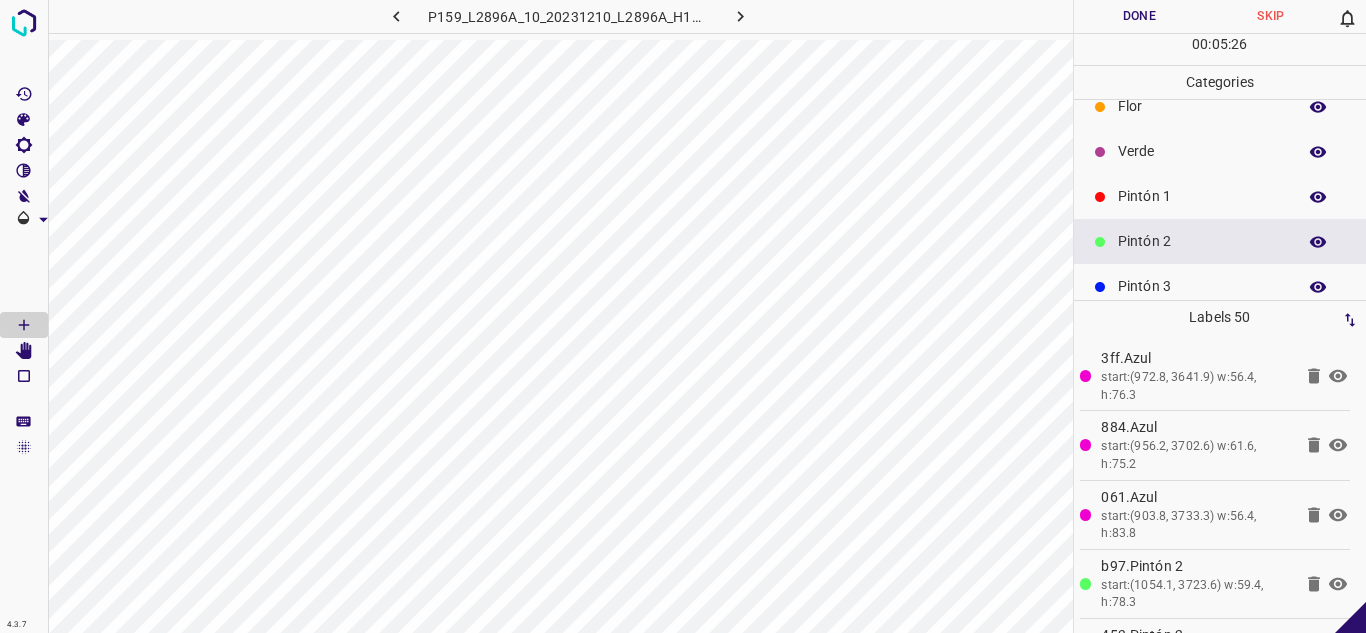 scroll, scrollTop: 0, scrollLeft: 0, axis: both 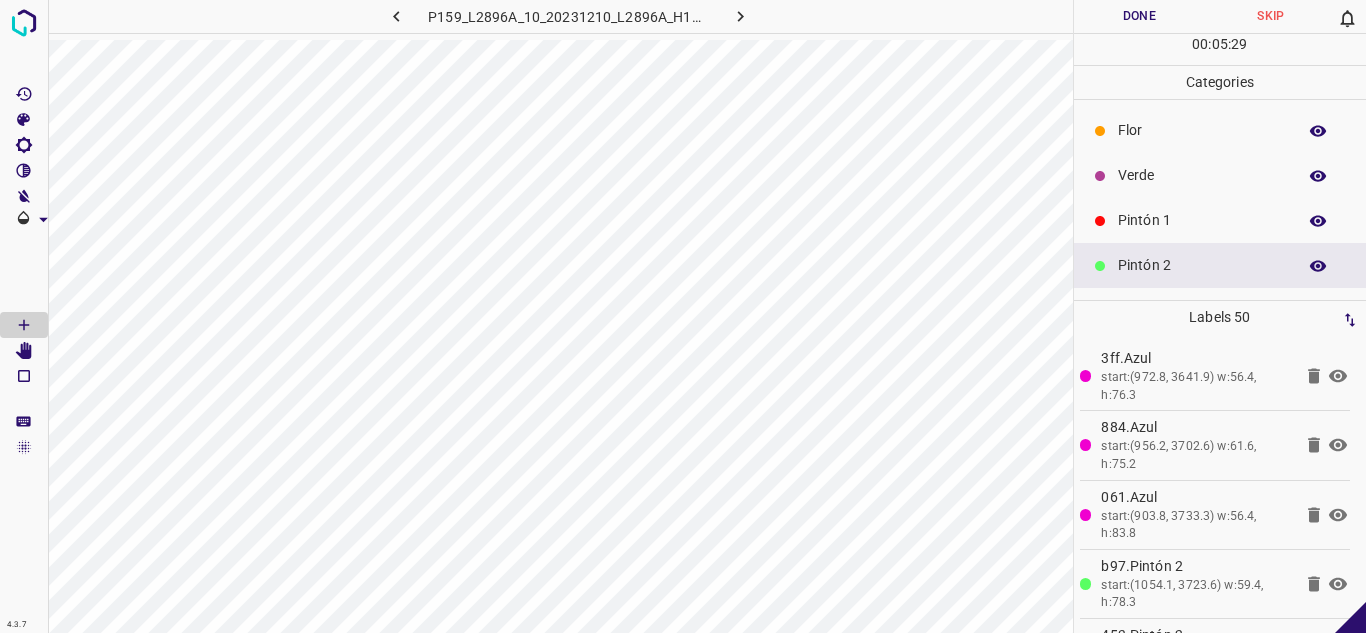 drag, startPoint x: 1167, startPoint y: 231, endPoint x: 1093, endPoint y: 243, distance: 74.96666 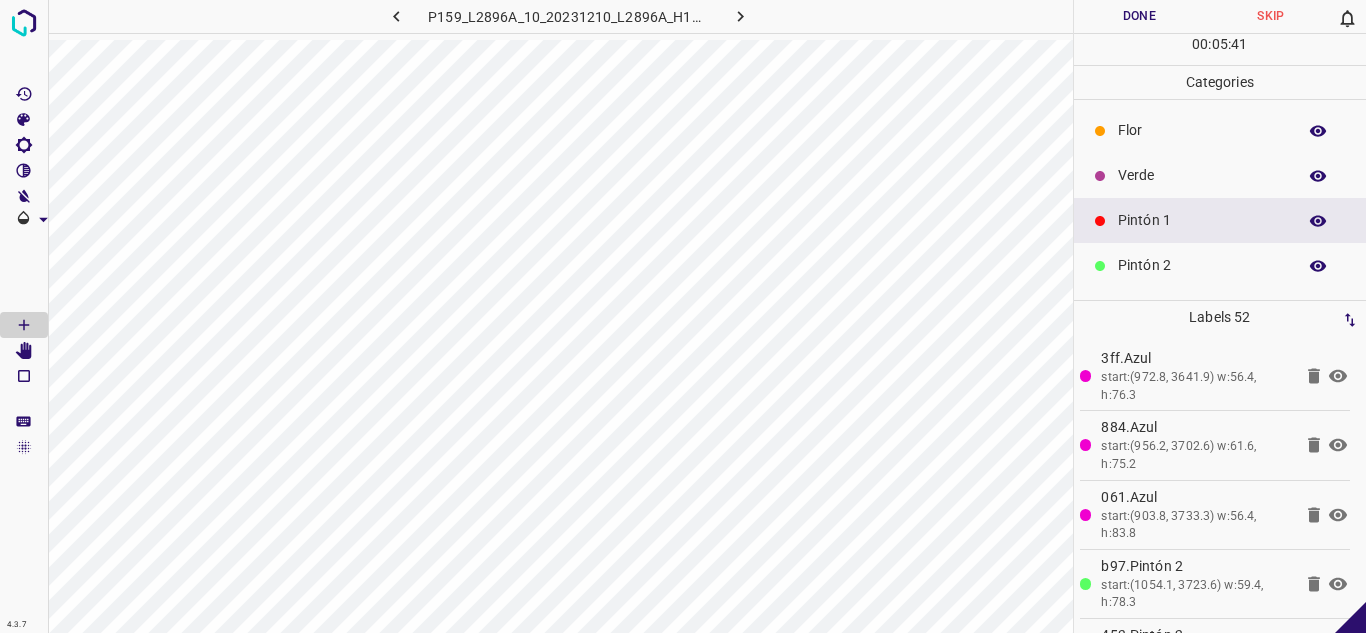 click on "Verde" at bounding box center (1202, 175) 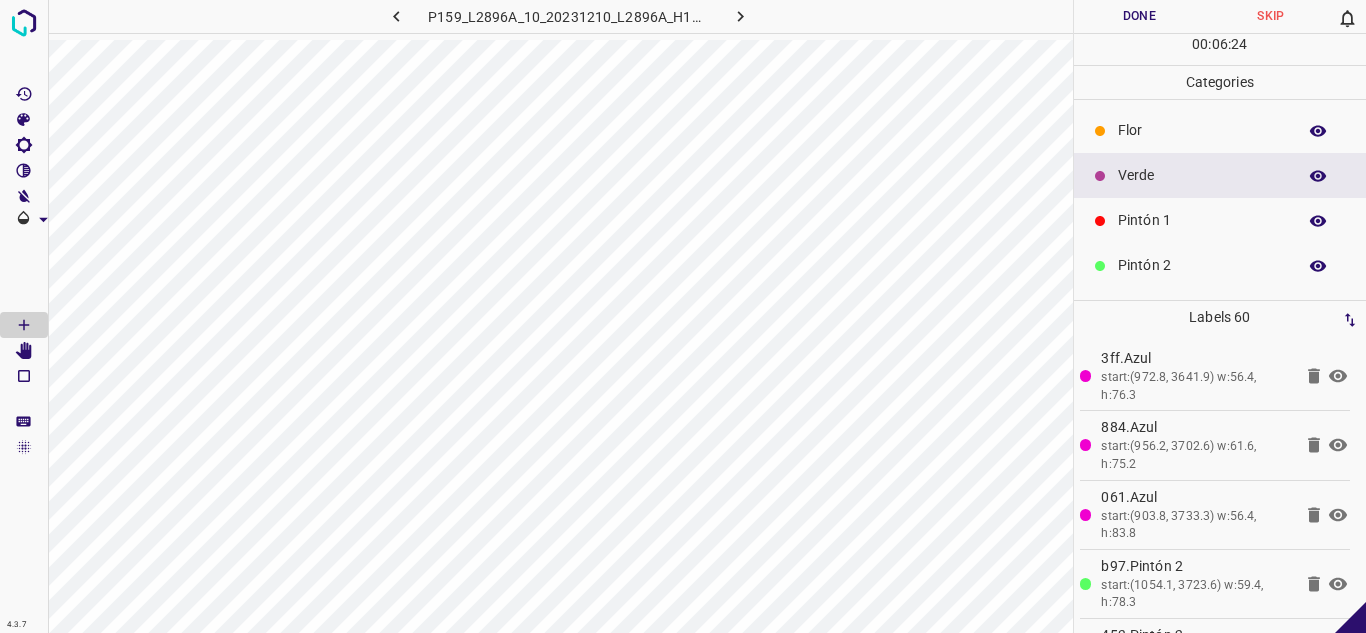 click on "Pintón 1" at bounding box center [1202, 220] 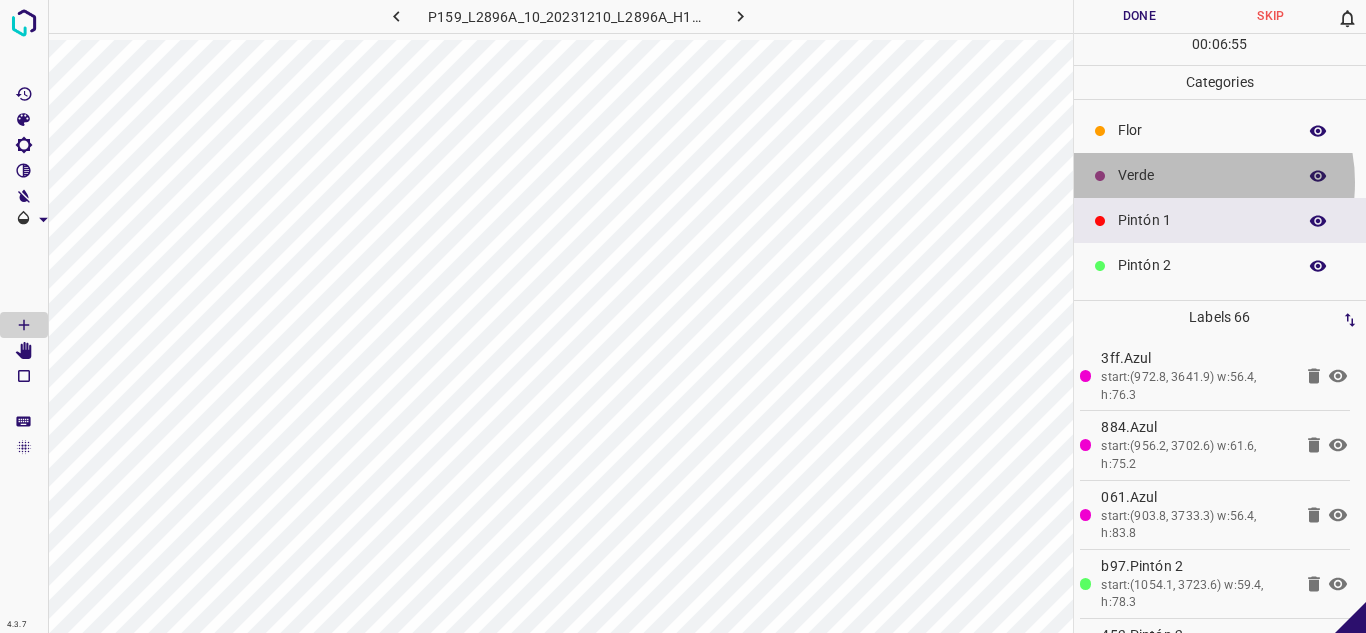 click on "Verde" at bounding box center (1202, 175) 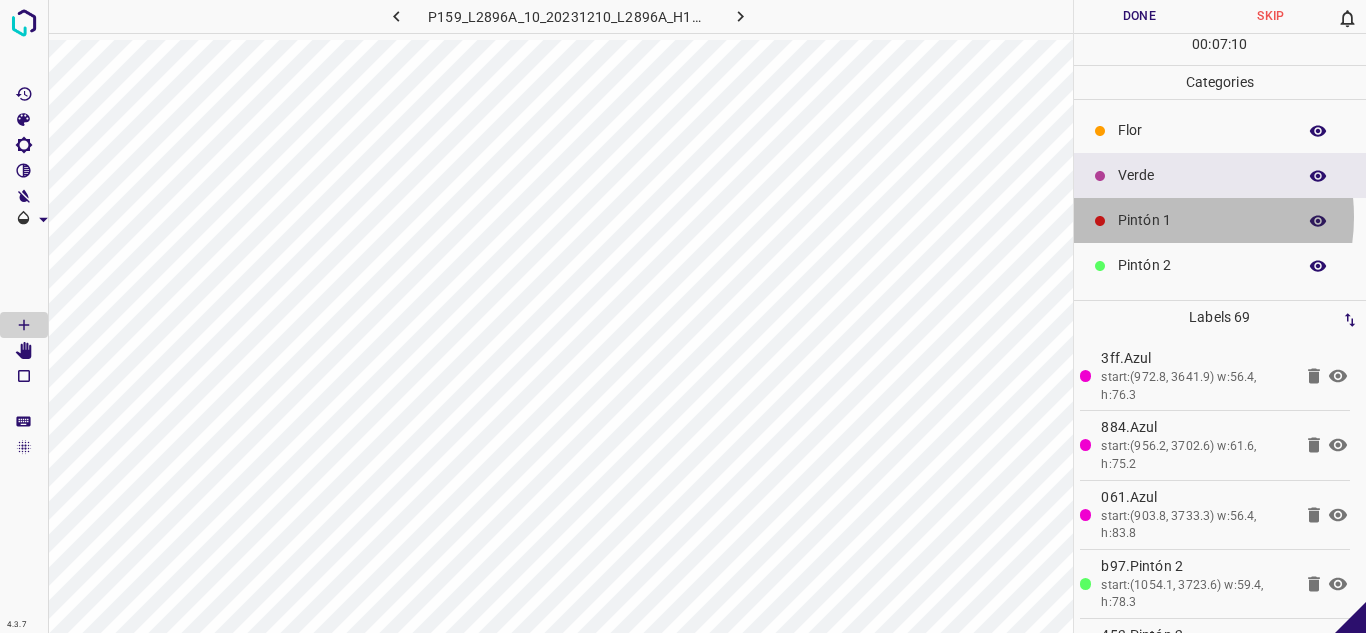 click on "Pintón 1" at bounding box center (1202, 220) 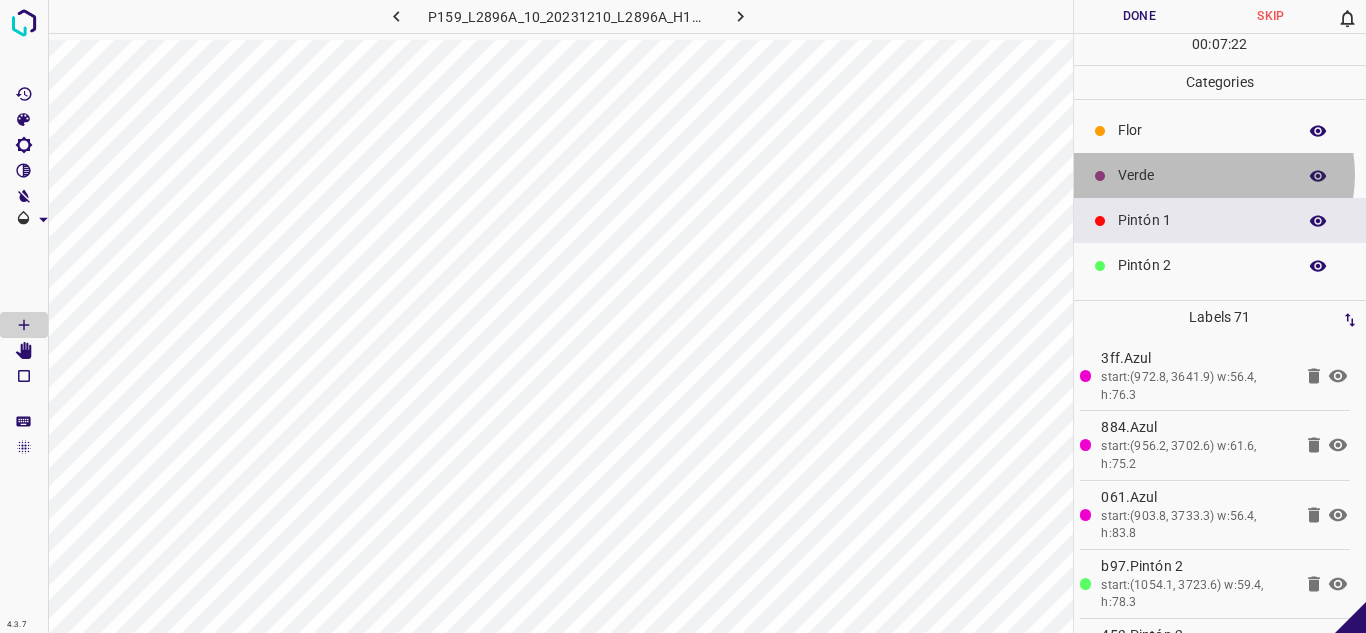 click on "Verde" at bounding box center [1202, 175] 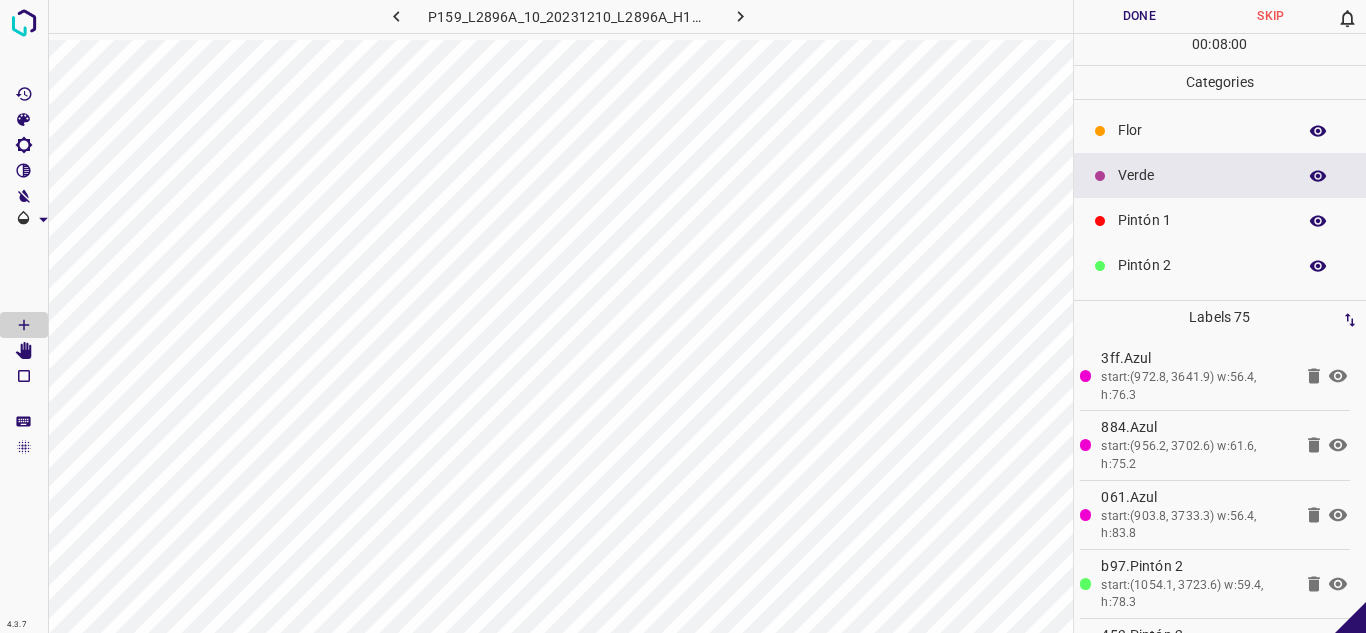 click on "Pintón 1" at bounding box center (1202, 220) 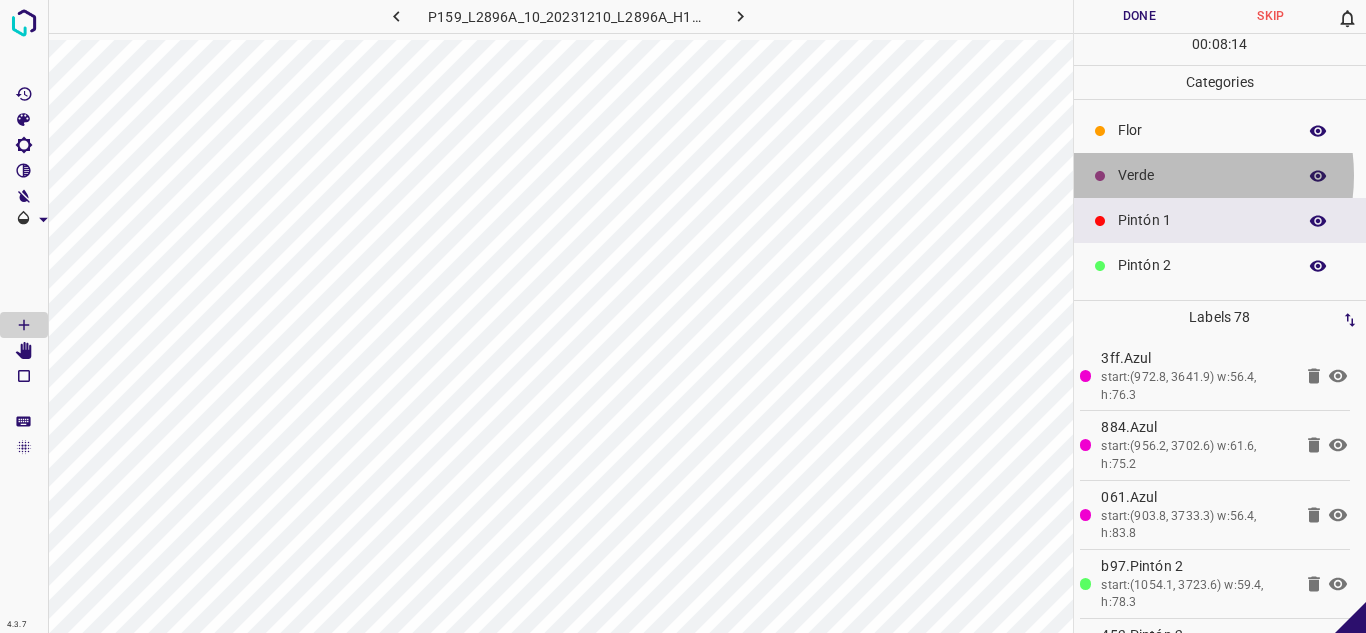 click on "Verde" at bounding box center (1202, 175) 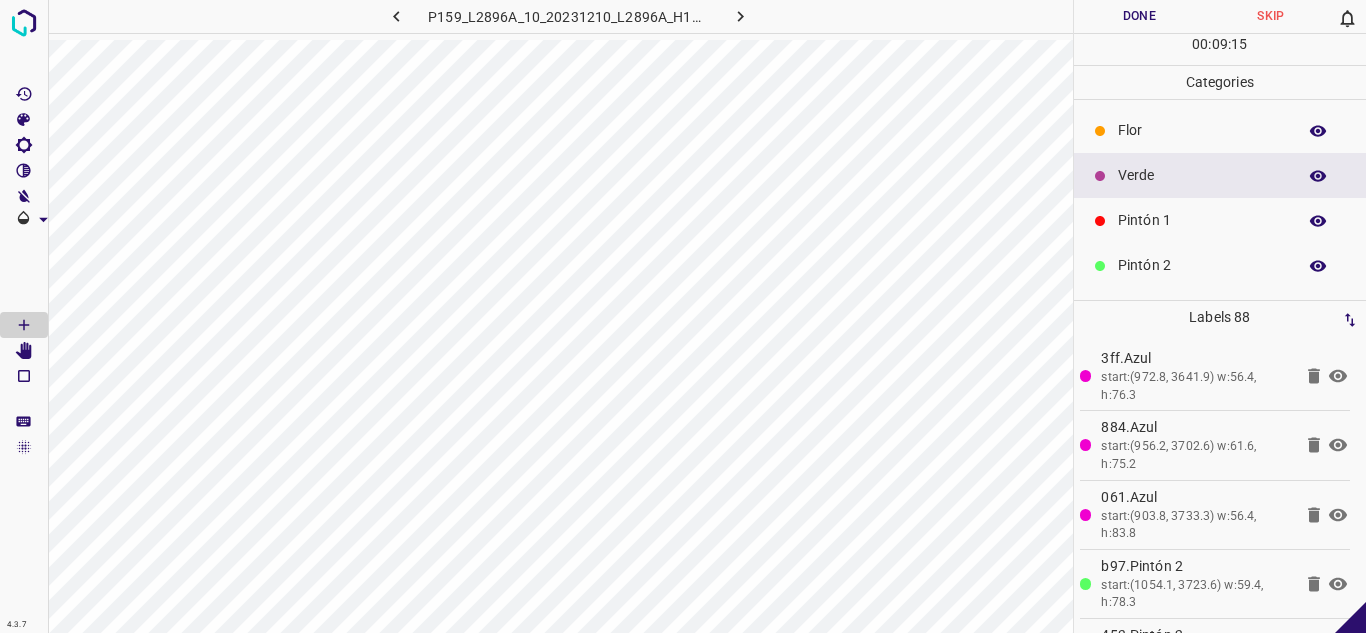 click on "Pintón 1" at bounding box center (1220, 220) 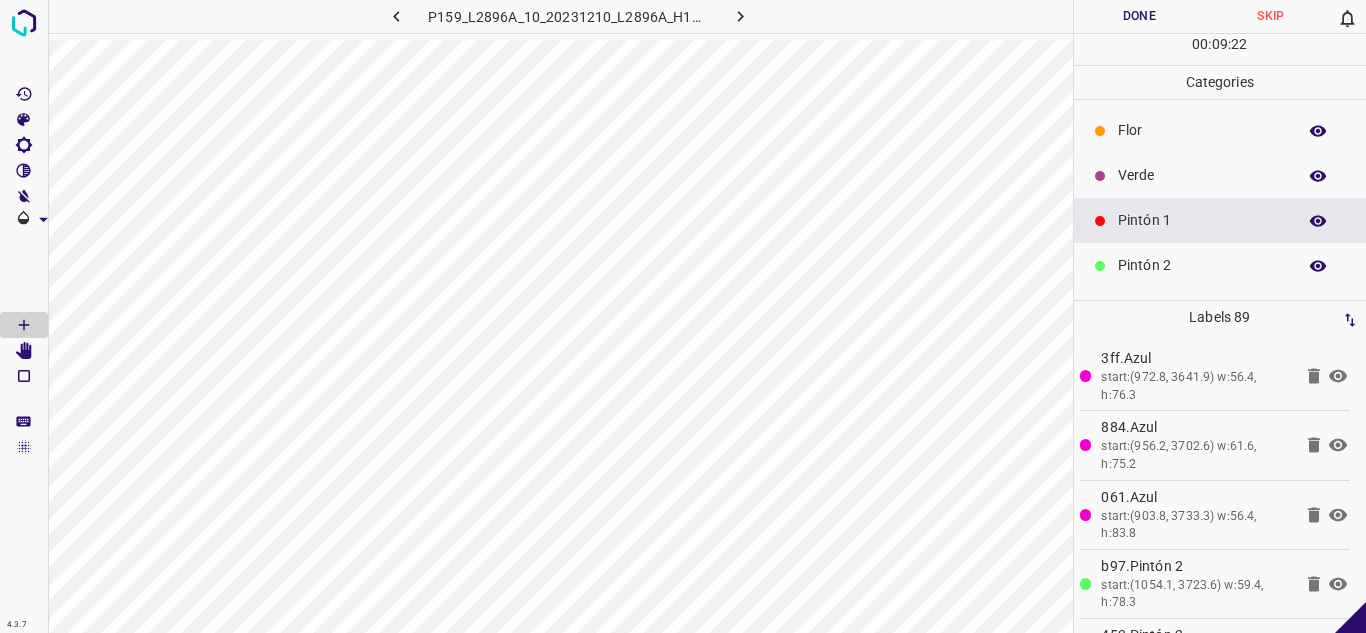 click on "Verde" at bounding box center (1202, 175) 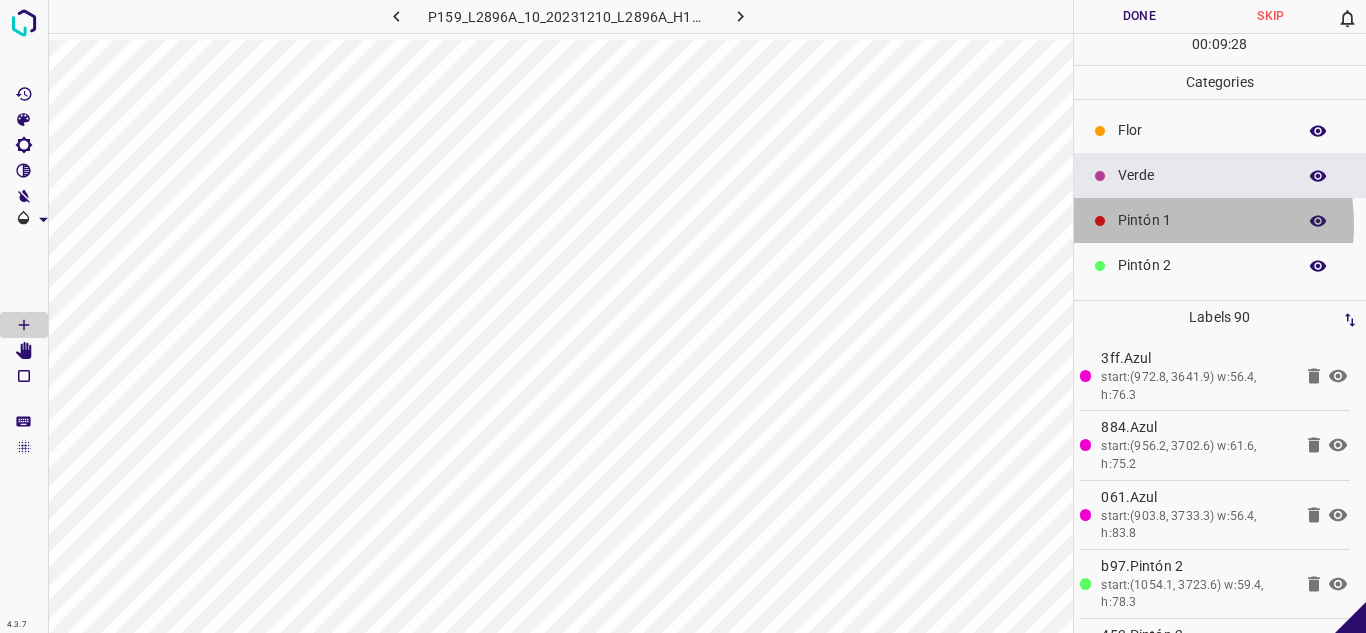 drag, startPoint x: 1142, startPoint y: 224, endPoint x: 1098, endPoint y: 227, distance: 44.102154 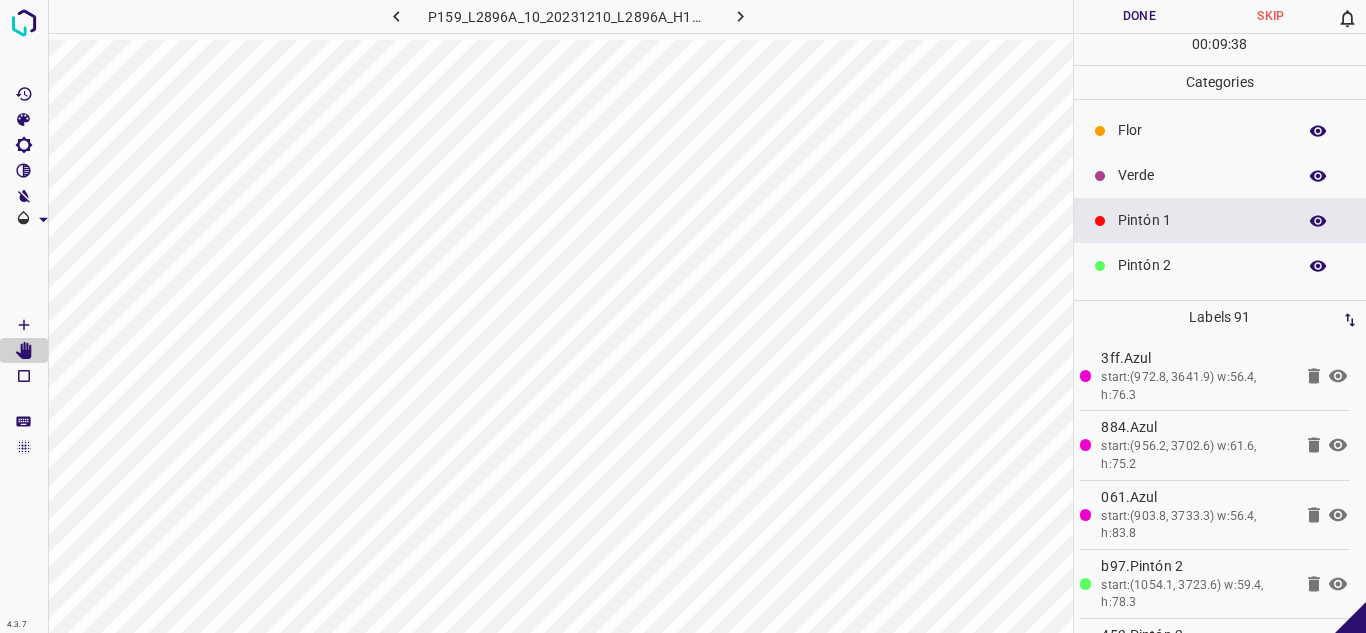click on "Verde" at bounding box center (1202, 175) 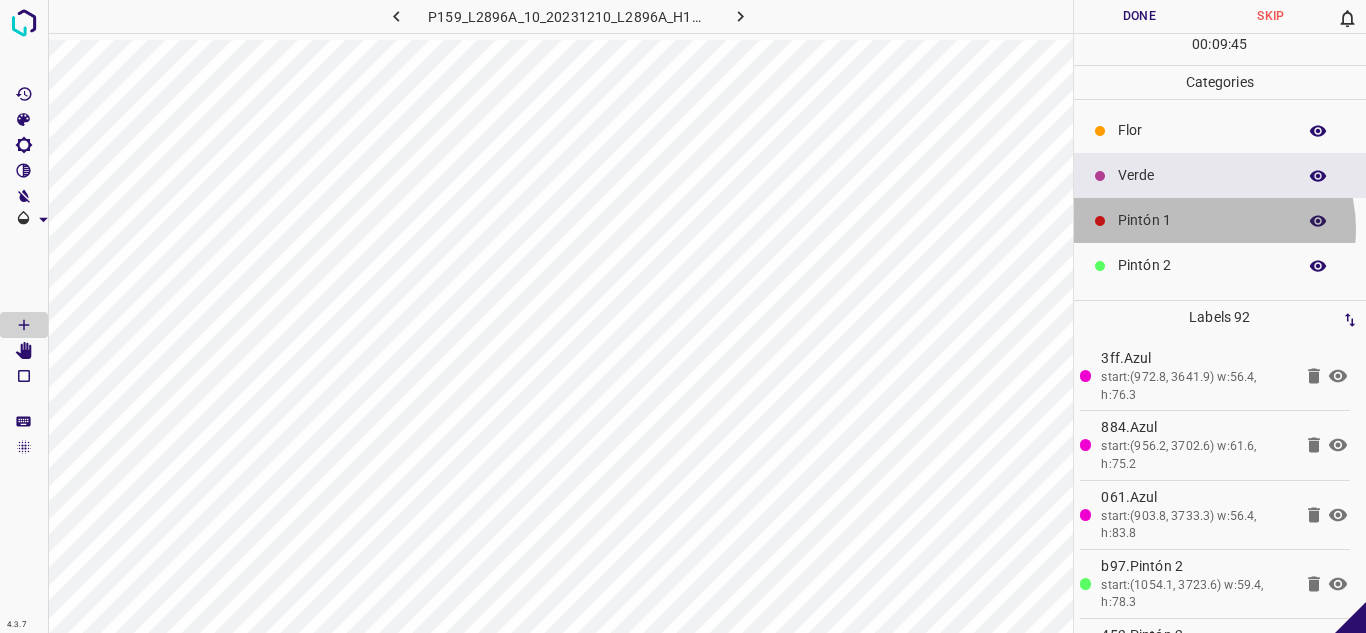 click on "Pintón 1" at bounding box center [1202, 220] 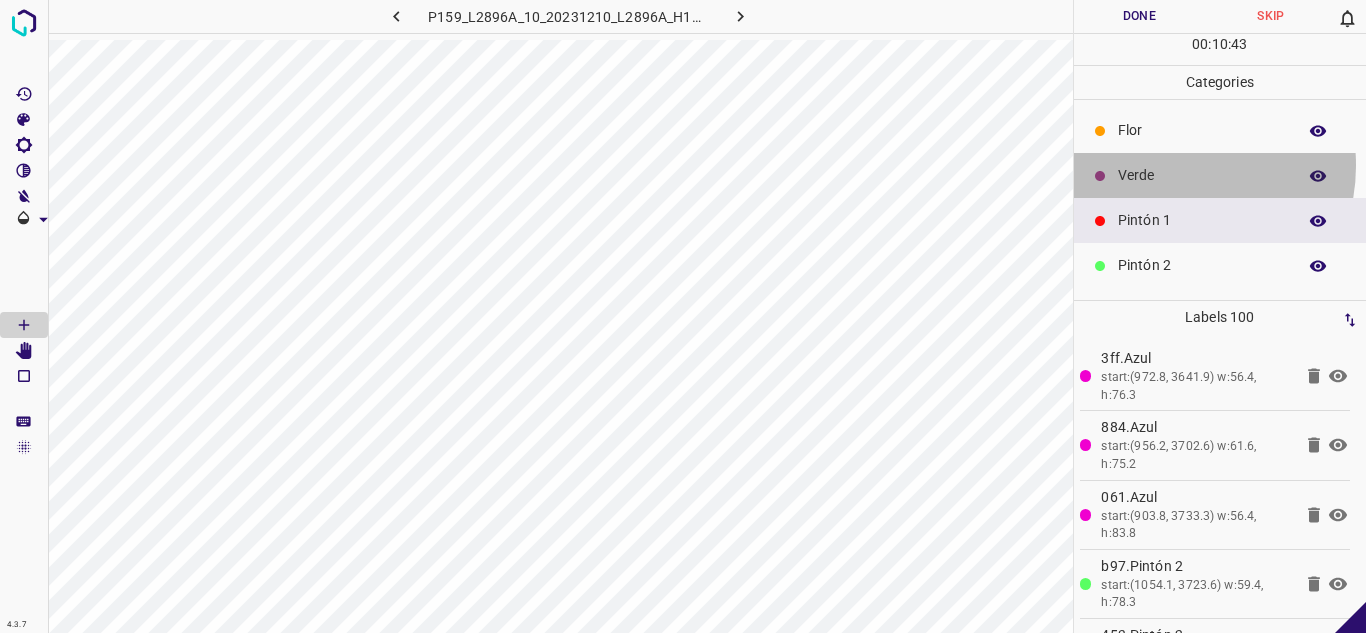 click on "Verde" at bounding box center [1202, 175] 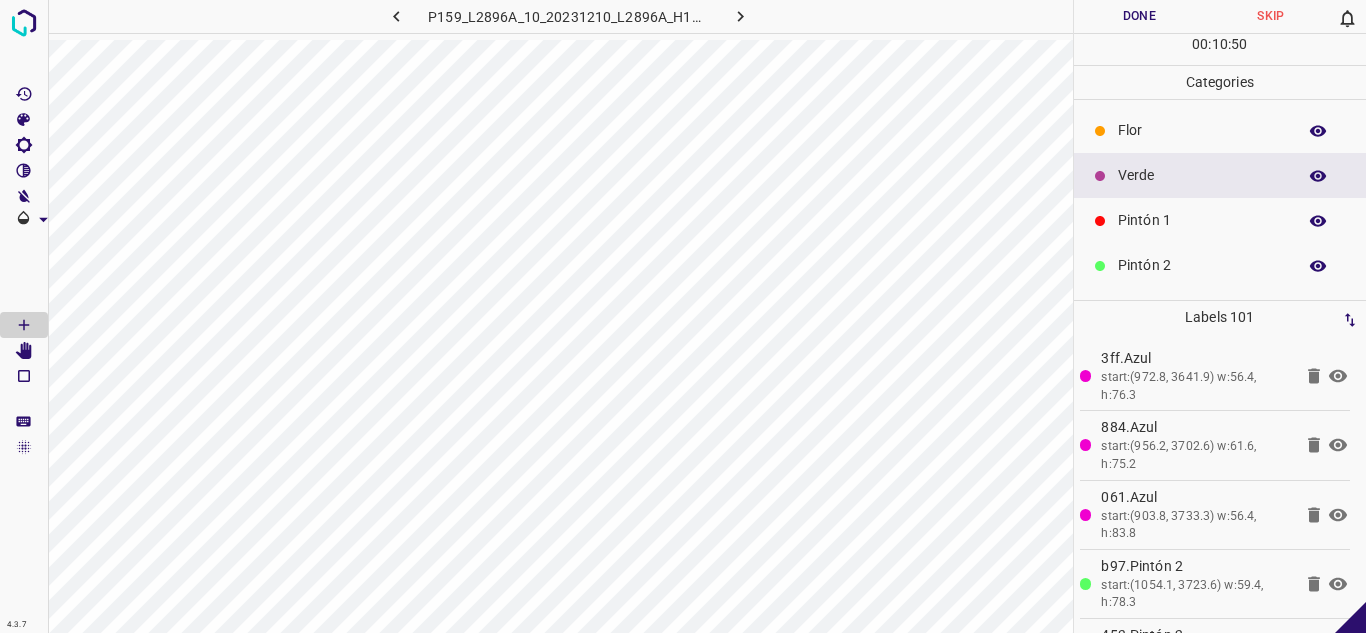 click on "Pintón 1" at bounding box center (1202, 220) 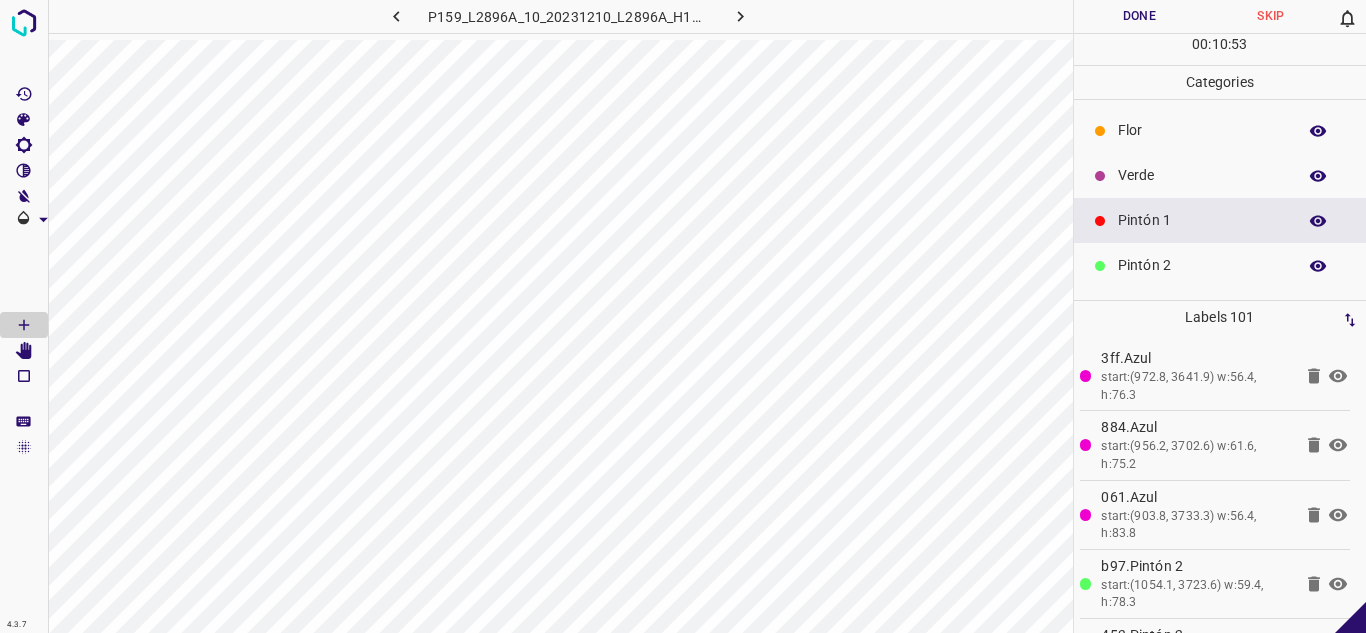 click on "Verde" at bounding box center (1202, 175) 